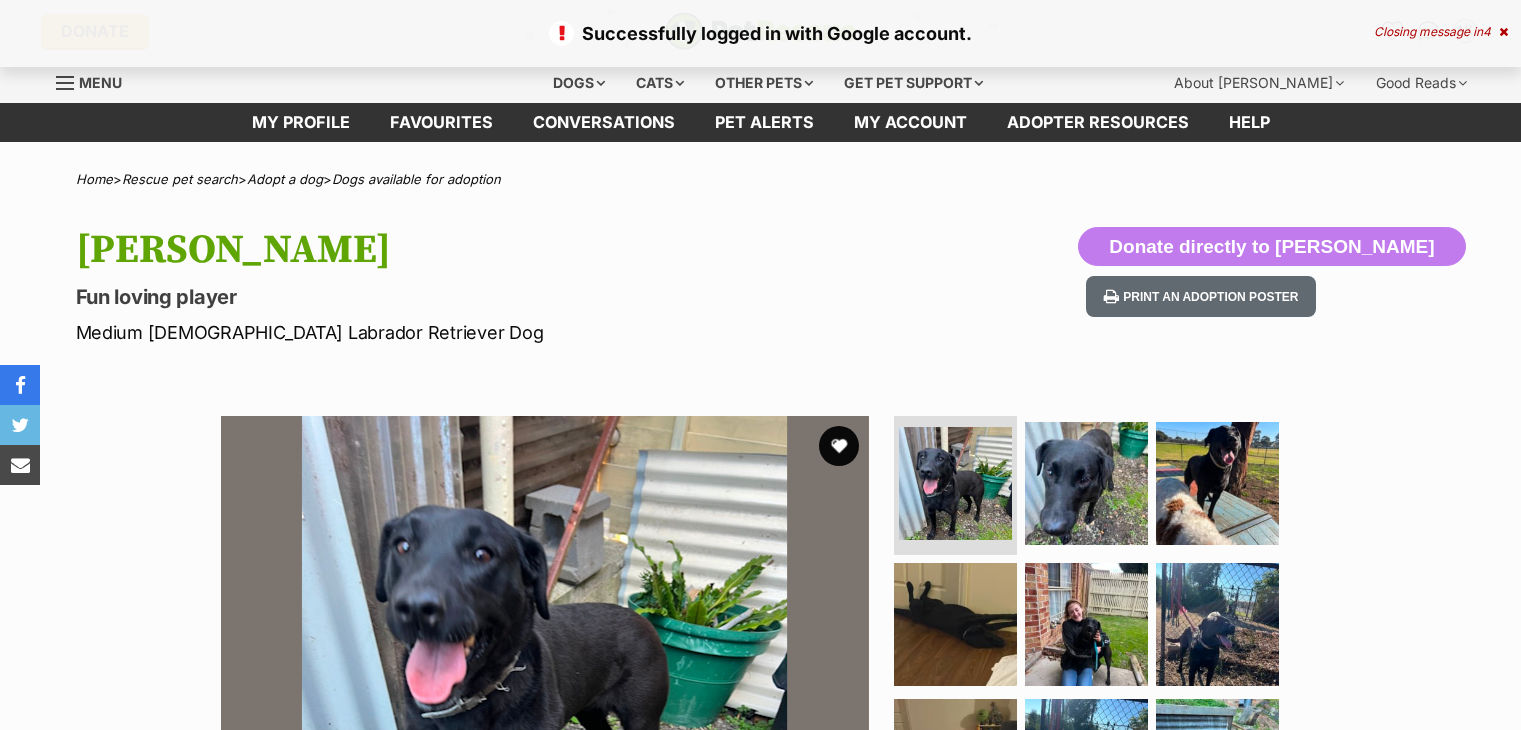 scroll, scrollTop: 0, scrollLeft: 0, axis: both 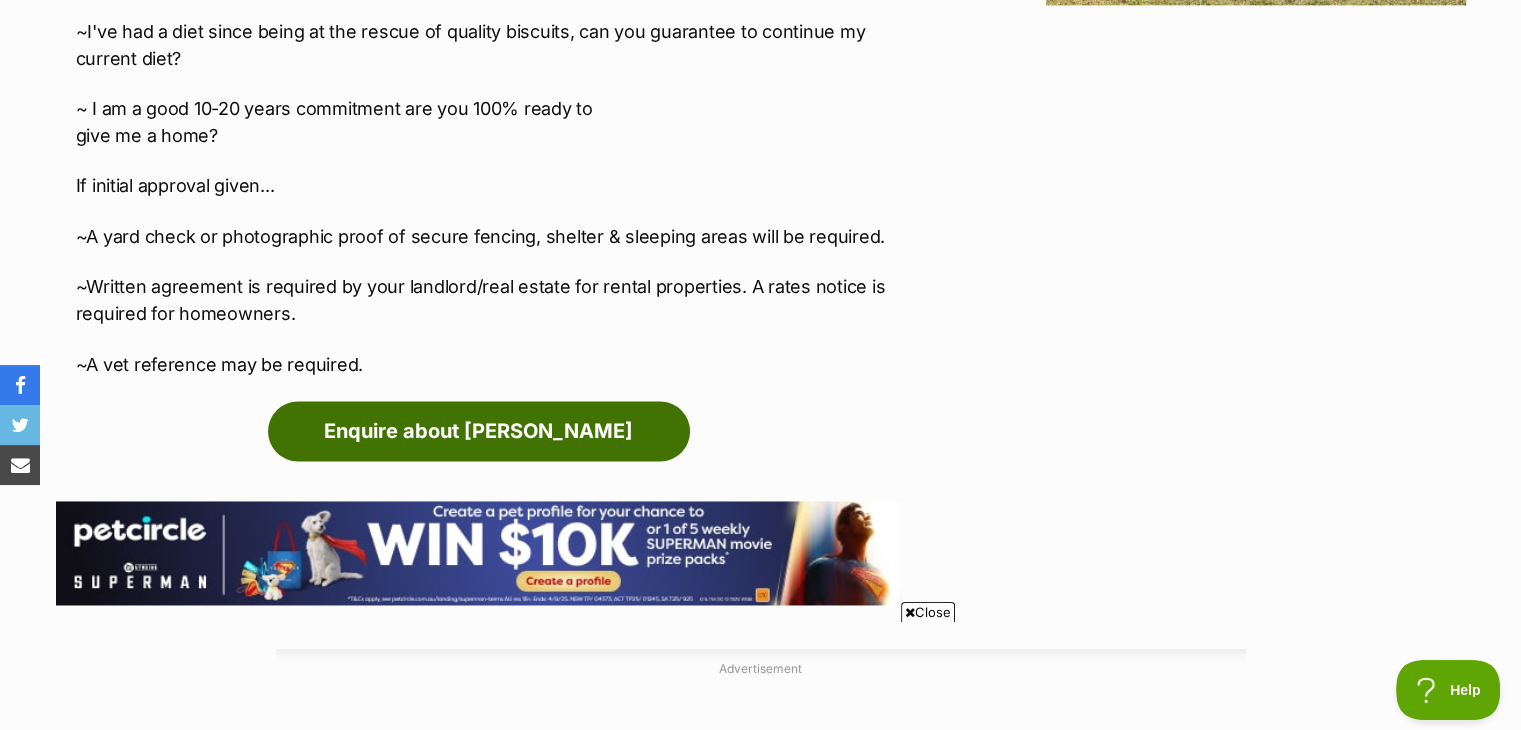 click on "Enquire about [PERSON_NAME]" at bounding box center (479, 431) 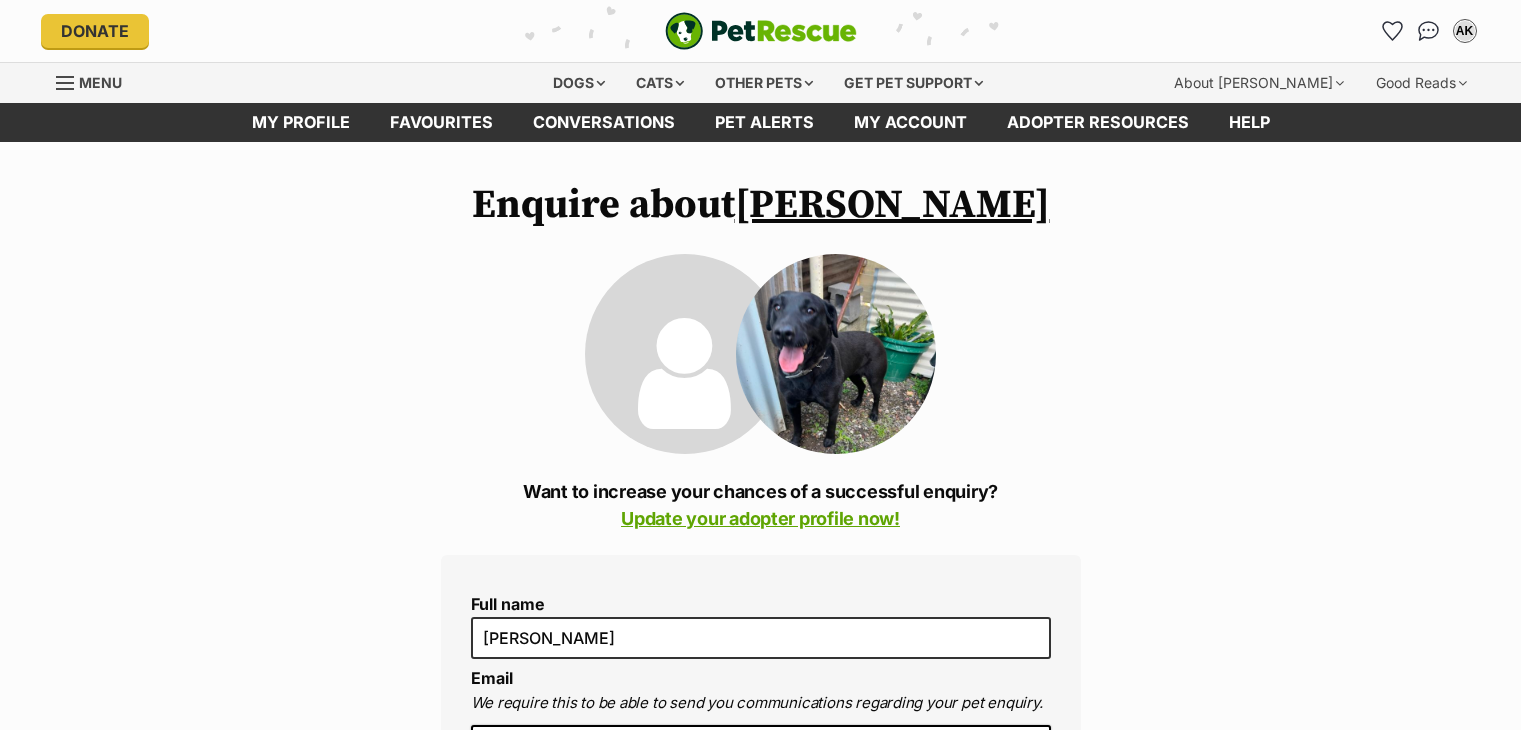 scroll, scrollTop: 0, scrollLeft: 0, axis: both 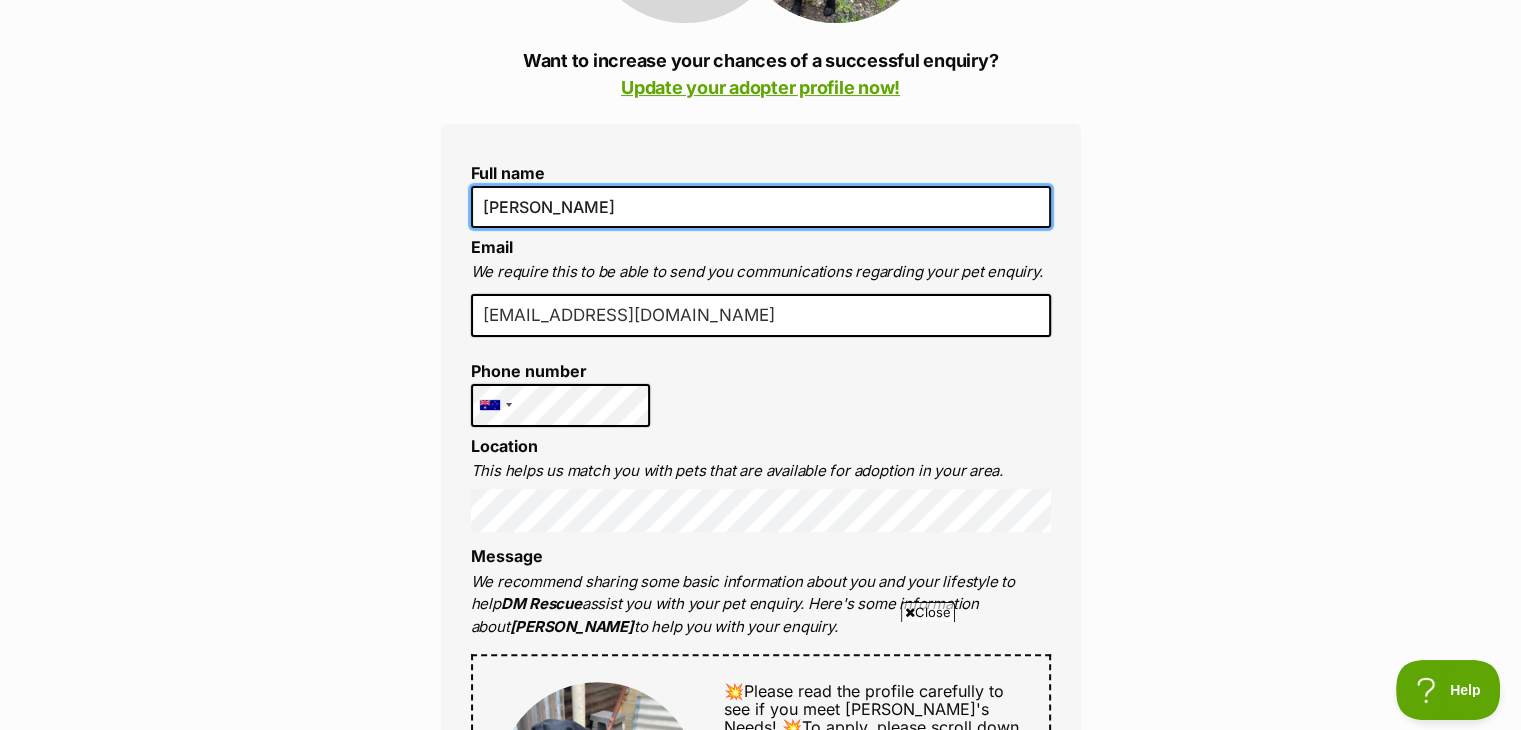 click on "[PERSON_NAME]" at bounding box center [761, 207] 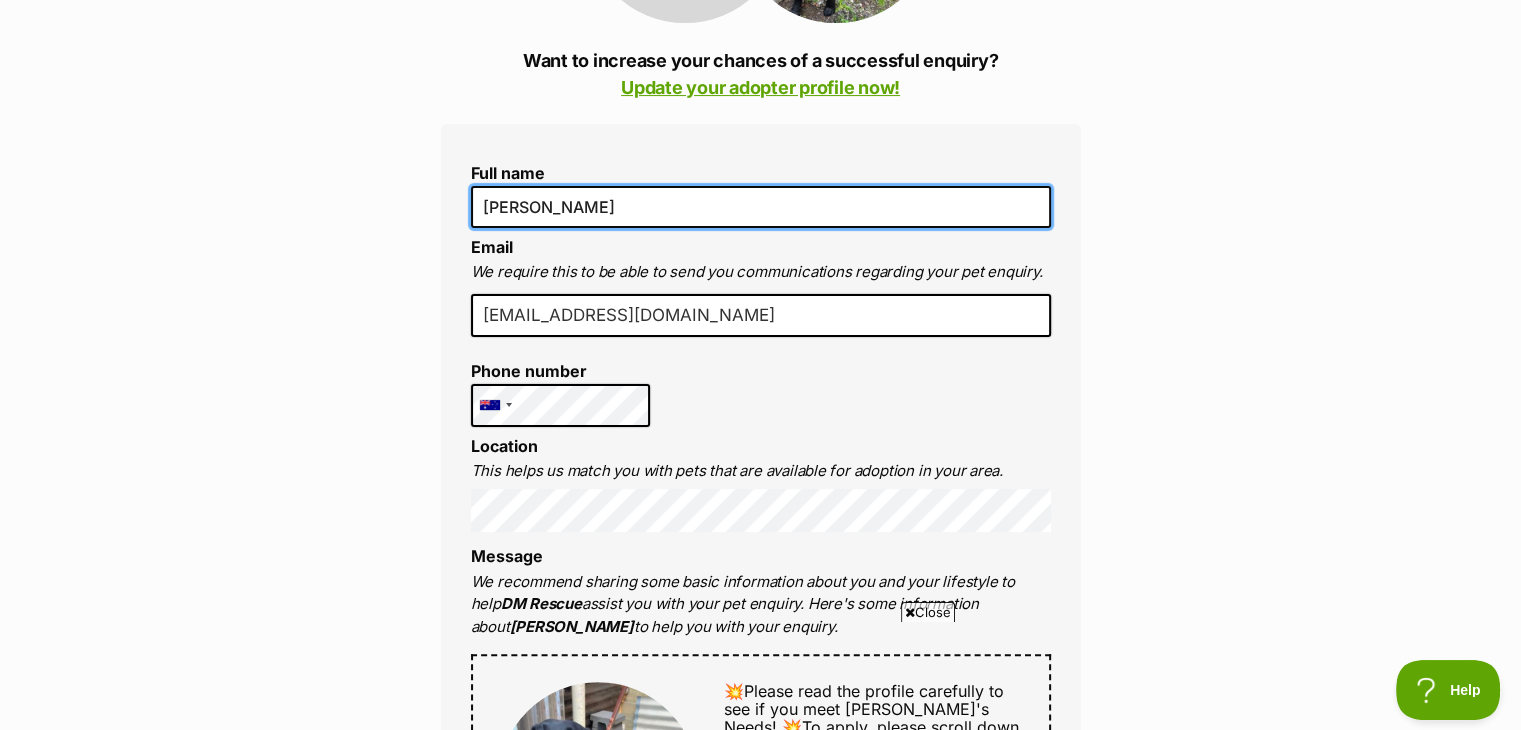 type on "Amelia Battye-Smith" 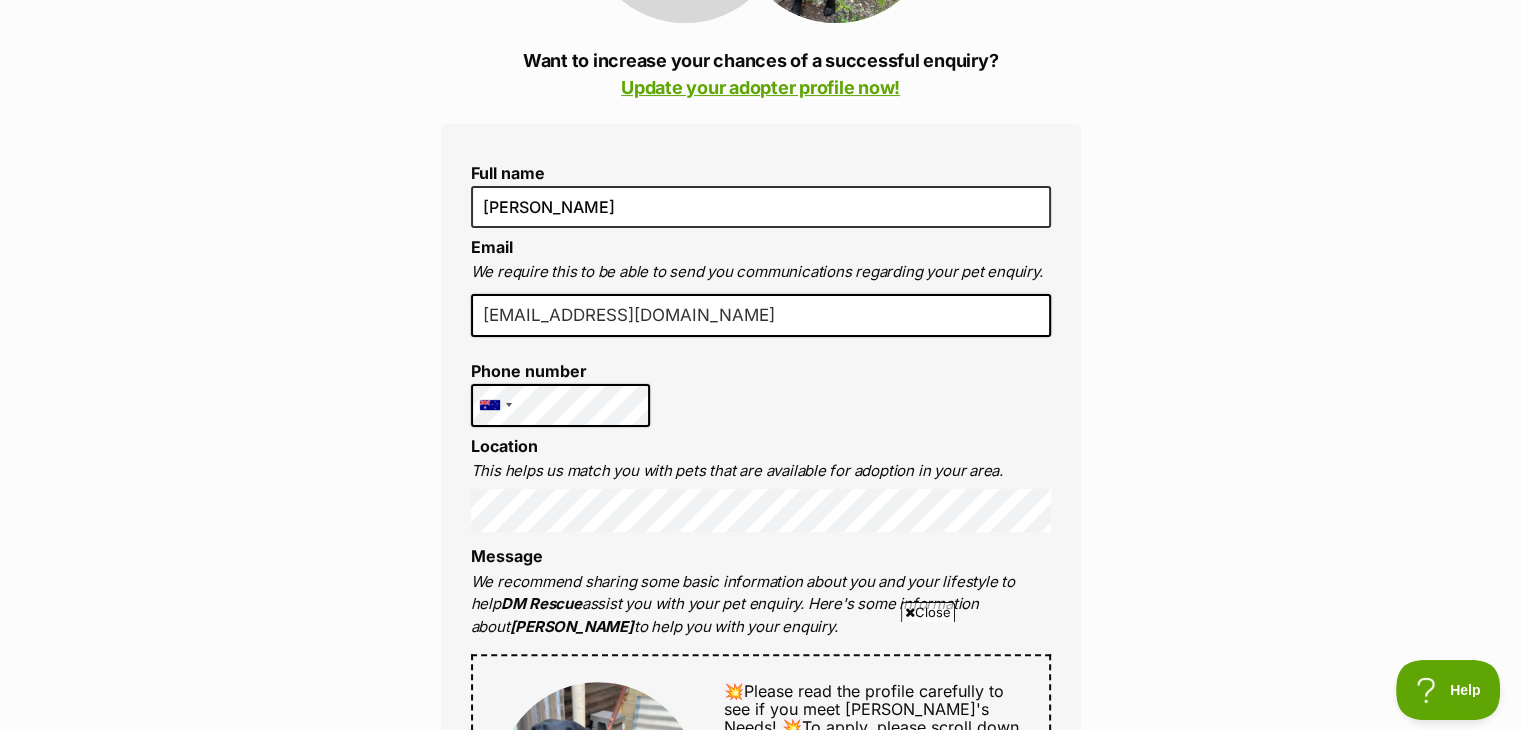 click on "Enquire about  Rosie
Want to increase your chances of a successful enquiry?
Update your adopter profile now!
Full name Amelia Battye-Smith
Email
We require this to be able to send you communications regarding your pet enquiry.
abattyesmith@gmail.com
Phone number United States +1 United Kingdom +44 Afghanistan (‫افغانستان‬‎) +93 Albania (Shqipëri) +355 Algeria (‫الجزائر‬‎) +213 American Samoa +1684 Andorra +376 Angola +244 Anguilla +1264 Antigua and Barbuda +1268 Argentina +54 Armenia (Հայաստան) +374 Aruba +297 Australia +61 Austria (Österreich) +43 Azerbaijan (Azərbaycan) +994 Bahamas +1242 Bahrain (‫البحرين‬‎) +973 Bangladesh (বাংলাদেশ) +880 Barbados +1246 Belarus (Беларусь) +375 Belgium (België) +32 Belize +501 Benin (Bénin) +229 Bermuda +1441 Bhutan (འབྲུག) +975 Bolivia +591 Bosnia and Herzegovina (Босна и Херцеговина) +387 Botswana +267 Brazil (Brasil) +1" at bounding box center (760, 1220) 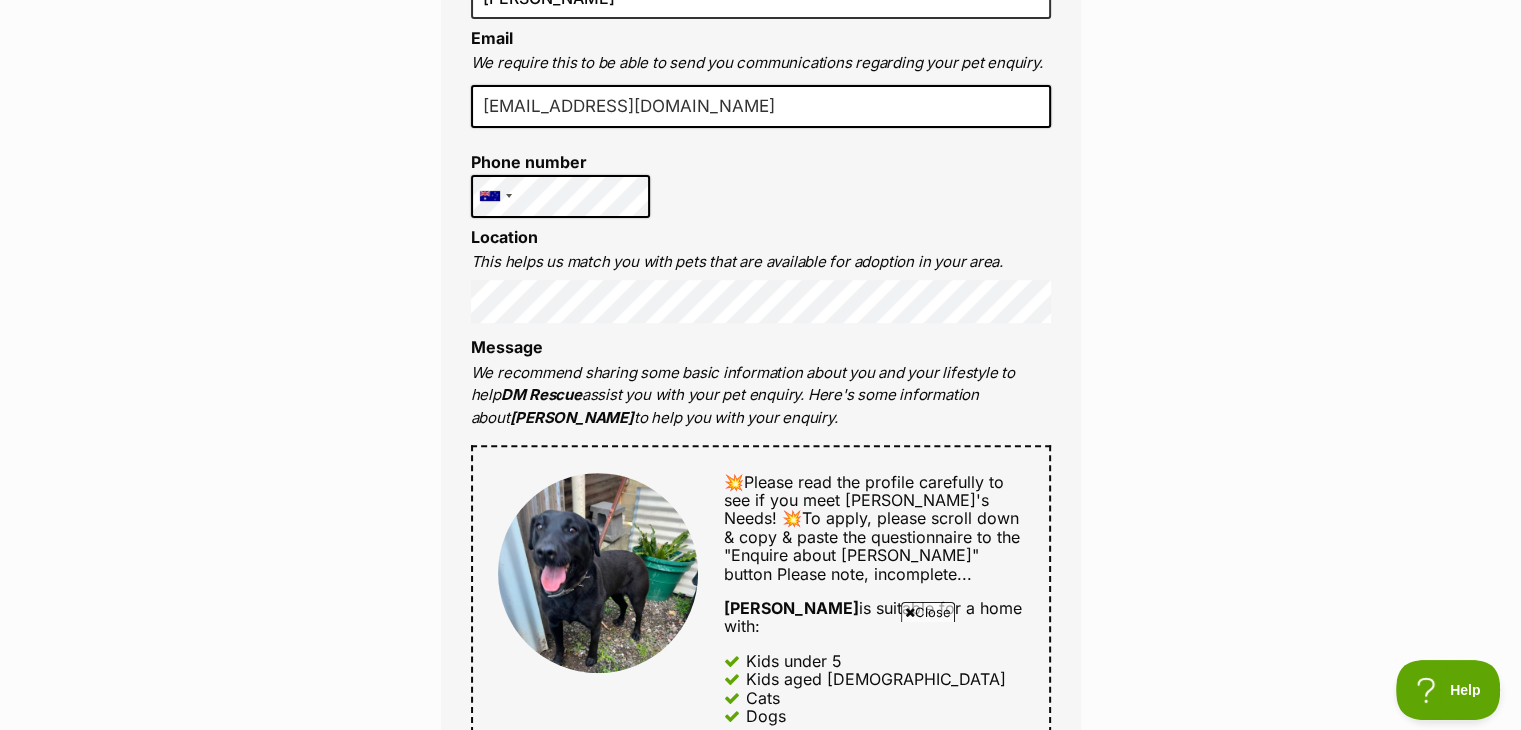 scroll, scrollTop: 671, scrollLeft: 0, axis: vertical 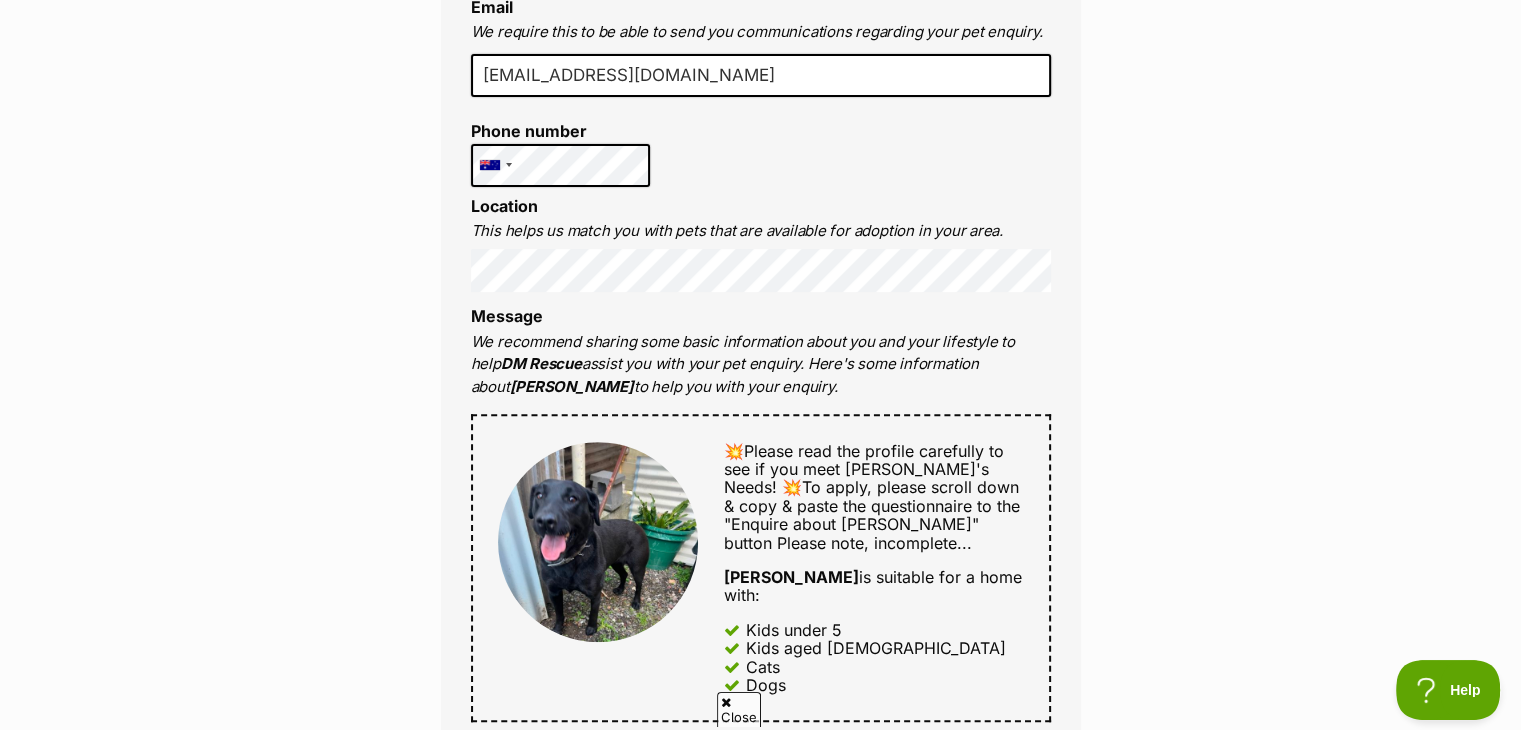 click on "Enquire about  Rosie
Want to increase your chances of a successful enquiry?
Update your adopter profile now!
Full name Amelia Battye-Smith
Email
We require this to be able to send you communications regarding your pet enquiry.
abattyesmith@gmail.com
Phone number United States +1 United Kingdom +44 Afghanistan (‫افغانستان‬‎) +93 Albania (Shqipëri) +355 Algeria (‫الجزائر‬‎) +213 American Samoa +1684 Andorra +376 Angola +244 Anguilla +1264 Antigua and Barbuda +1268 Argentina +54 Armenia (Հայաստան) +374 Aruba +297 Australia +61 Austria (Österreich) +43 Azerbaijan (Azərbaycan) +994 Bahamas +1242 Bahrain (‫البحرين‬‎) +973 Bangladesh (বাংলাদেশ) +880 Barbados +1246 Belarus (Беларусь) +375 Belgium (België) +32 Belize +501 Benin (Bénin) +229 Bermuda +1441 Bhutan (འབྲུག) +975 Bolivia +591 Bosnia and Herzegovina (Босна и Херцеговина) +387 Botswana +267 Brazil (Brasil) +1" at bounding box center [760, 980] 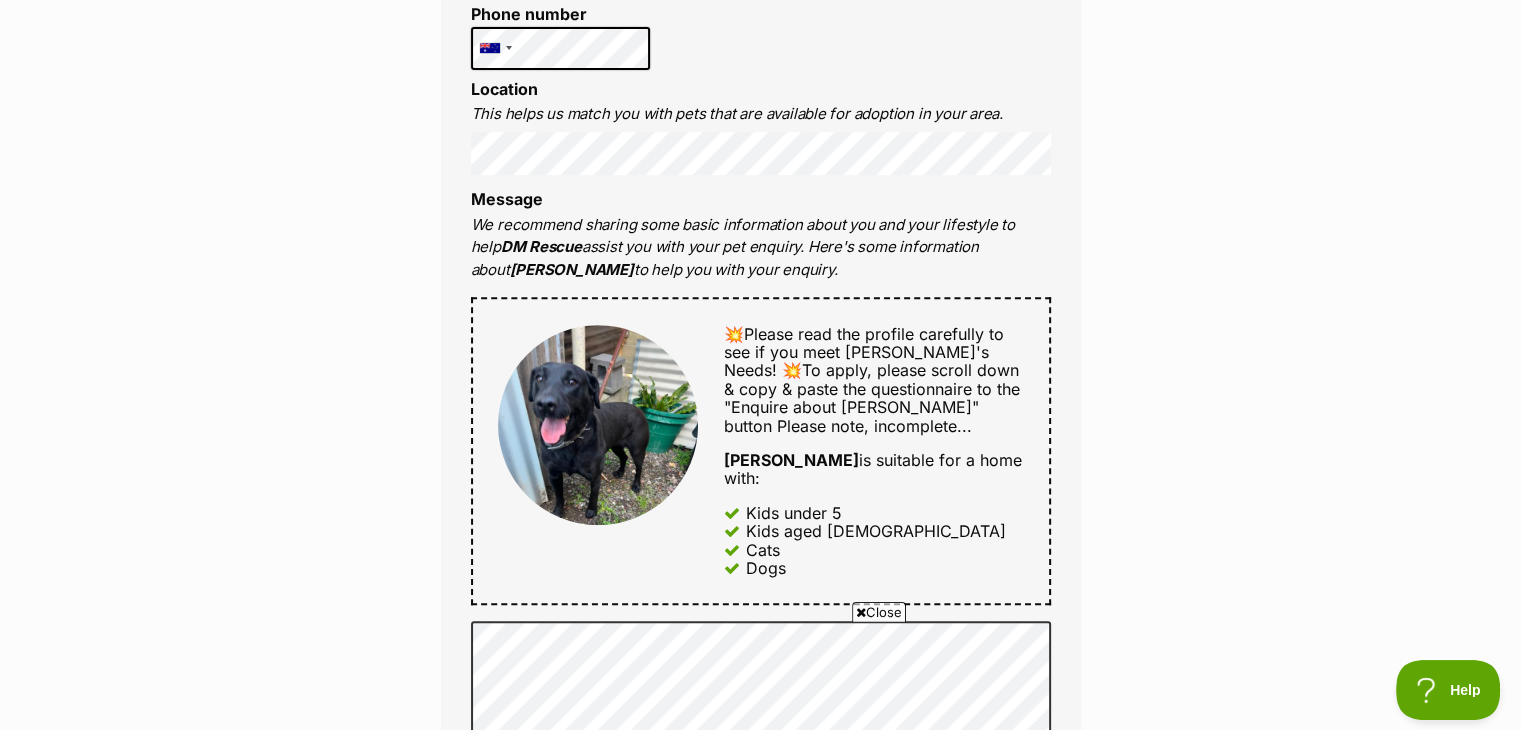 scroll, scrollTop: 791, scrollLeft: 0, axis: vertical 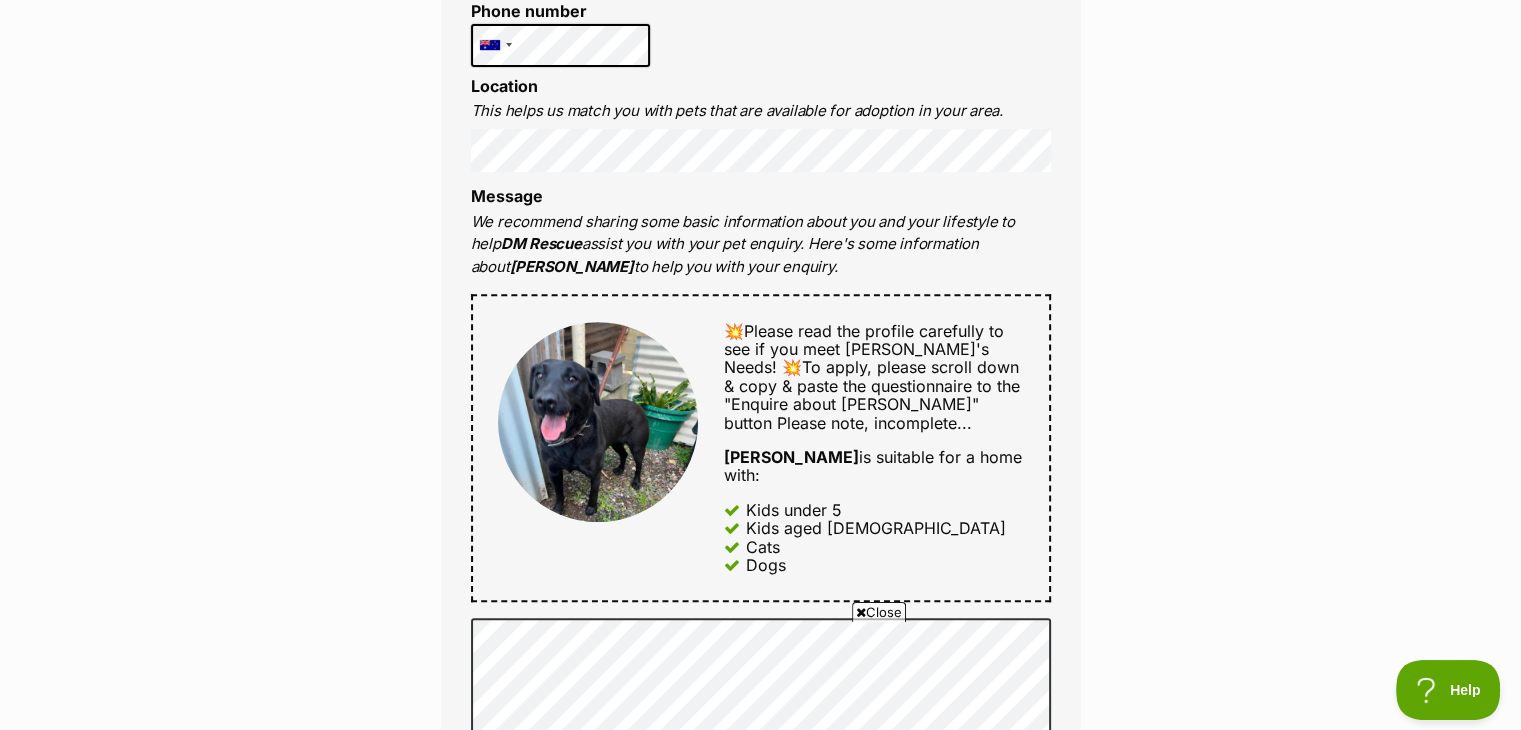 click on "Enquire about  Rosie
Want to increase your chances of a successful enquiry?
Update your adopter profile now!
Full name Amelia Battye-Smith
Email
We require this to be able to send you communications regarding your pet enquiry.
abattyesmith@gmail.com
Phone number United States +1 United Kingdom +44 Afghanistan (‫افغانستان‬‎) +93 Albania (Shqipëri) +355 Algeria (‫الجزائر‬‎) +213 American Samoa +1684 Andorra +376 Angola +244 Anguilla +1264 Antigua and Barbuda +1268 Argentina +54 Armenia (Հայաստան) +374 Aruba +297 Australia +61 Austria (Österreich) +43 Azerbaijan (Azərbaycan) +994 Bahamas +1242 Bahrain (‫البحرين‬‎) +973 Bangladesh (বাংলাদেশ) +880 Barbados +1246 Belarus (Беларусь) +375 Belgium (België) +32 Belize +501 Benin (Bénin) +229 Bermuda +1441 Bhutan (འབྲུག) +975 Bolivia +591 Bosnia and Herzegovina (Босна и Херцеговина) +387 Botswana +267 Brazil (Brasil) +1" at bounding box center [760, 860] 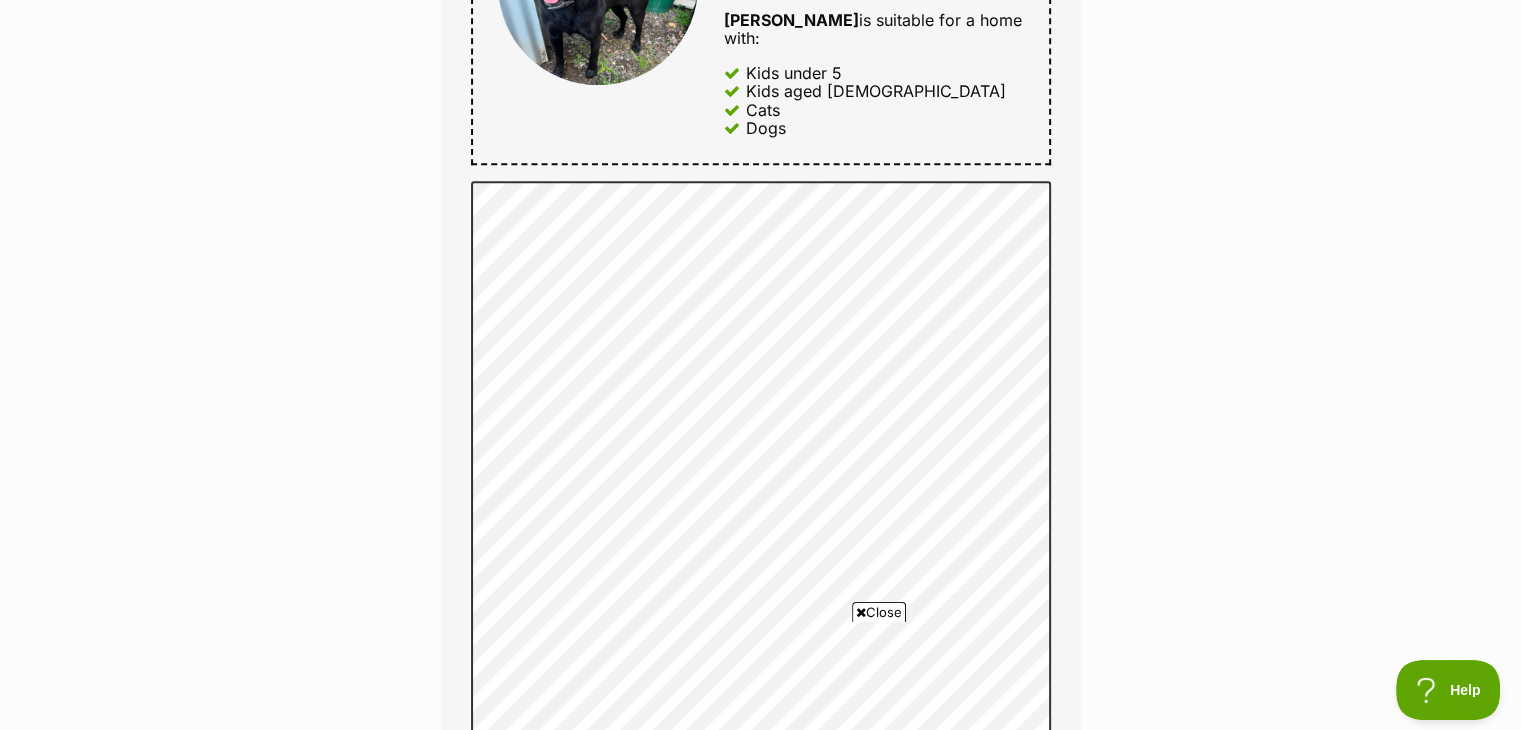 scroll, scrollTop: 1231, scrollLeft: 0, axis: vertical 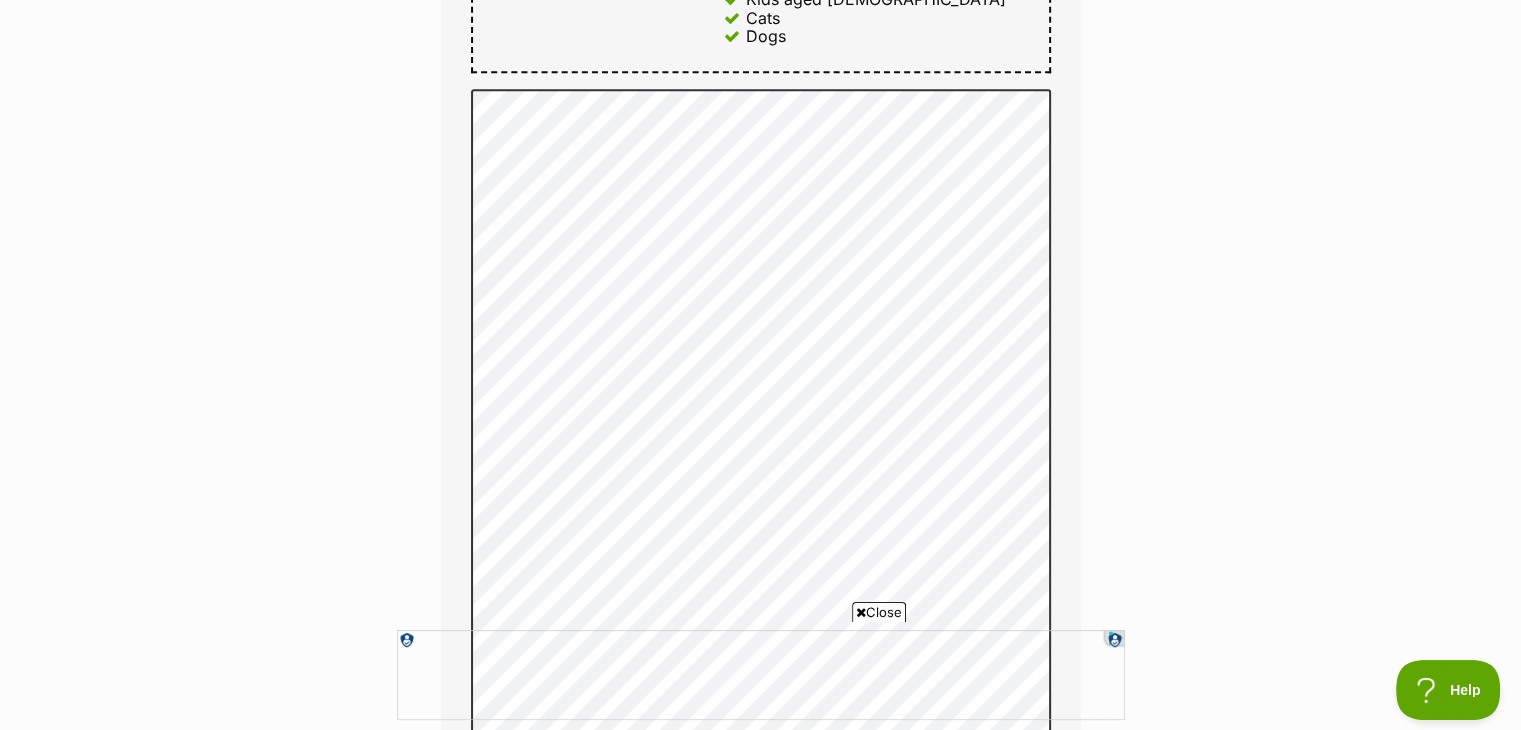 click on "Enquire about  Rosie
Want to increase your chances of a successful enquiry?
Update your adopter profile now!
Full name Amelia Battye-Smith
Email
We require this to be able to send you communications regarding your pet enquiry.
abattyesmith@gmail.com
Phone number United States +1 United Kingdom +44 Afghanistan (‫افغانستان‬‎) +93 Albania (Shqipëri) +355 Algeria (‫الجزائر‬‎) +213 American Samoa +1684 Andorra +376 Angola +244 Anguilla +1264 Antigua and Barbuda +1268 Argentina +54 Armenia (Հայաստան) +374 Aruba +297 Australia +61 Austria (Österreich) +43 Azerbaijan (Azərbaycan) +994 Bahamas +1242 Bahrain (‫البحرين‬‎) +973 Bangladesh (বাংলাদেশ) +880 Barbados +1246 Belarus (Беларусь) +375 Belgium (België) +32 Belize +501 Benin (Bénin) +229 Bermuda +1441 Bhutan (འབྲུག) +975 Bolivia +591 Bosnia and Herzegovina (Босна и Херцеговина) +387 Botswana +267 Brazil (Brasil) +1" at bounding box center (760, 450) 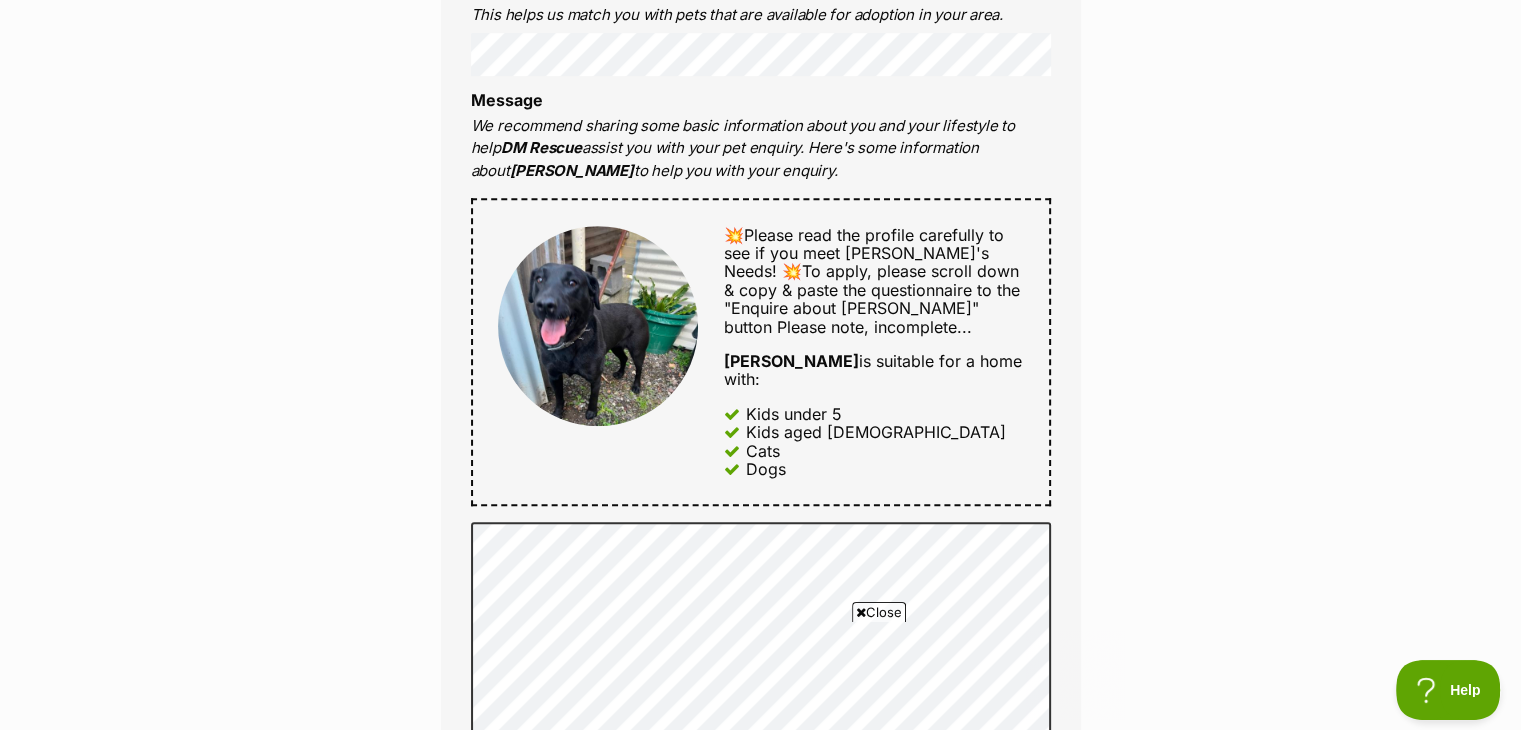 scroll, scrollTop: 0, scrollLeft: 0, axis: both 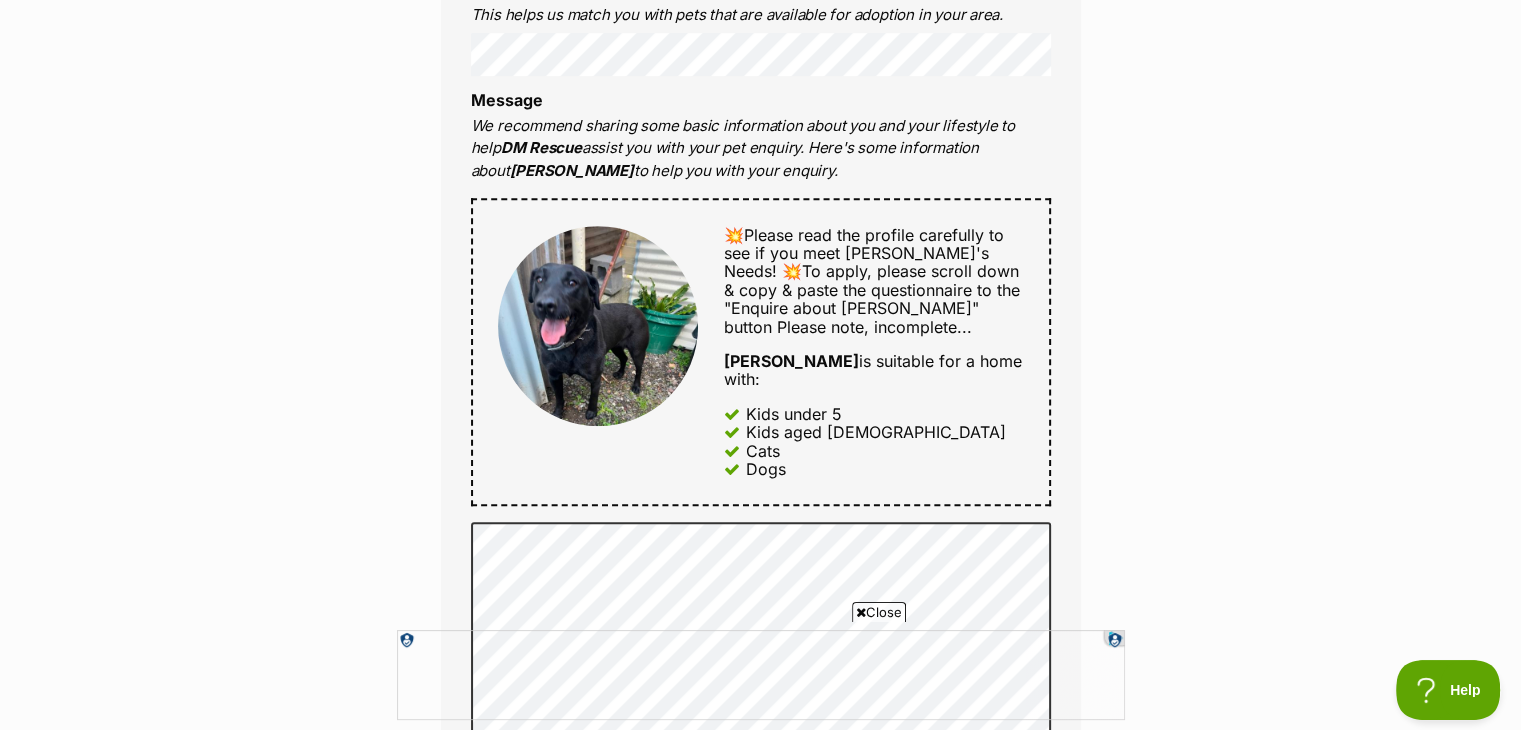click on "Enquire about  Rosie
Want to increase your chances of a successful enquiry?
Update your adopter profile now!
Full name Amelia Battye-Smith
Email
We require this to be able to send you communications regarding your pet enquiry.
abattyesmith@gmail.com
Phone number United States +1 United Kingdom +44 Afghanistan (‫افغانستان‬‎) +93 Albania (Shqipëri) +355 Algeria (‫الجزائر‬‎) +213 American Samoa +1684 Andorra +376 Angola +244 Anguilla +1264 Antigua and Barbuda +1268 Argentina +54 Armenia (Հայաստան) +374 Aruba +297 Australia +61 Austria (Österreich) +43 Azerbaijan (Azərbaycan) +994 Bahamas +1242 Bahrain (‫البحرين‬‎) +973 Bangladesh (বাংলাদেশ) +880 Barbados +1246 Belarus (Беларусь) +375 Belgium (België) +32 Belize +501 Benin (Bénin) +229 Bermuda +1441 Bhutan (འབྲུག) +975 Bolivia +591 Bosnia and Herzegovina (Босна и Херцеговина) +387 Botswana +267 Brazil (Brasil) +1" at bounding box center [760, 883] 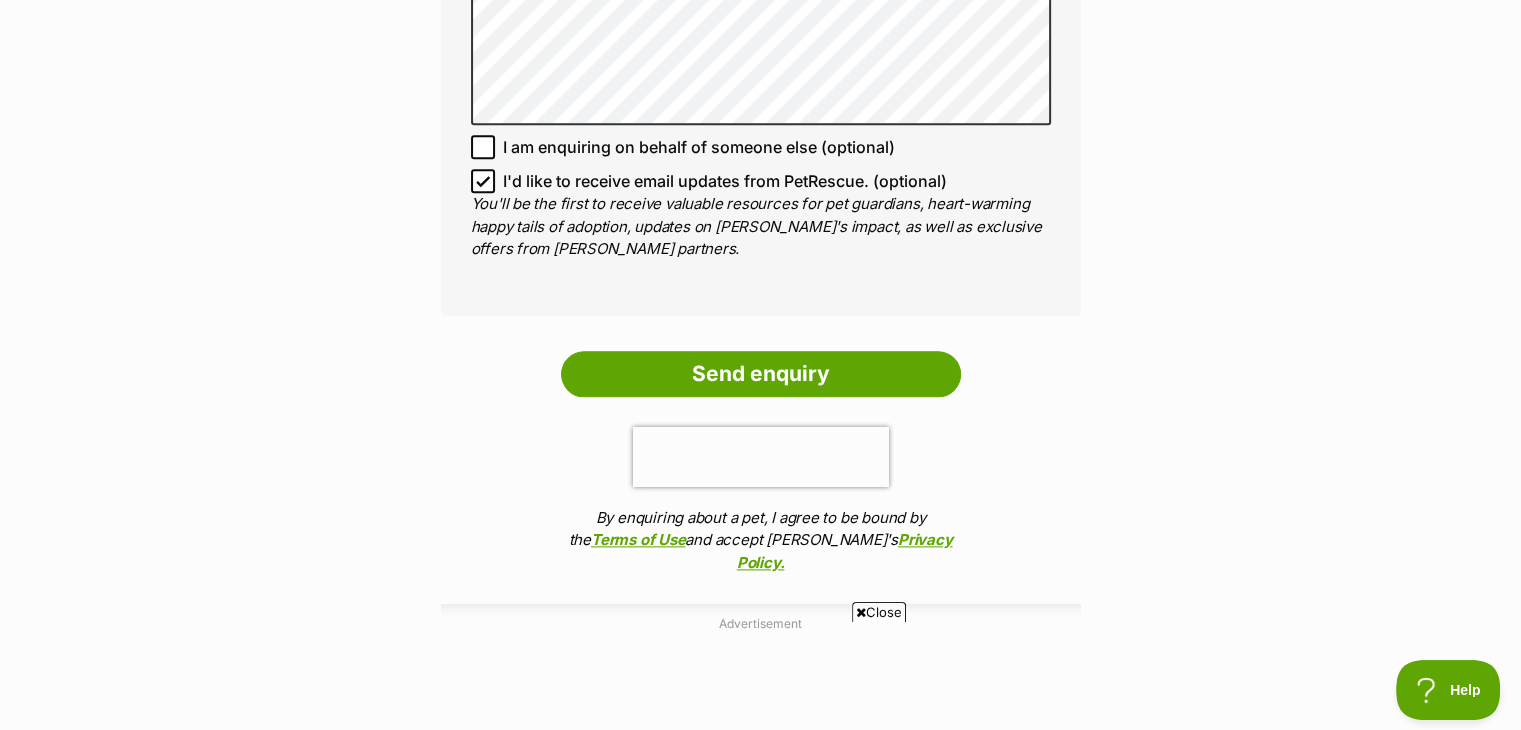scroll, scrollTop: 0, scrollLeft: 0, axis: both 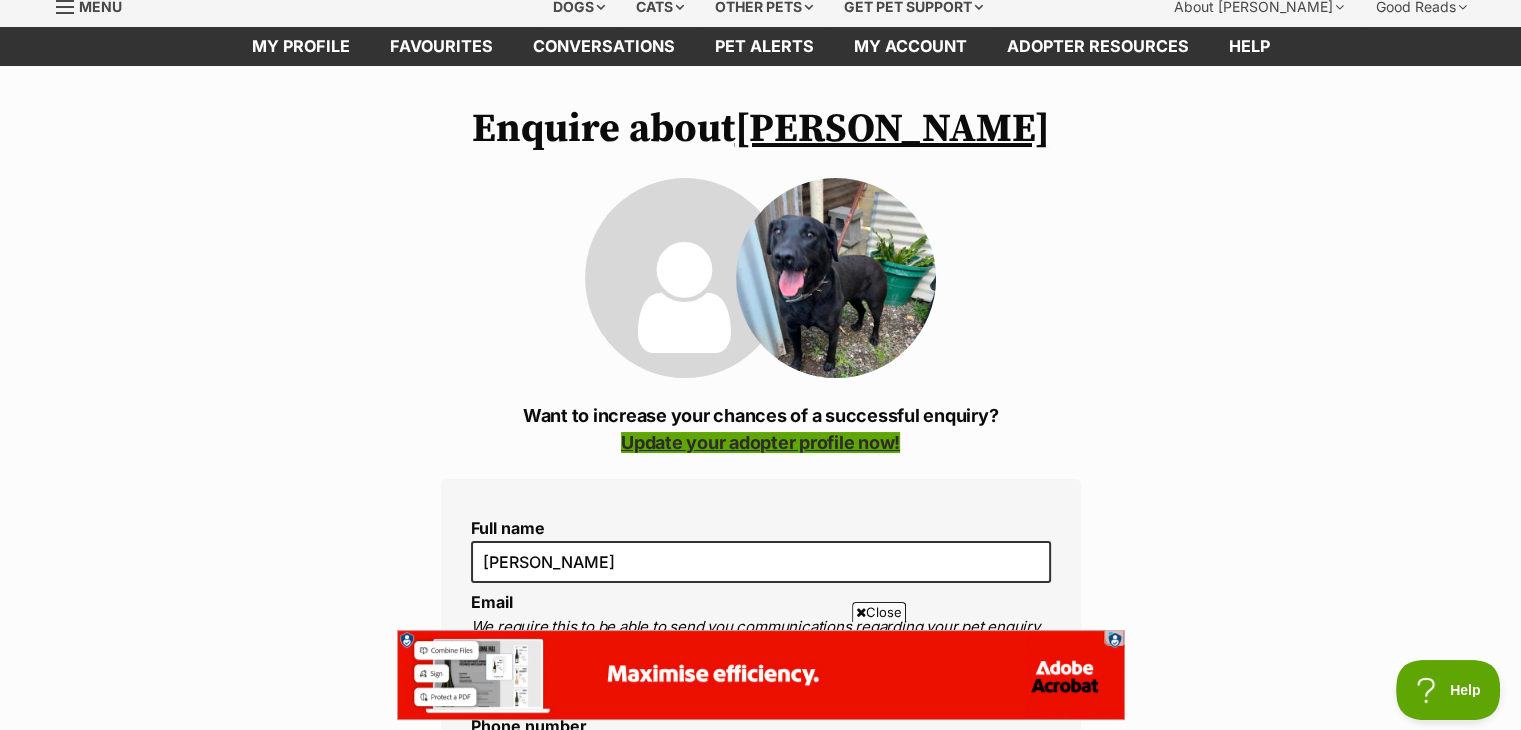 click on "Update your adopter profile now!" at bounding box center [760, 442] 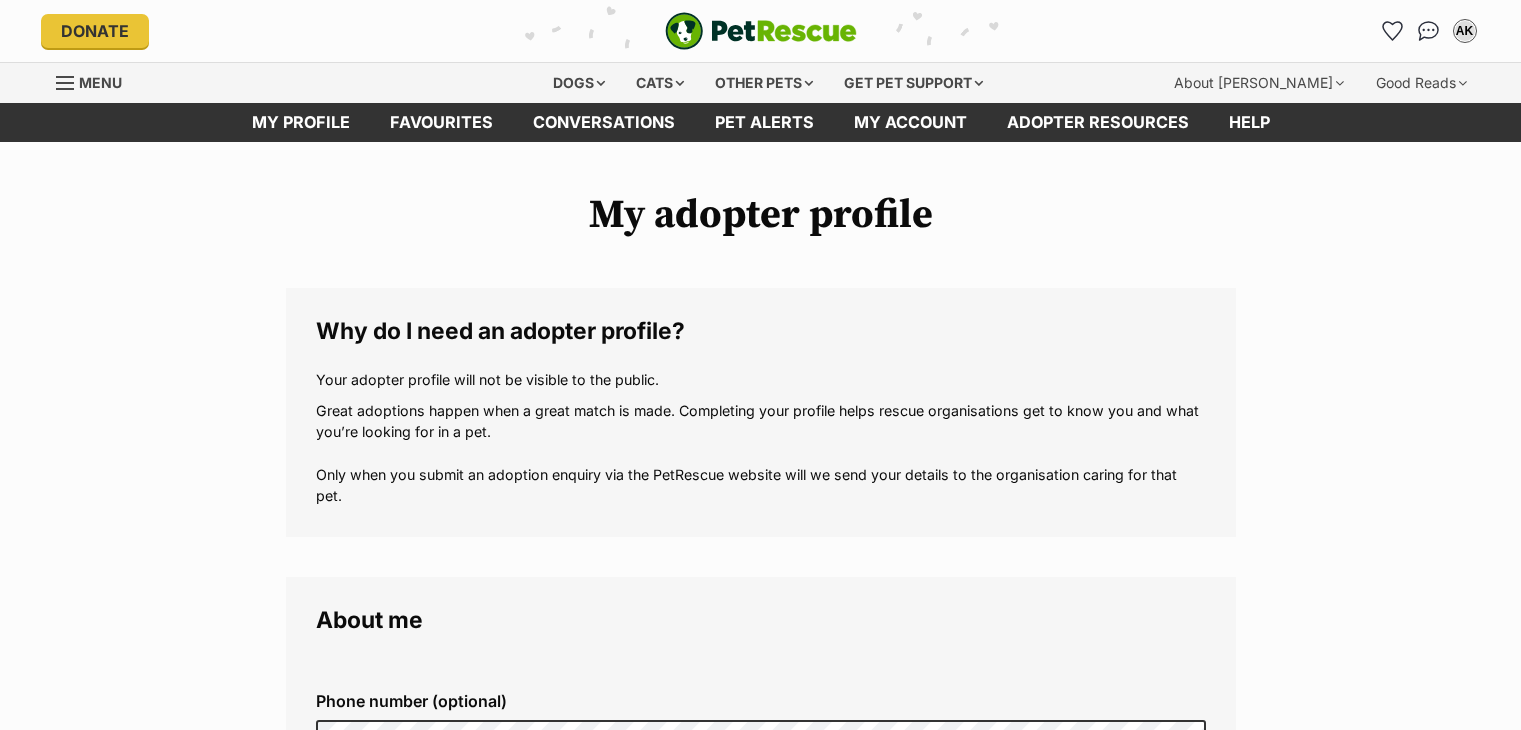 scroll, scrollTop: 0, scrollLeft: 0, axis: both 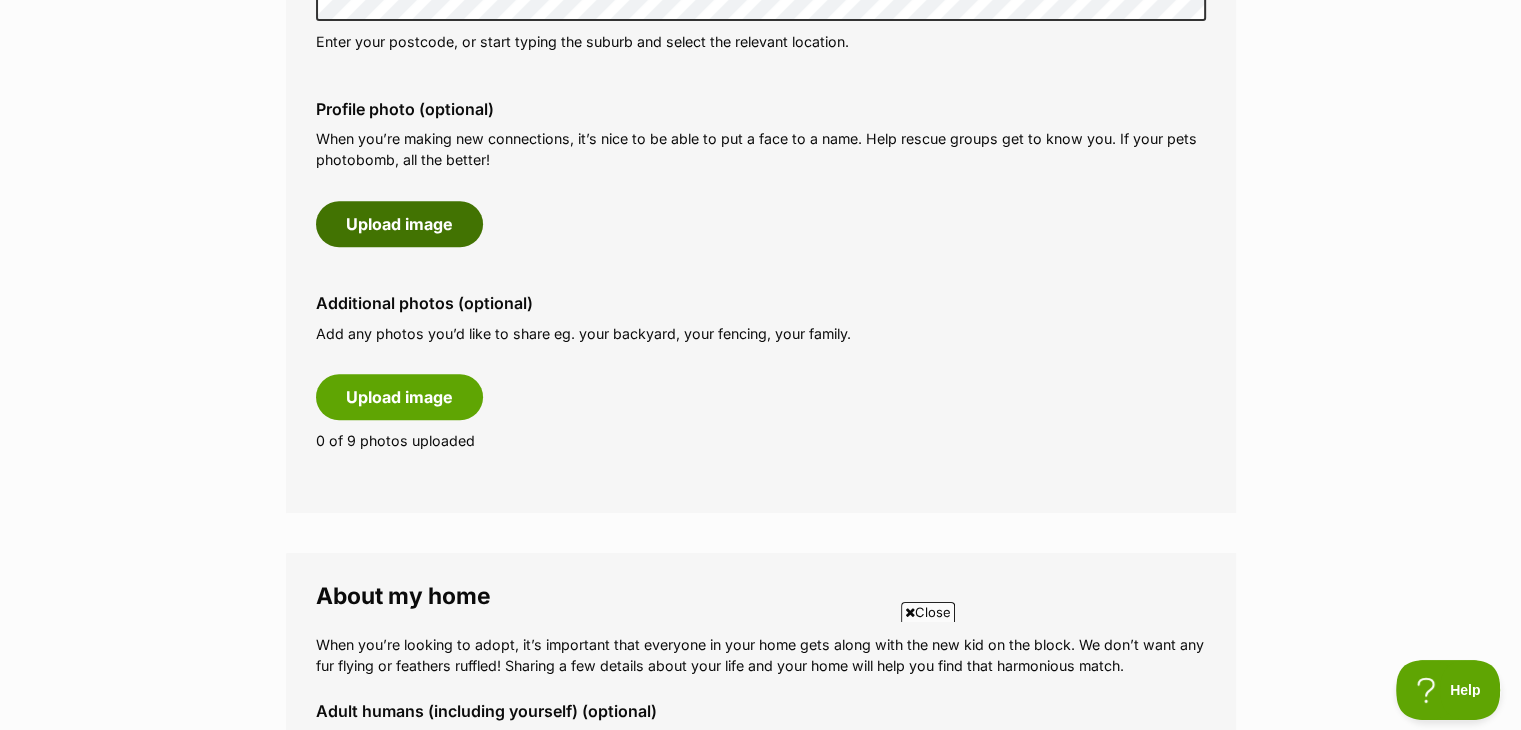 click on "Upload image" at bounding box center (399, 224) 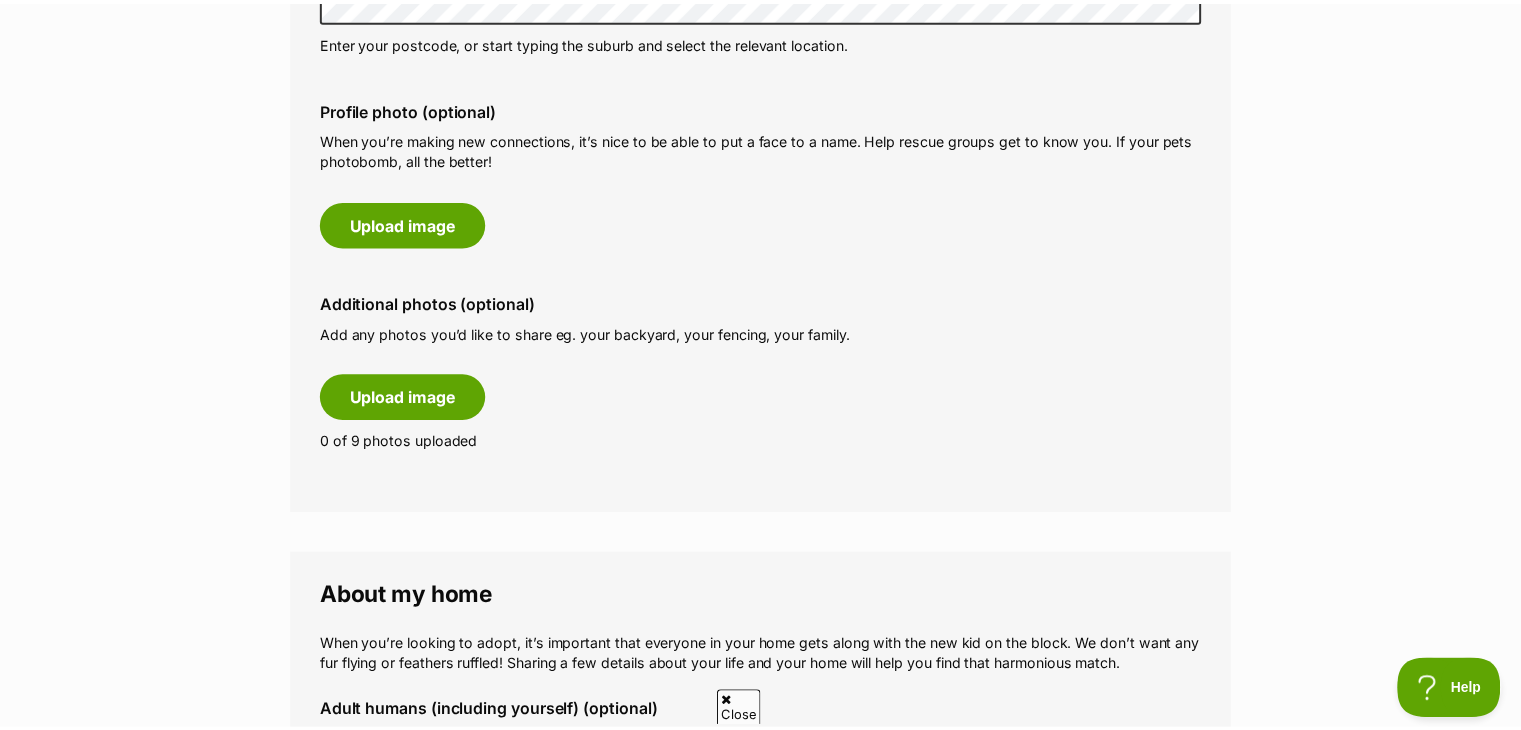 scroll, scrollTop: 0, scrollLeft: 0, axis: both 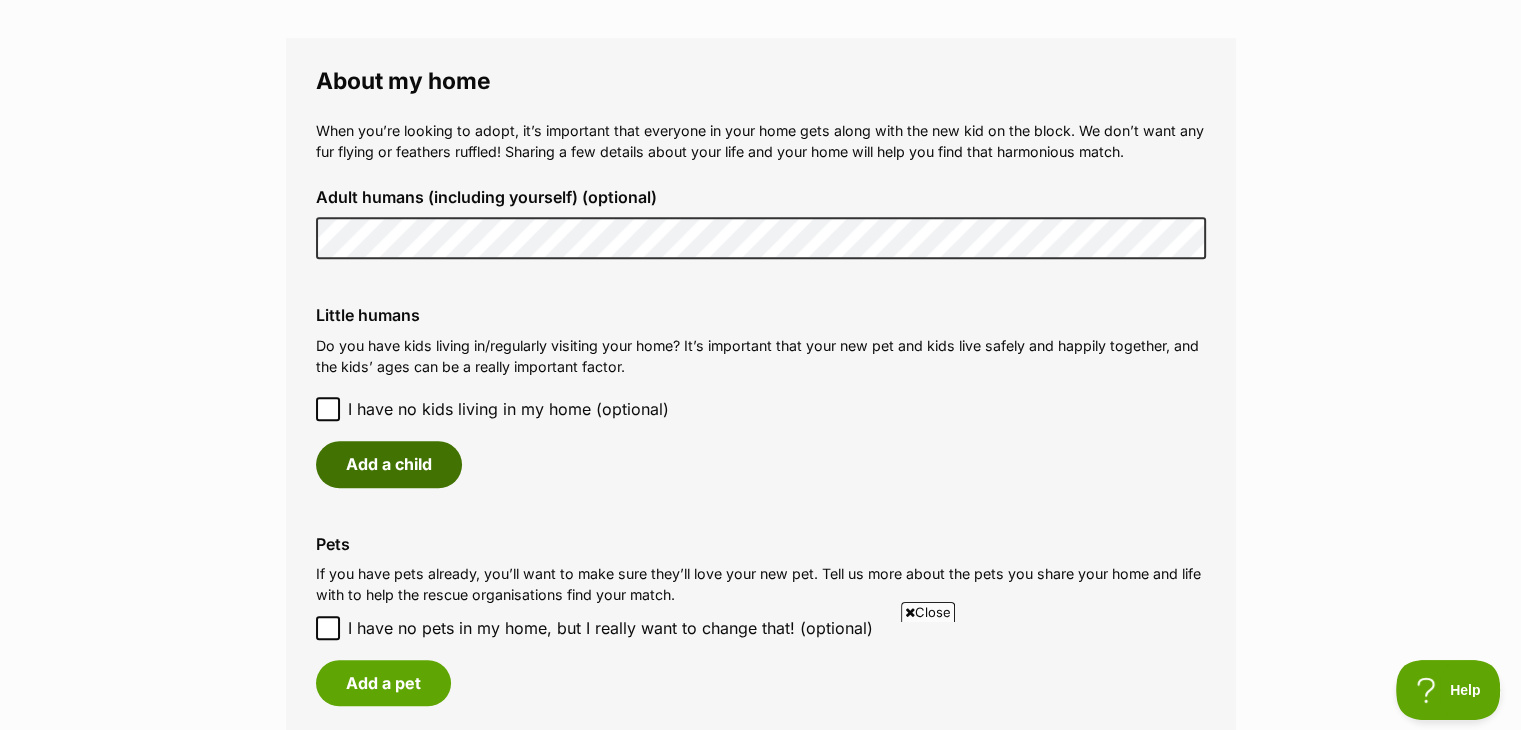 click on "Add a child" at bounding box center (389, 464) 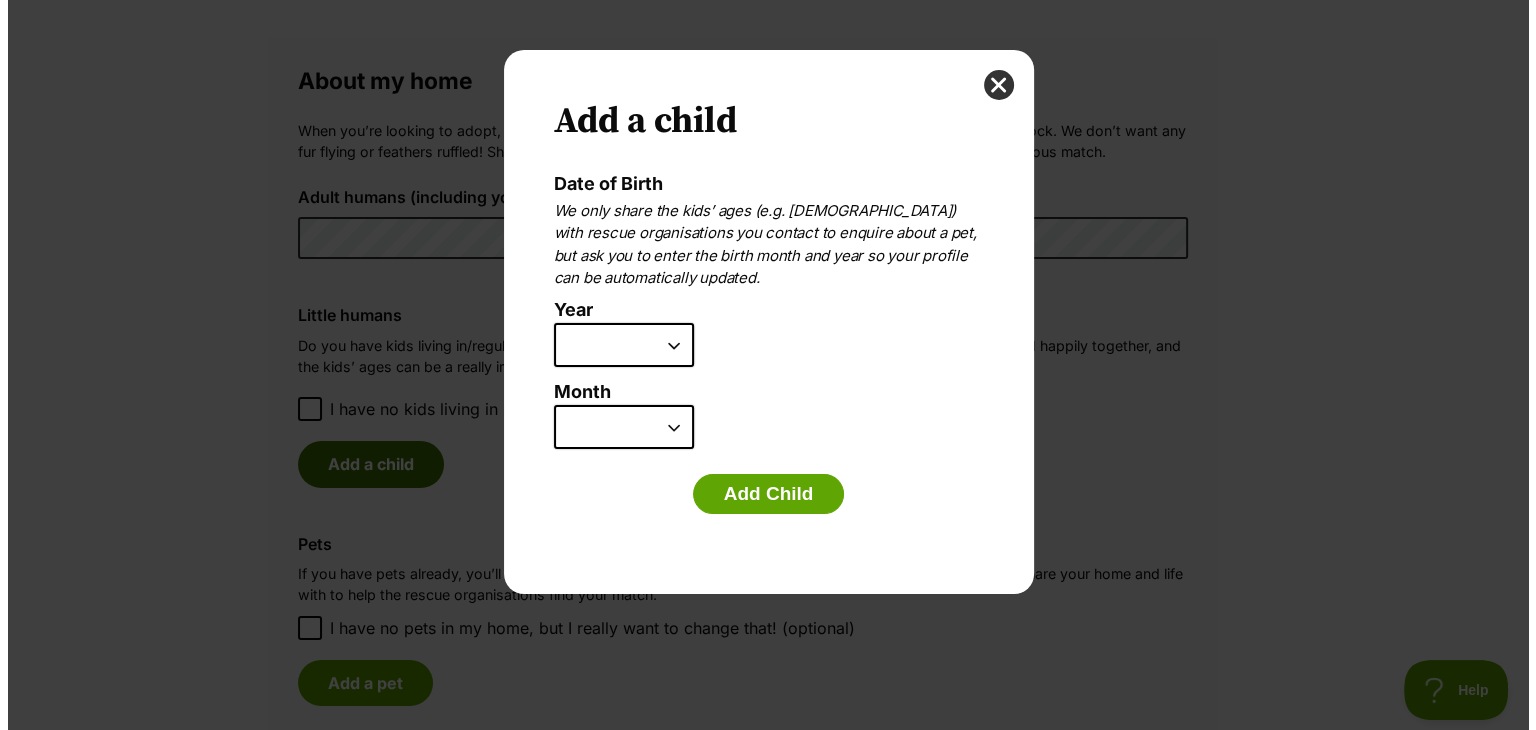 scroll, scrollTop: 0, scrollLeft: 0, axis: both 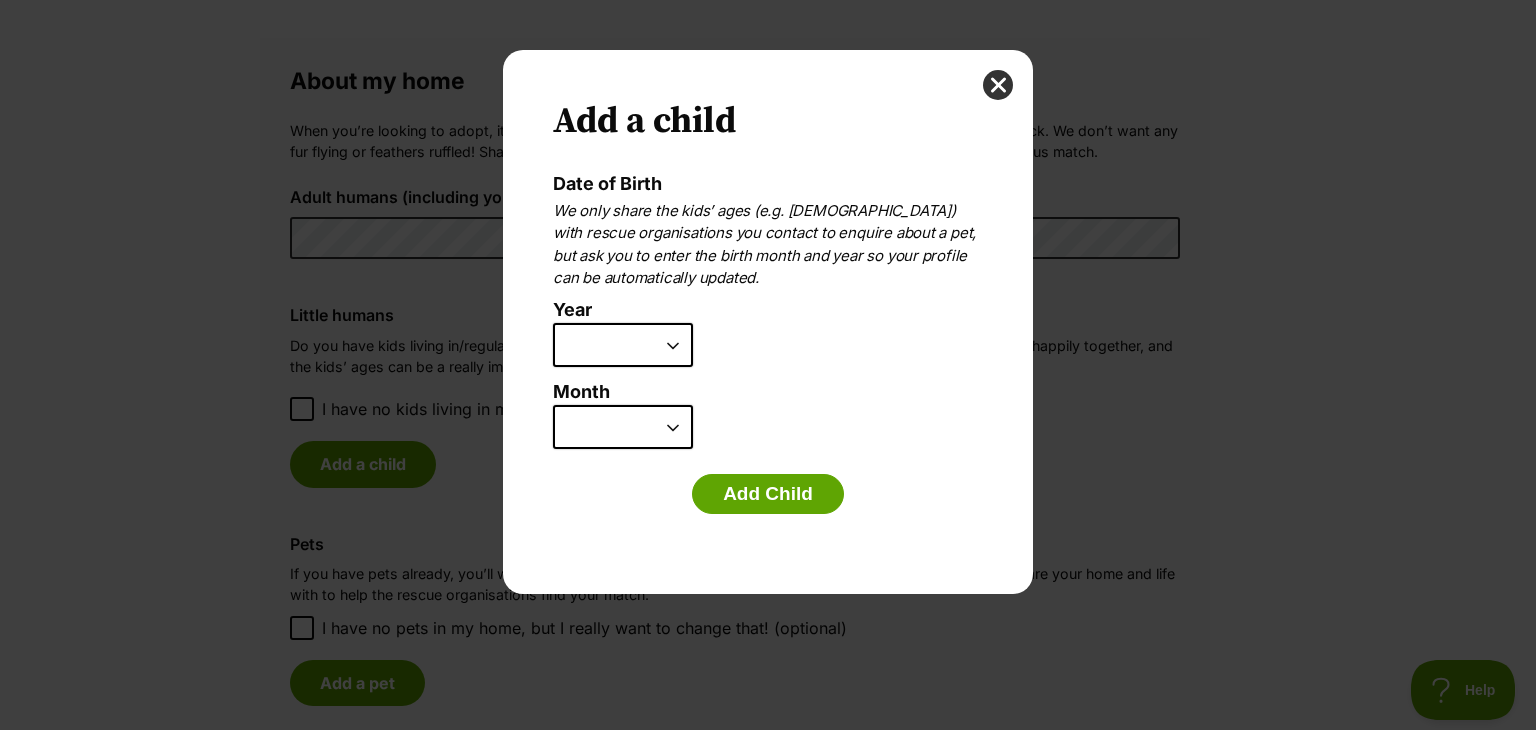click on "2025
2024
2023
2022
2021
2020
2019
2018
2017
2016
2015
2014
2013
2012
2011
2010
2009
2008
2007" at bounding box center (623, 345) 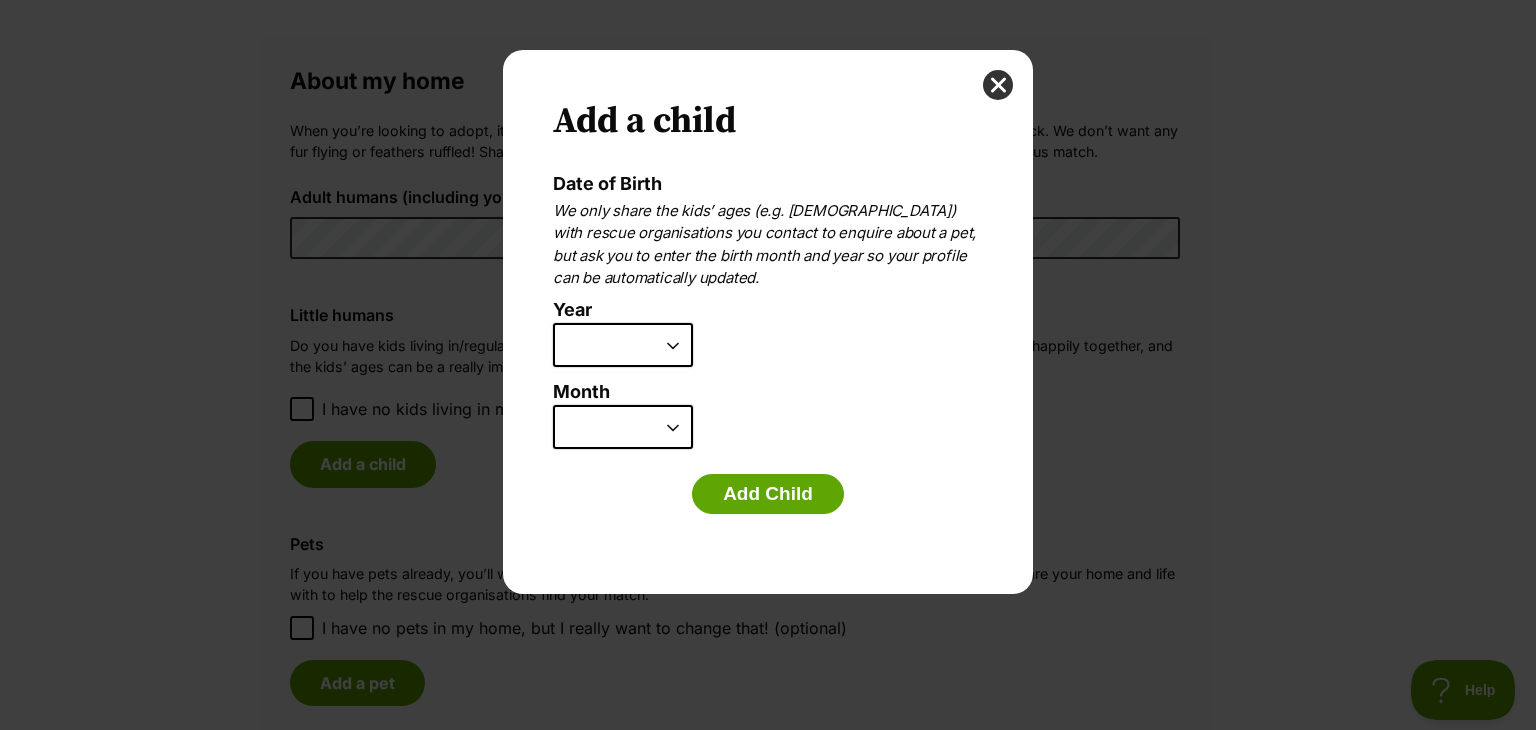 select on "2020" 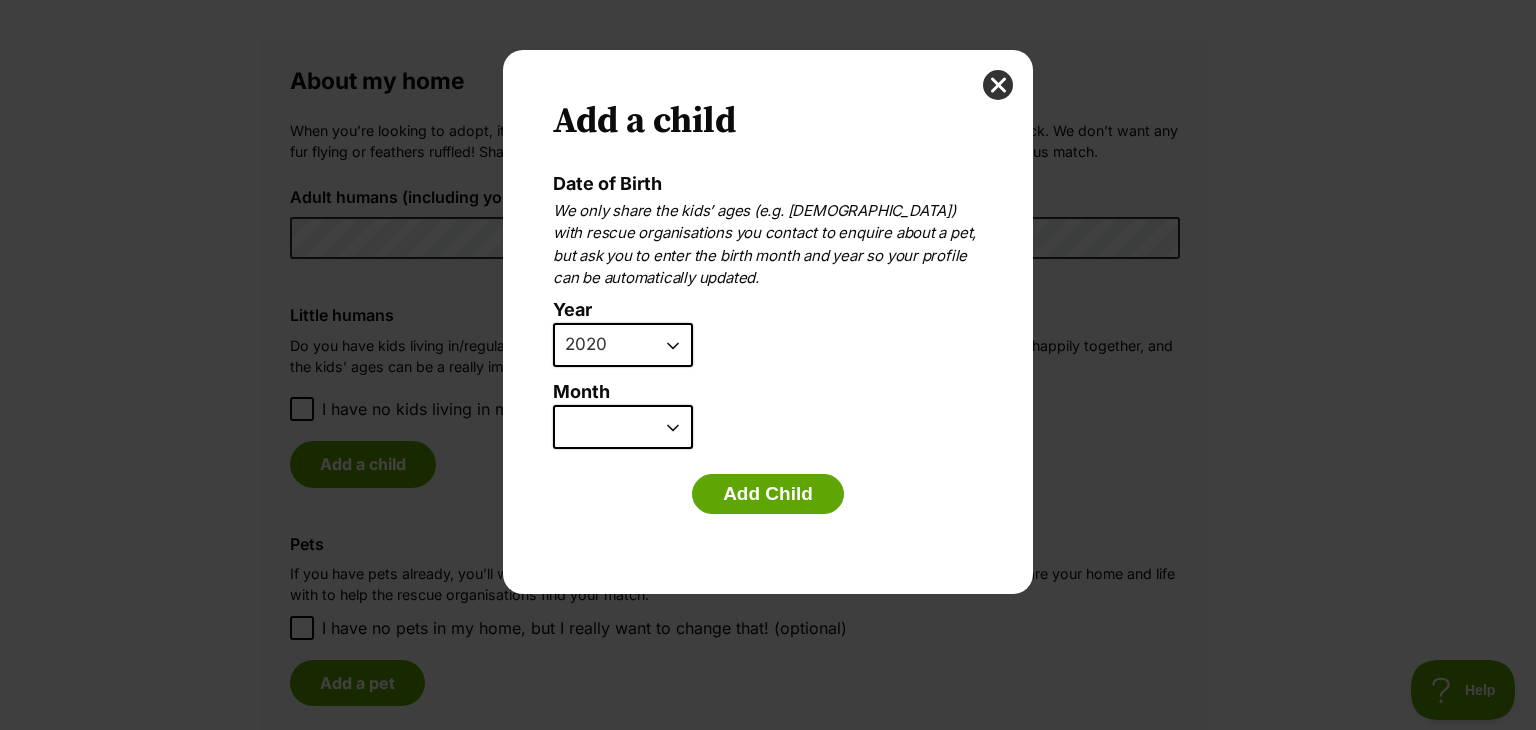 click on "2025
2024
2023
2022
2021
2020
2019
2018
2017
2016
2015
2014
2013
2012
2011
2010
2009
2008
2007" at bounding box center (623, 345) 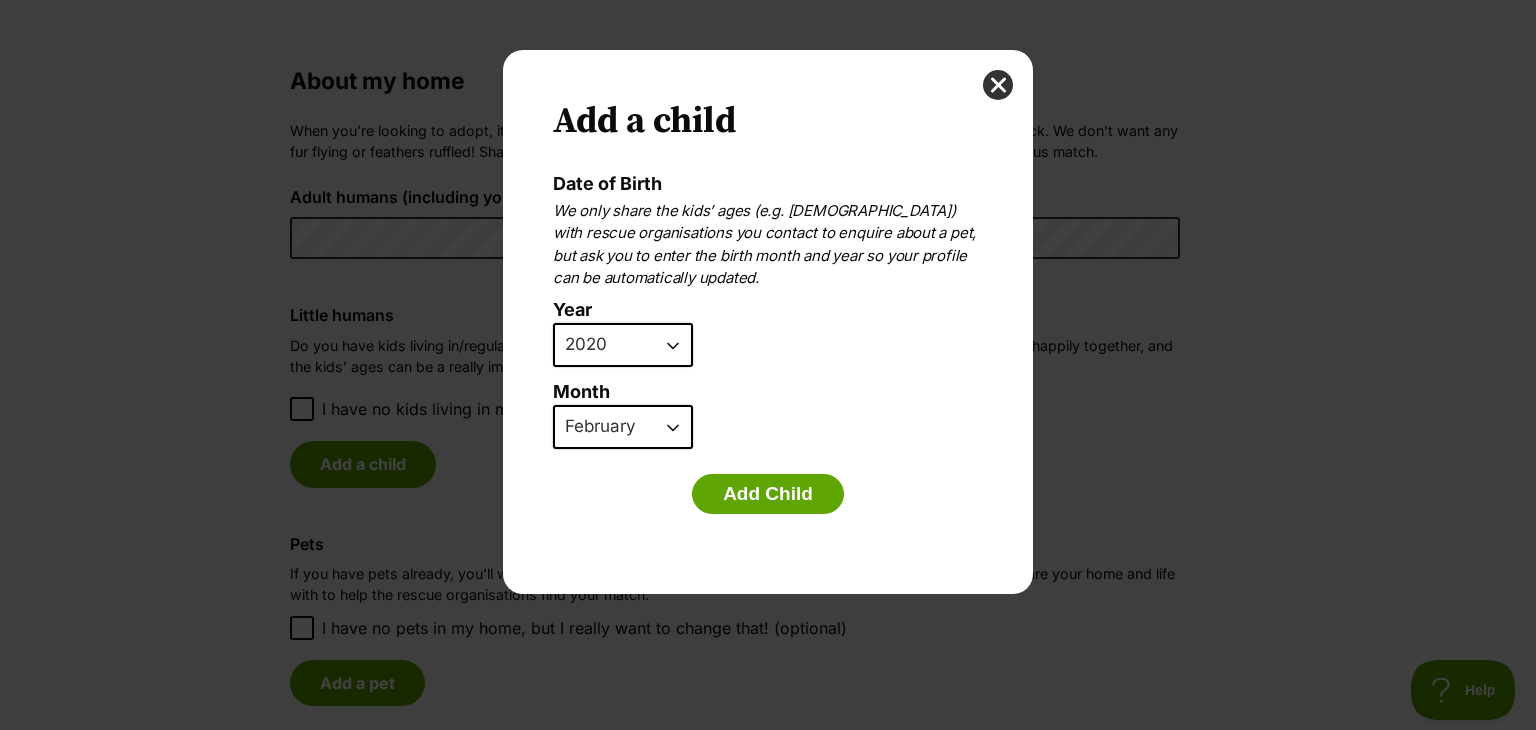 click on "January
February
March
April
May
June
July
August
September
October
November
December" at bounding box center (623, 427) 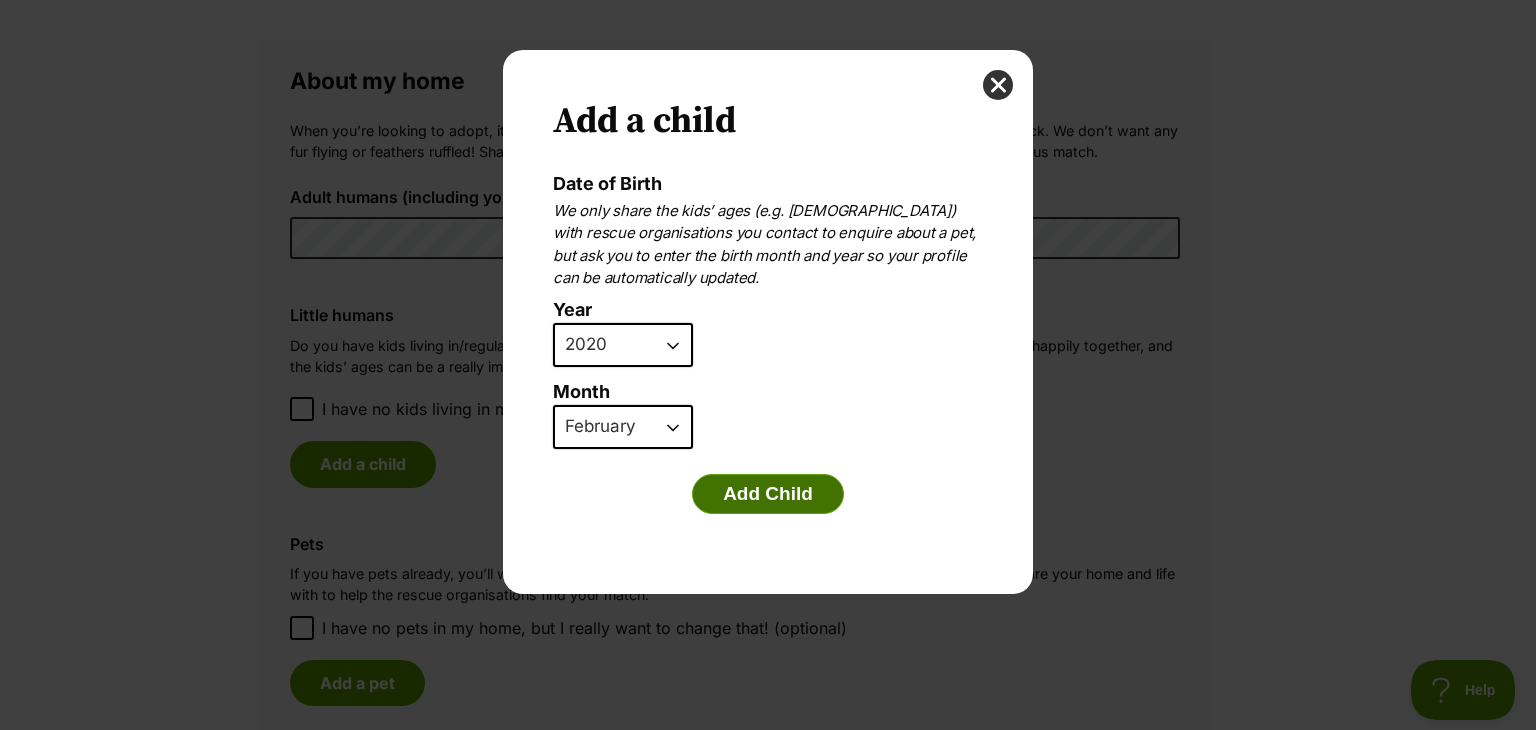 click on "Add Child" at bounding box center [768, 494] 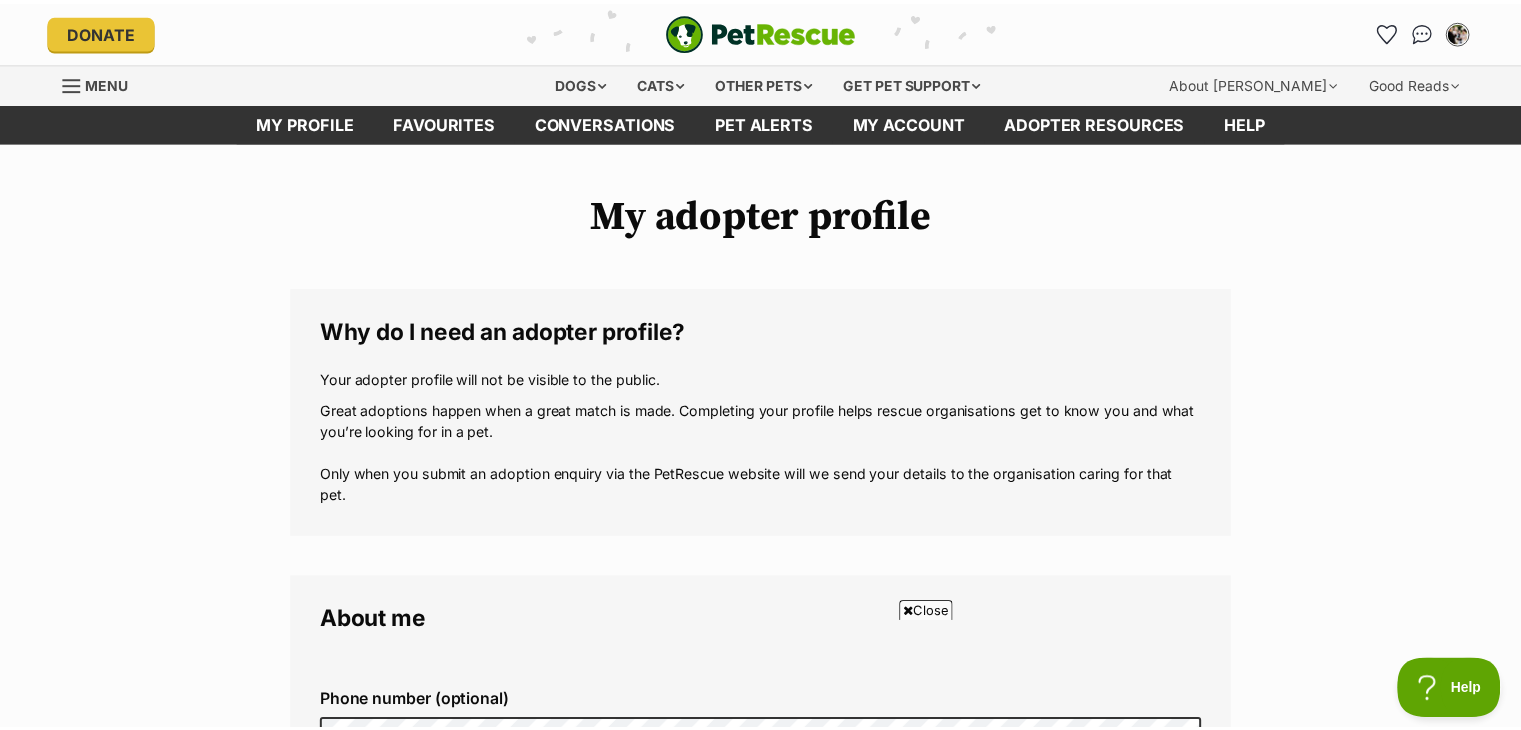 scroll, scrollTop: 1668, scrollLeft: 0, axis: vertical 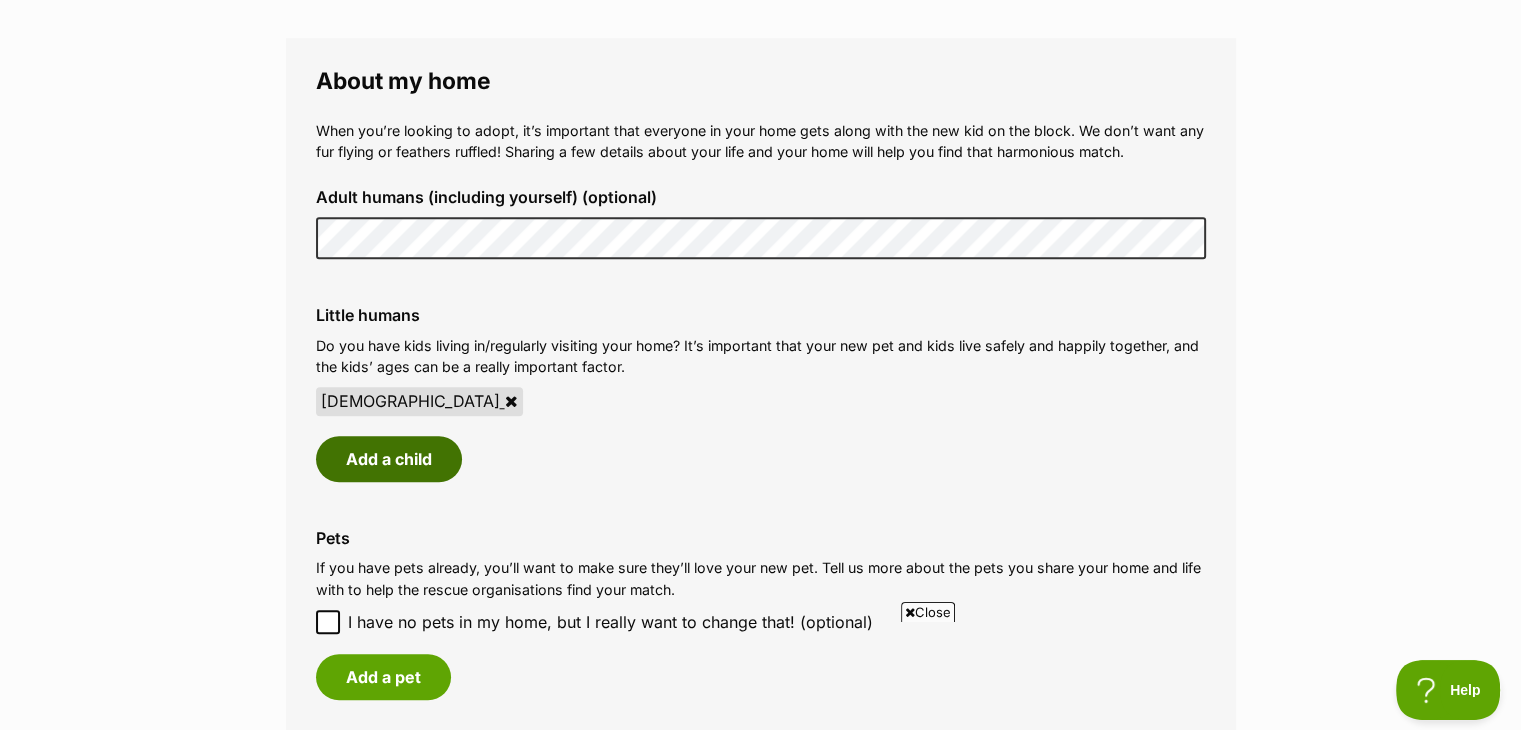 click on "Add a child" at bounding box center (389, 459) 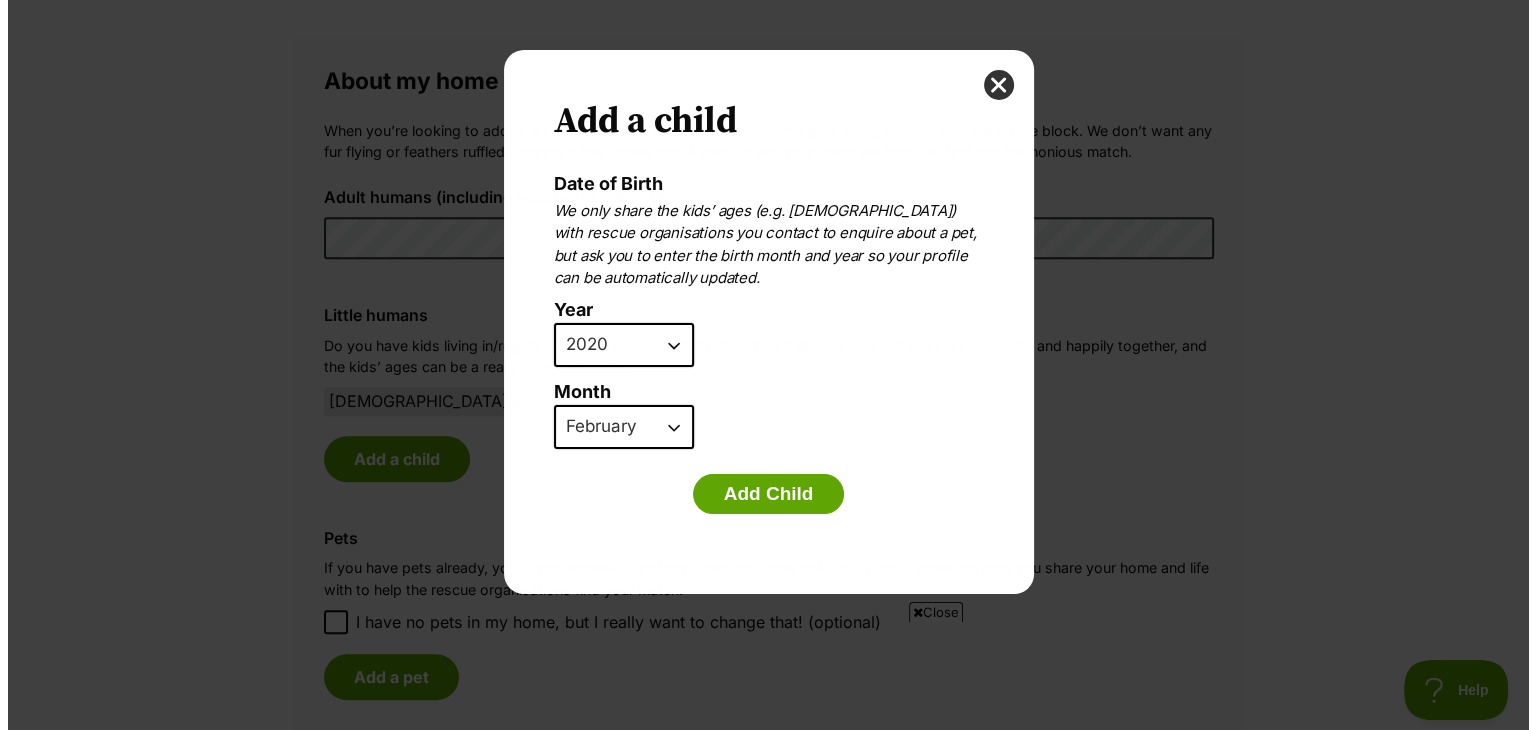 scroll, scrollTop: 0, scrollLeft: 0, axis: both 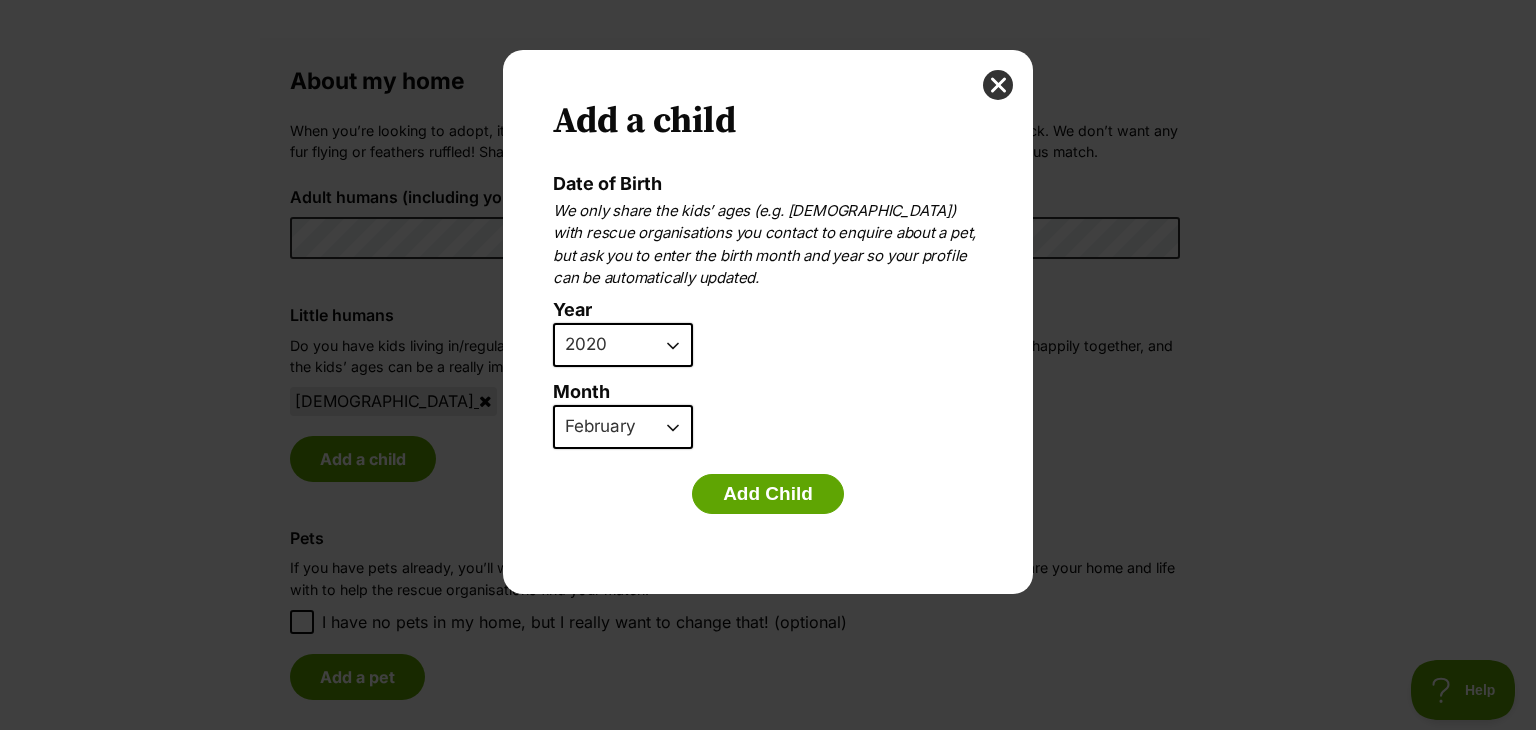 click on "2025
2024
2023
2022
2021
2020
2019
2018
2017
2016
2015
2014
2013
2012
2011
2010
2009
2008
2007" at bounding box center [623, 345] 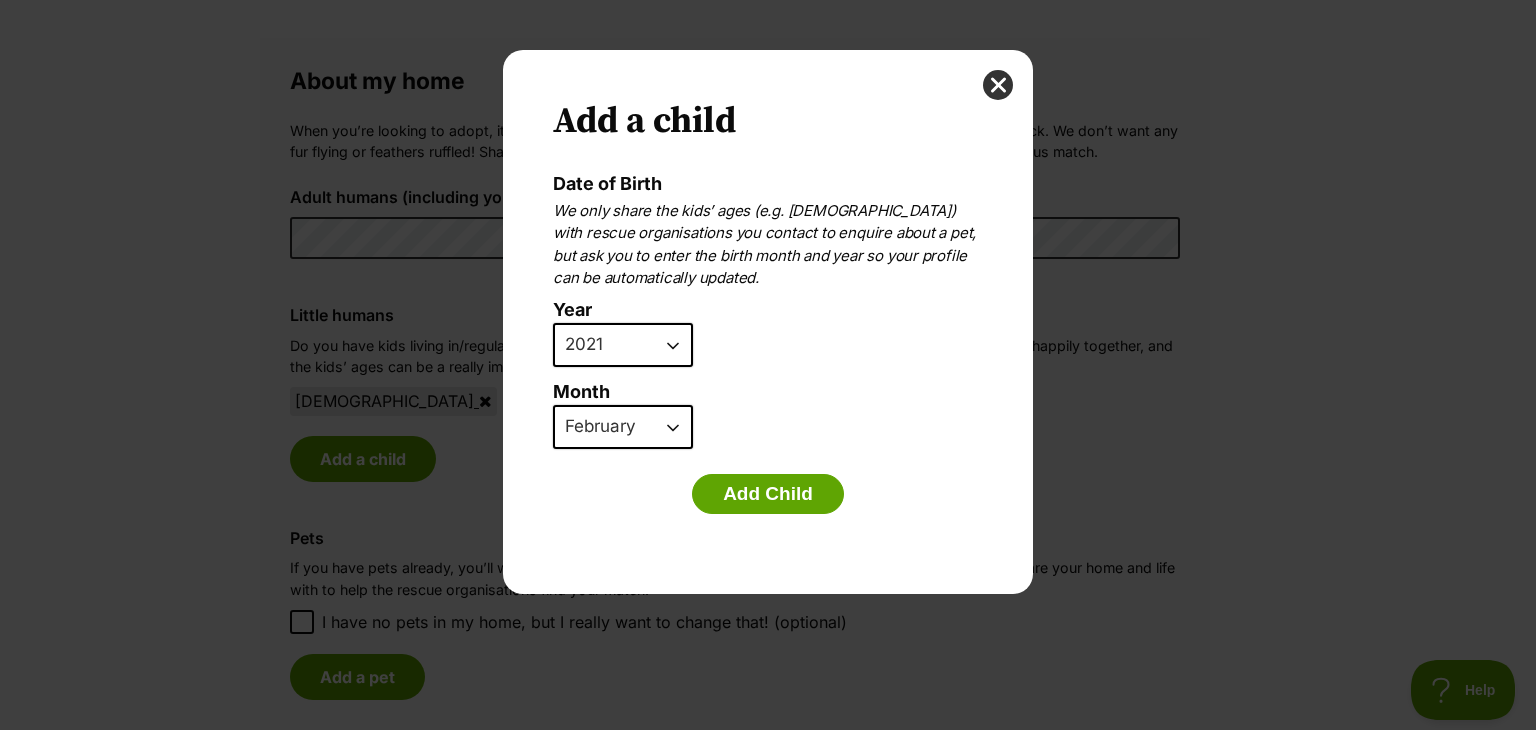 click on "2025
2024
2023
2022
2021
2020
2019
2018
2017
2016
2015
2014
2013
2012
2011
2010
2009
2008
2007" at bounding box center (623, 345) 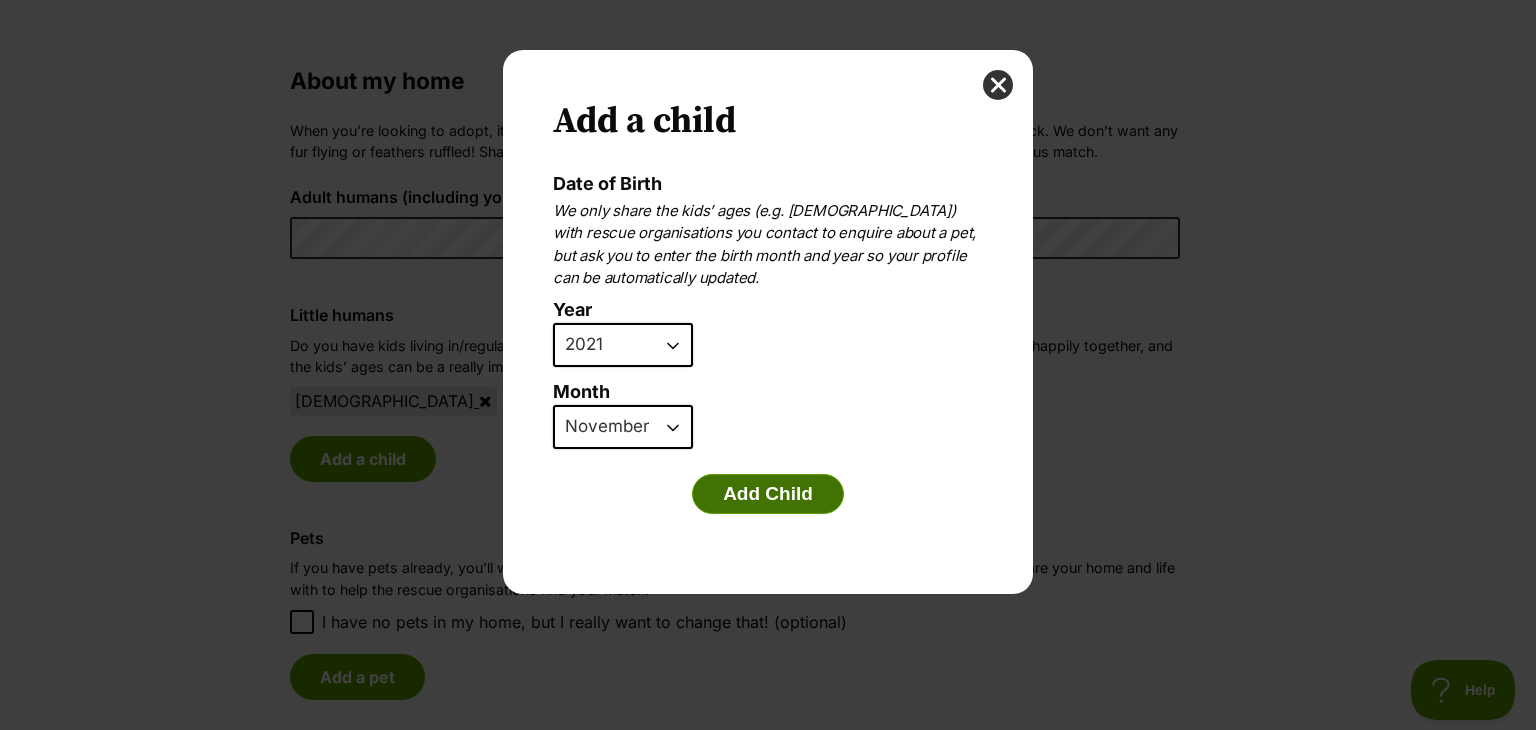 click on "Add Child" at bounding box center [768, 494] 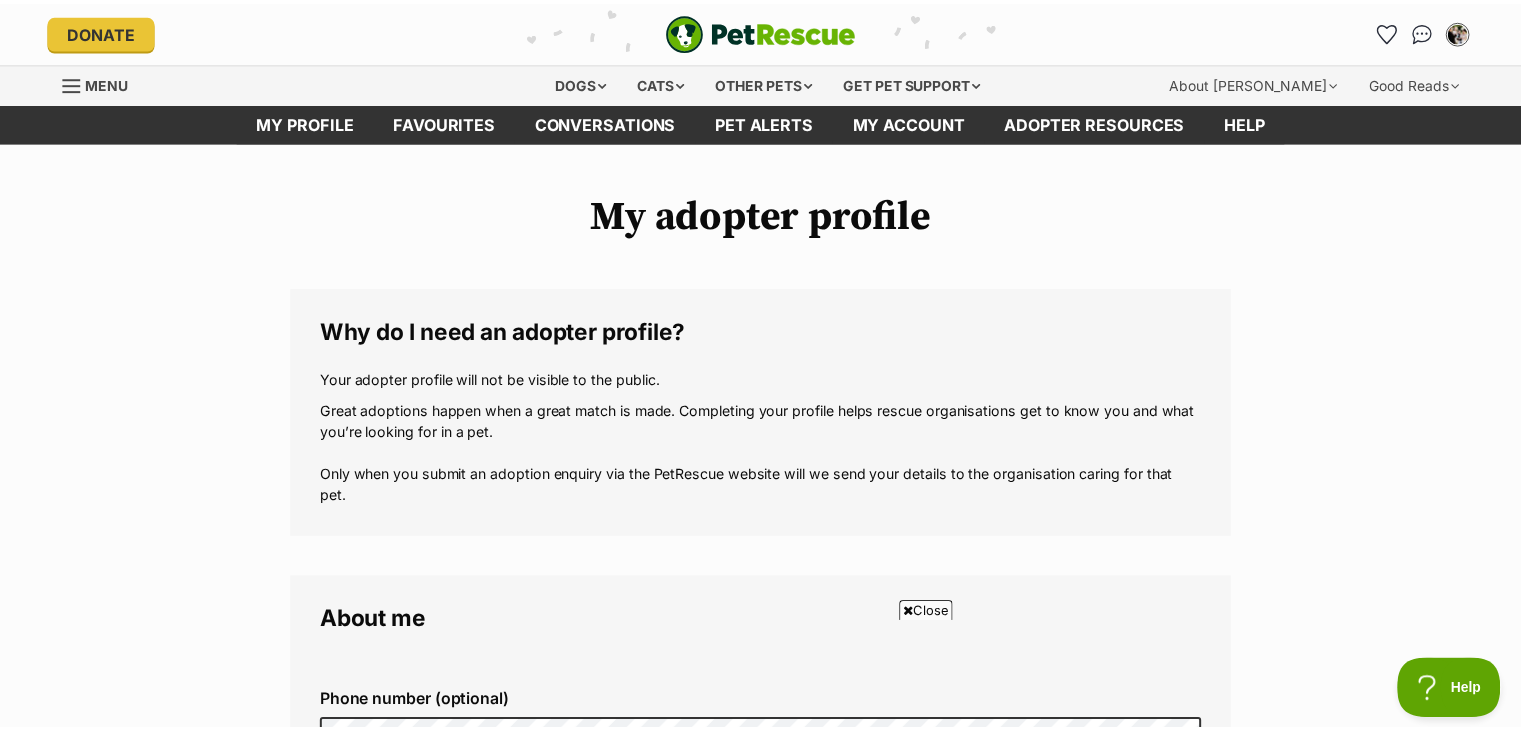 scroll, scrollTop: 1668, scrollLeft: 0, axis: vertical 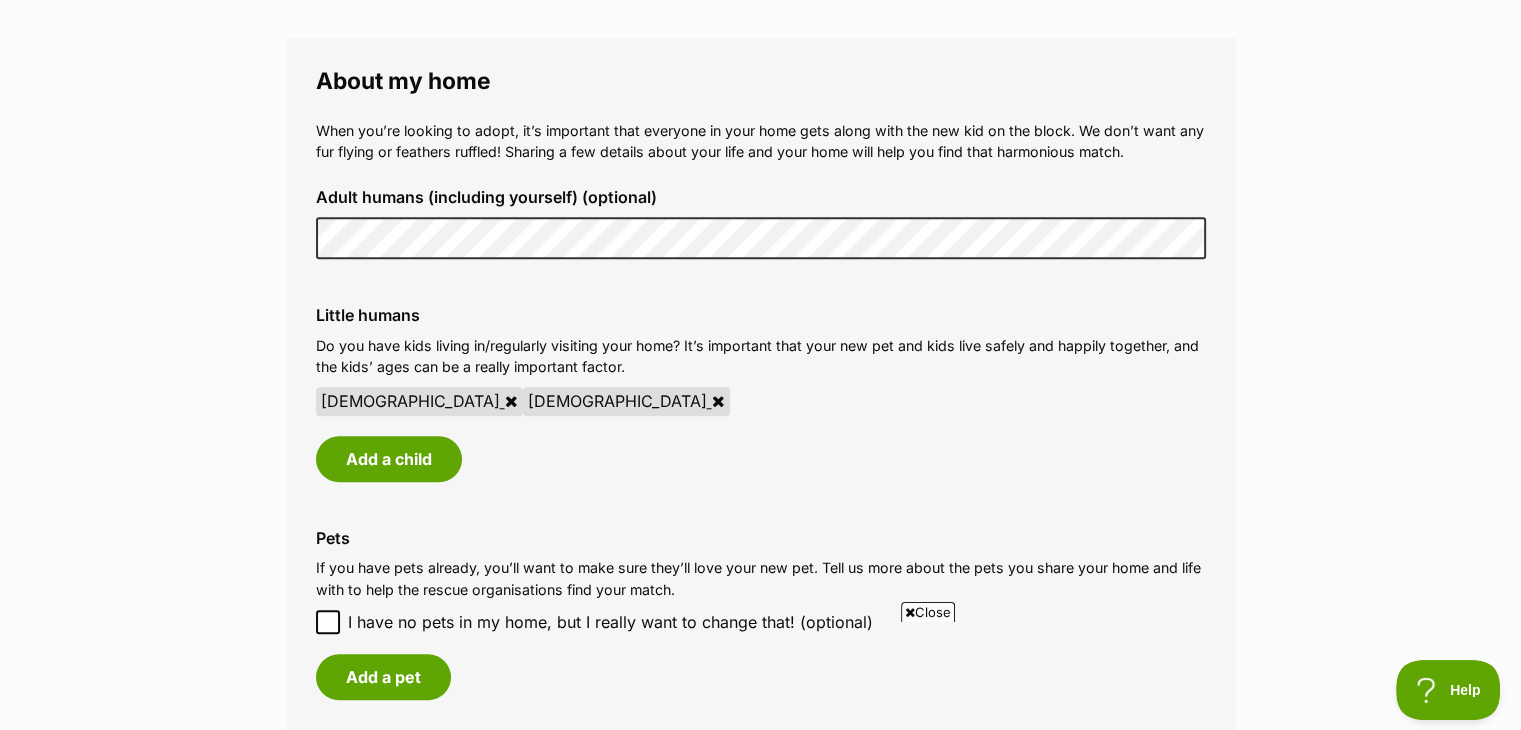 click on "My adopter profile
Why do I need an adopter profile?
Your adopter profile will not be visible to the public.
Great adoptions happen when a great match is made. Completing your profile helps rescue organisations get to know you and what you’re looking for in a pet. Only when you submit an adoption enquiry via the PetRescue website will we send your details to the organisation caring for that pet.
About me
Phone number (optional)
This is only shared with PetRescue and the rescue organisations you contact with a pet adoption enquiry. This is how we can all get in touch.
Where you live
Address line 1 (optional)
Address line 2 (optional)
Suburb (optional)
State New South Wales
Postcode
Can't be blank
Must be a valid address
Enter your postcode, or start typing the suburb and select the relevant location.
Profile photo (optional)
Upload image
Remove profile image (optional)" at bounding box center (760, -9) 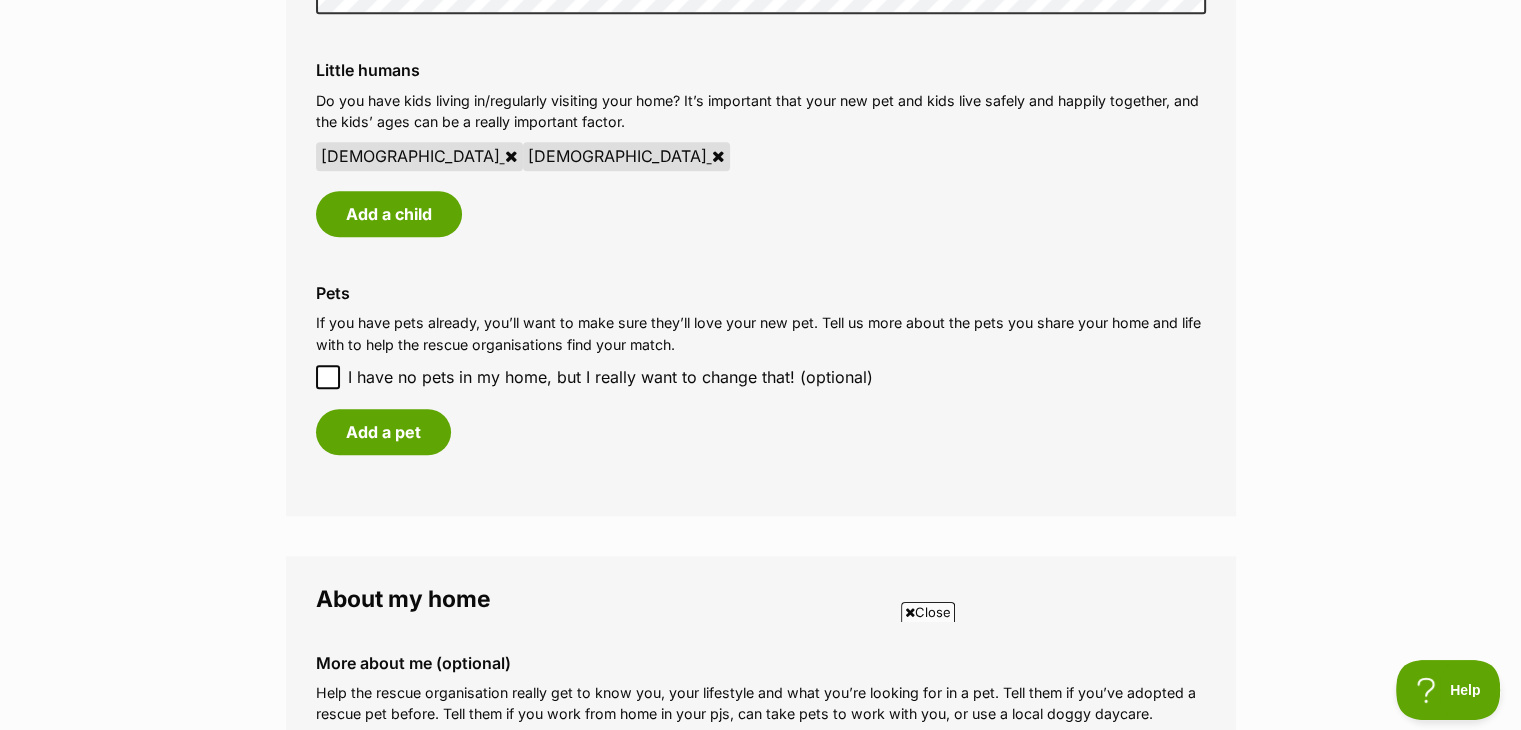 scroll, scrollTop: 1948, scrollLeft: 0, axis: vertical 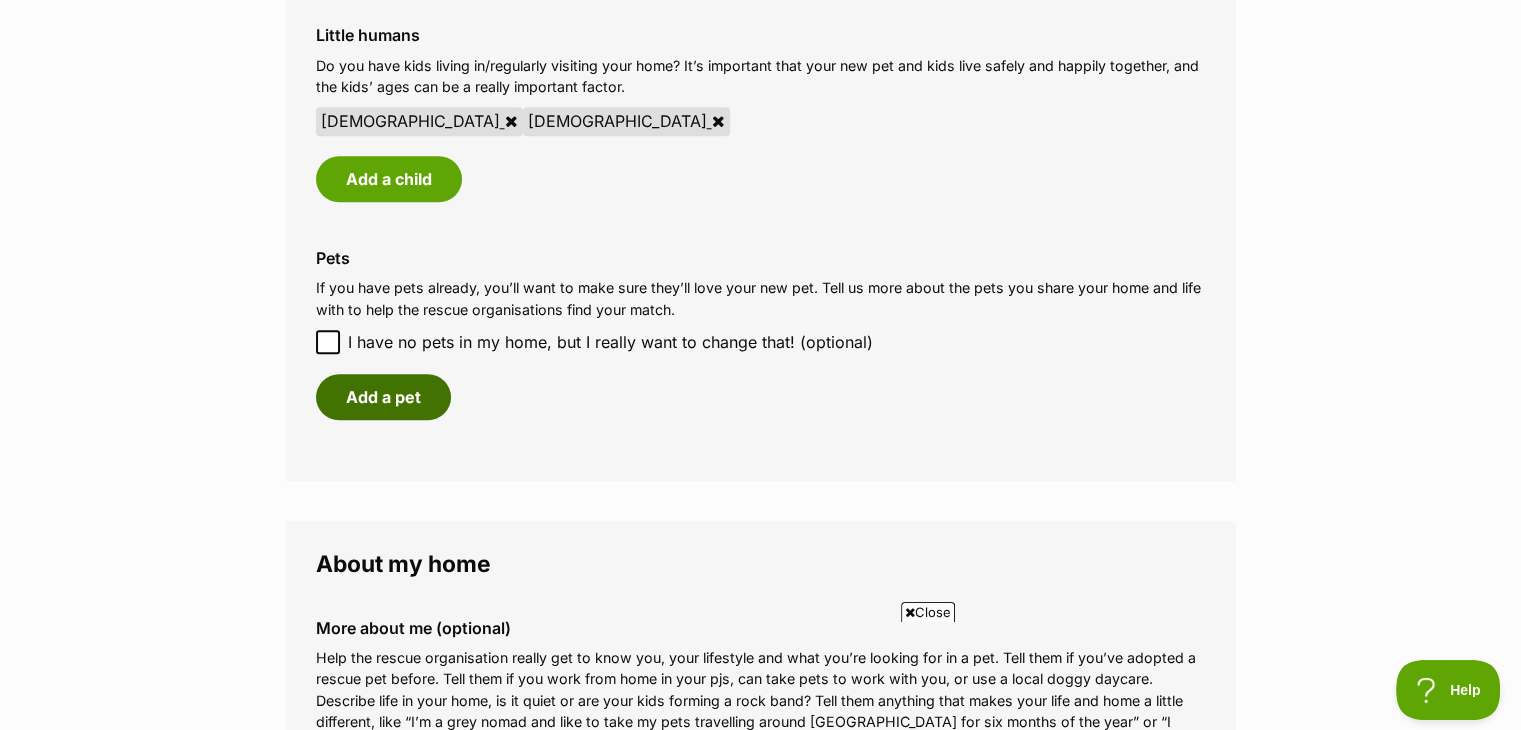 click on "Add a pet" at bounding box center (383, 397) 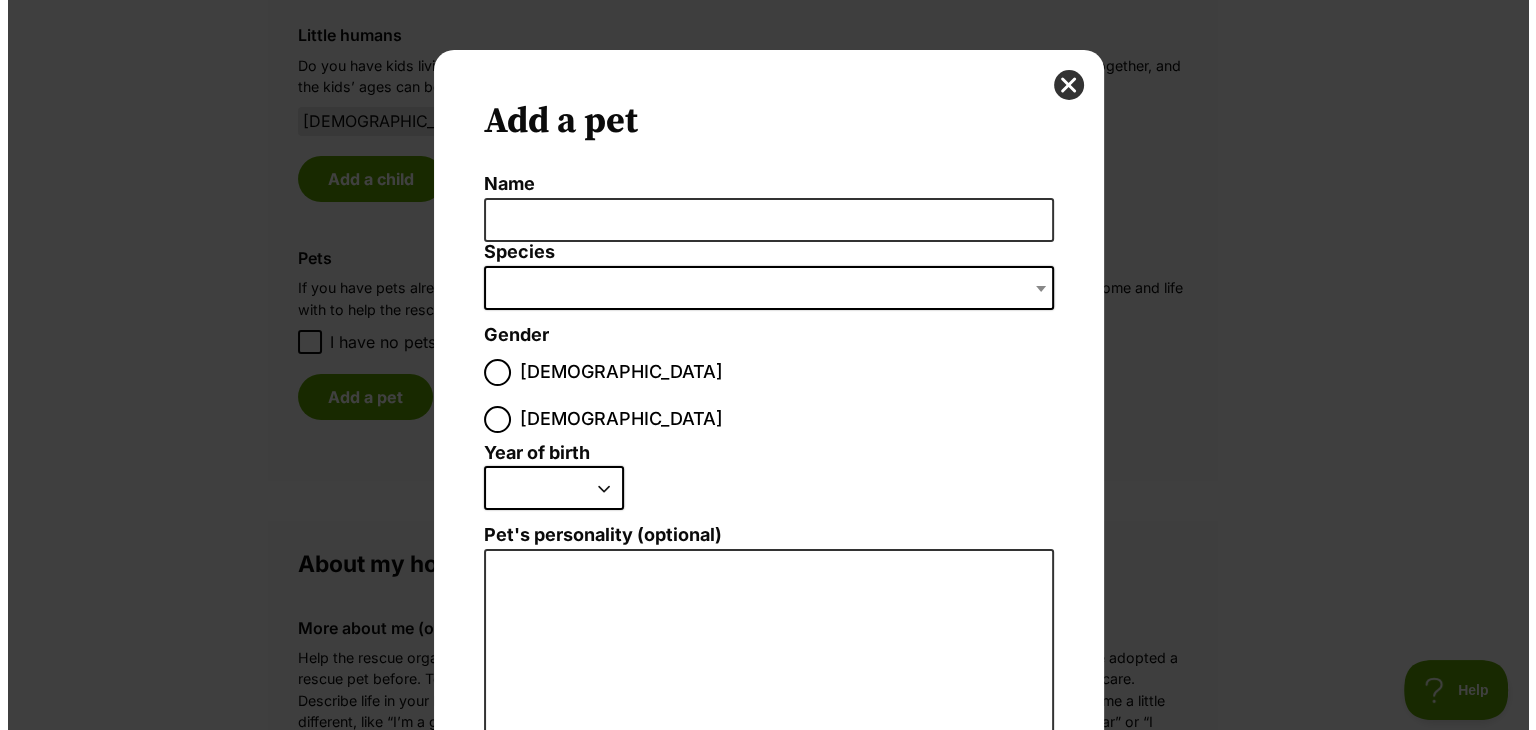 scroll, scrollTop: 0, scrollLeft: 0, axis: both 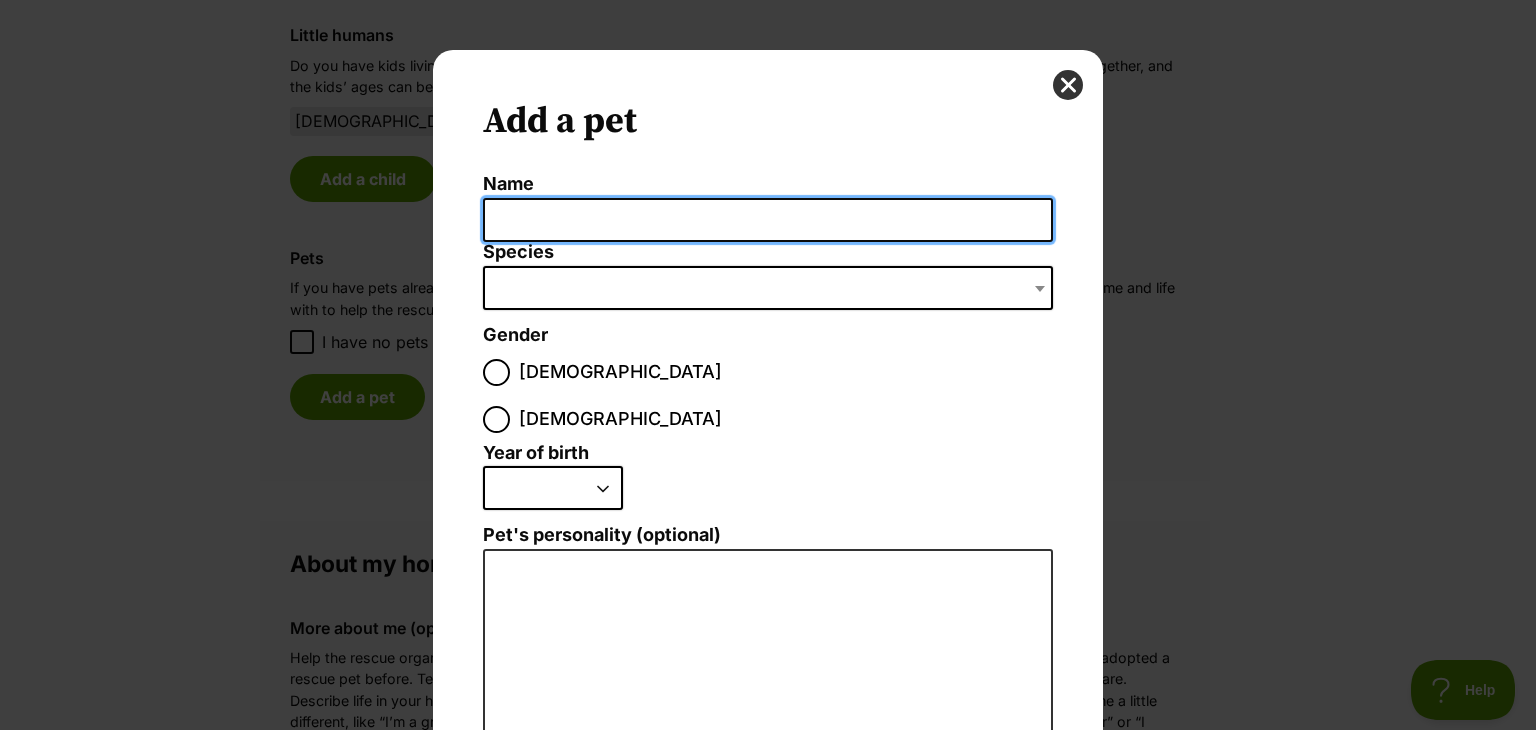 click on "Name" at bounding box center (768, 220) 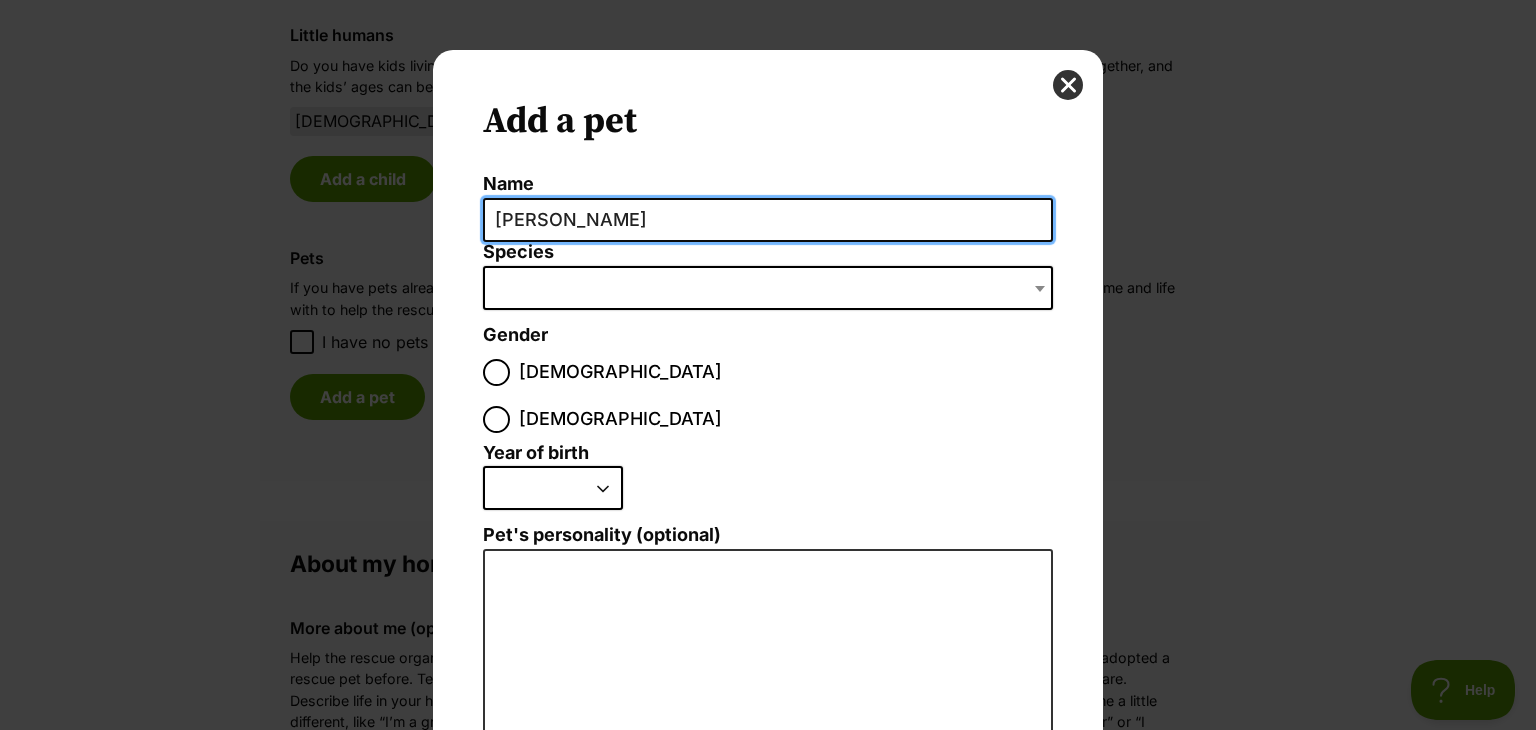 type on "Archie" 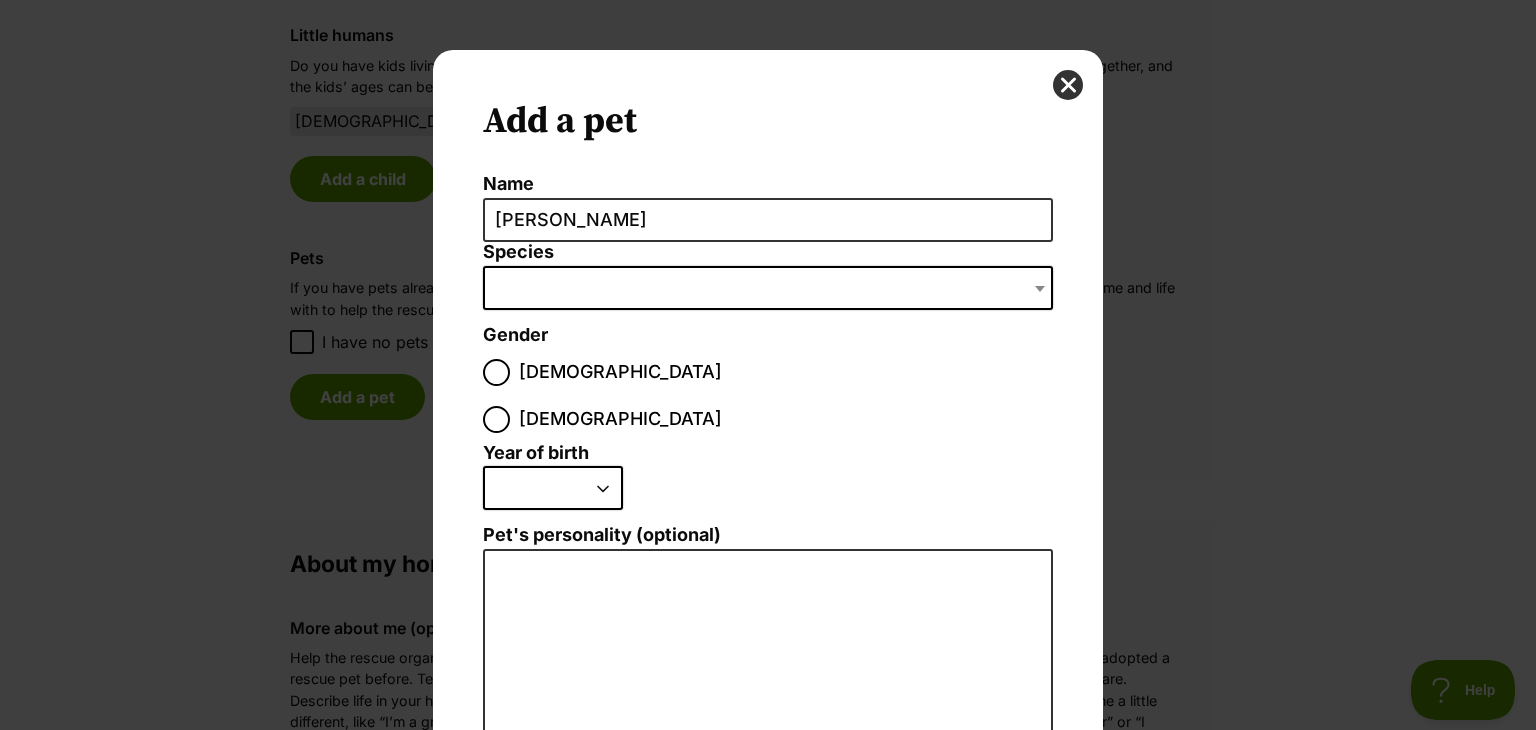 scroll, scrollTop: 40, scrollLeft: 0, axis: vertical 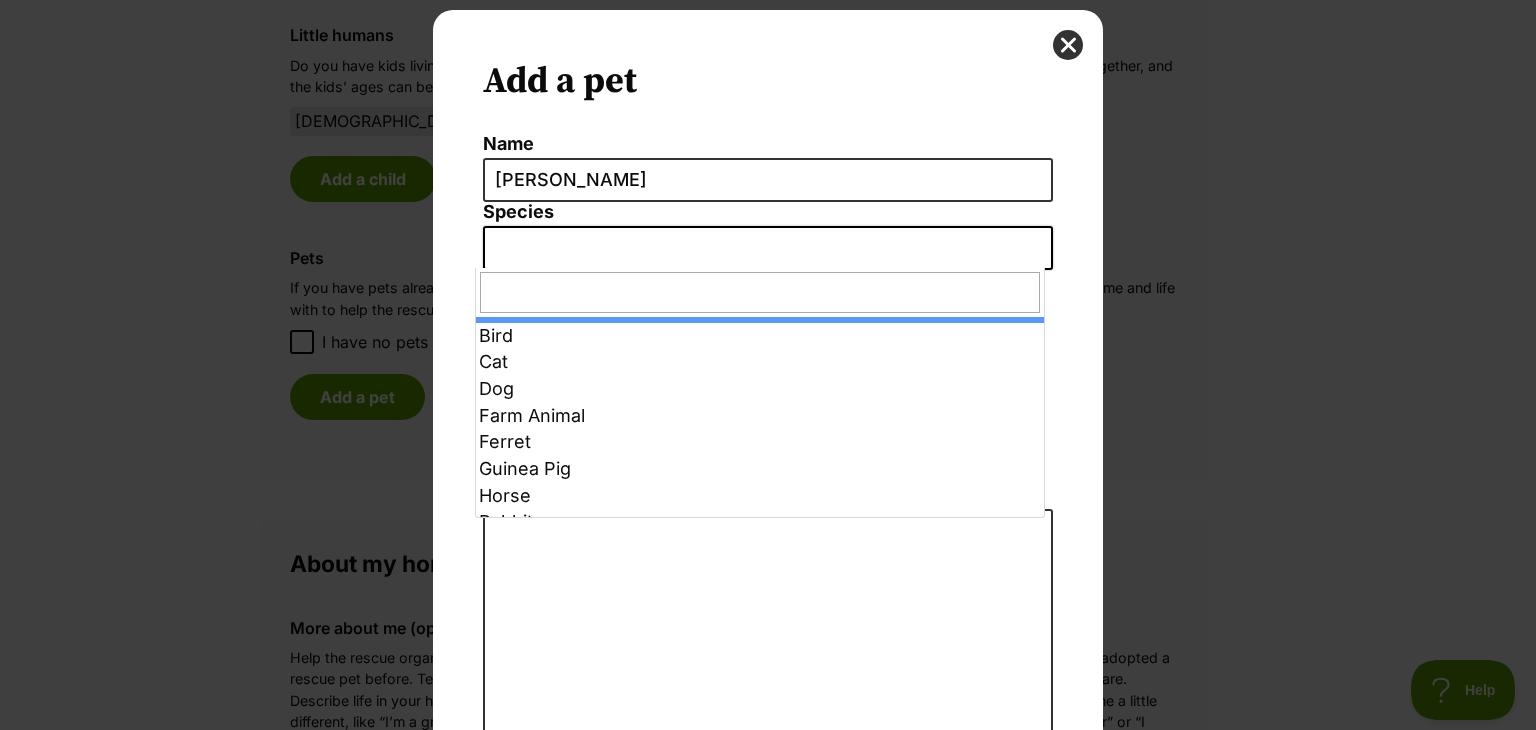 click at bounding box center [768, 248] 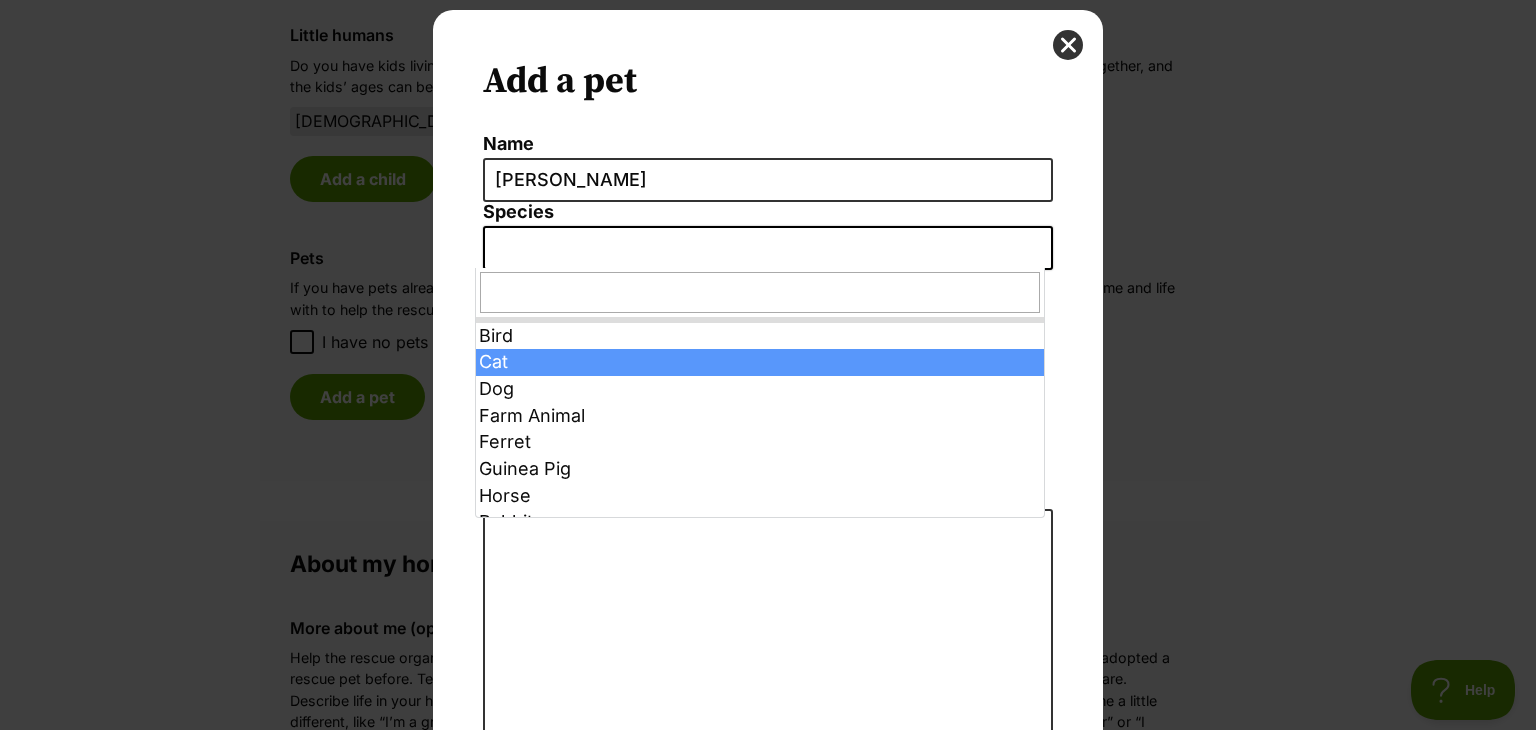 select on "2" 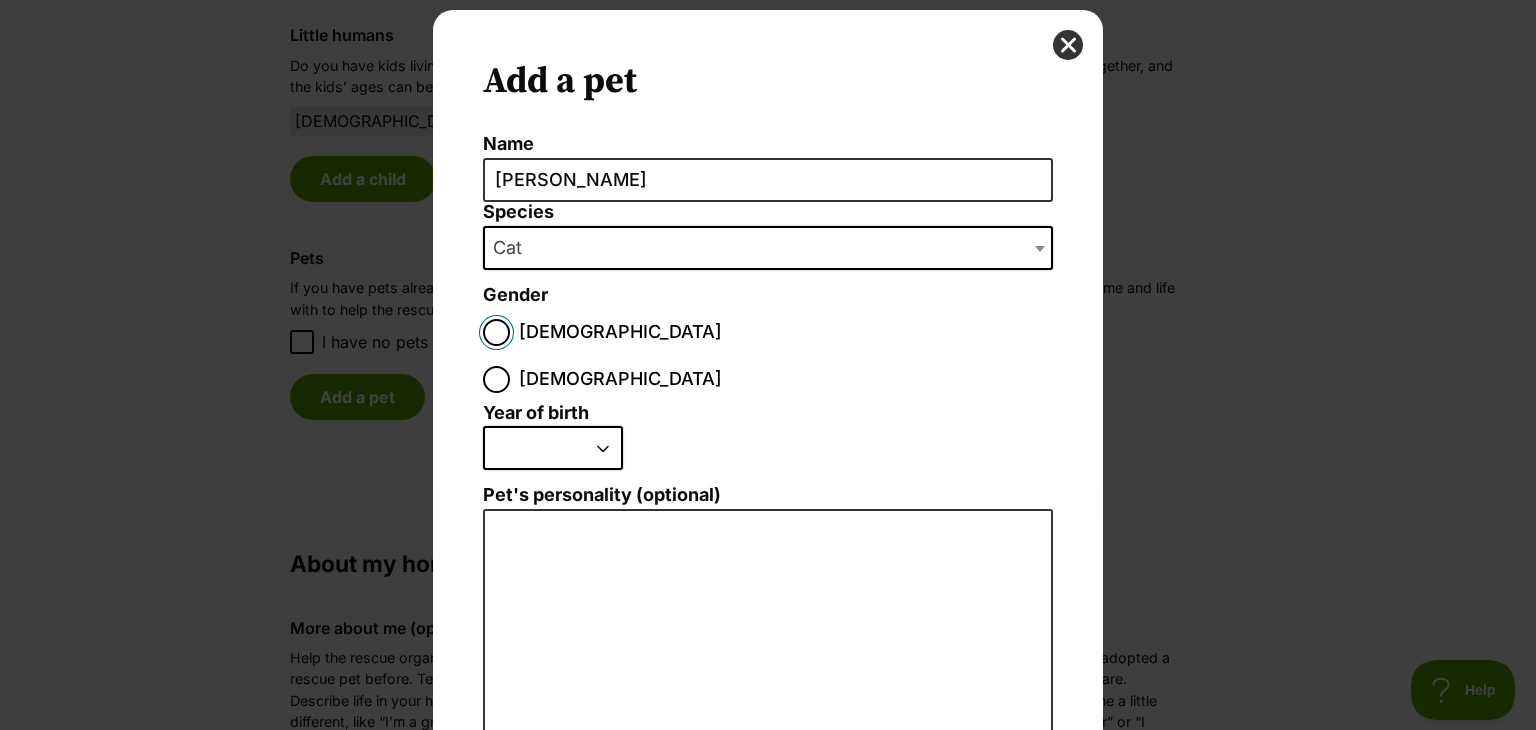 click on "Male" at bounding box center (496, 332) 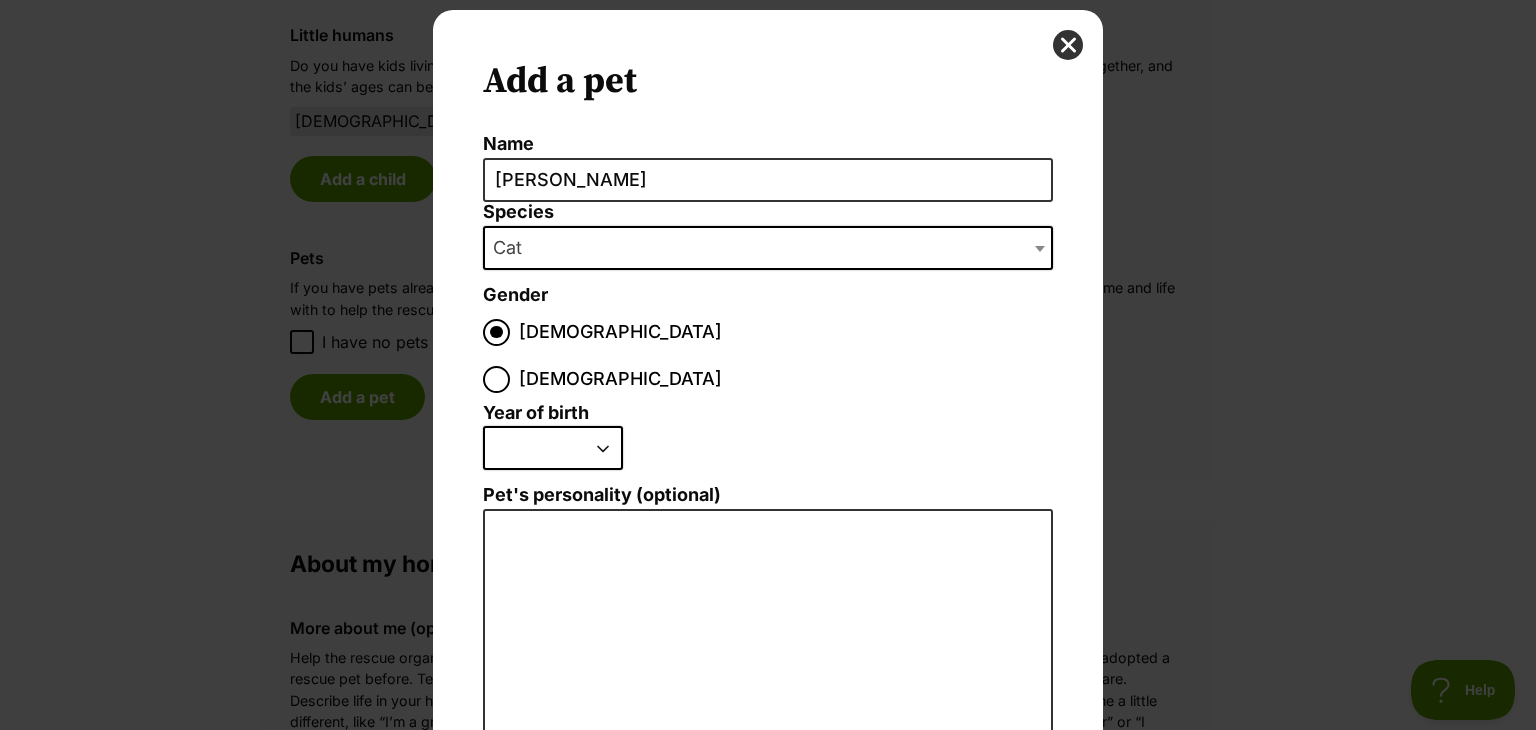 click on "2025
2024
2023
2022
2021
2020
2019
2018
2017
2016
2015
2014
2013
2012
2011
2010
2009
2008
2007
2006
2005
2004
2003
2002
2001
2000
1999
1998
1997
1996
1995" at bounding box center [553, 448] 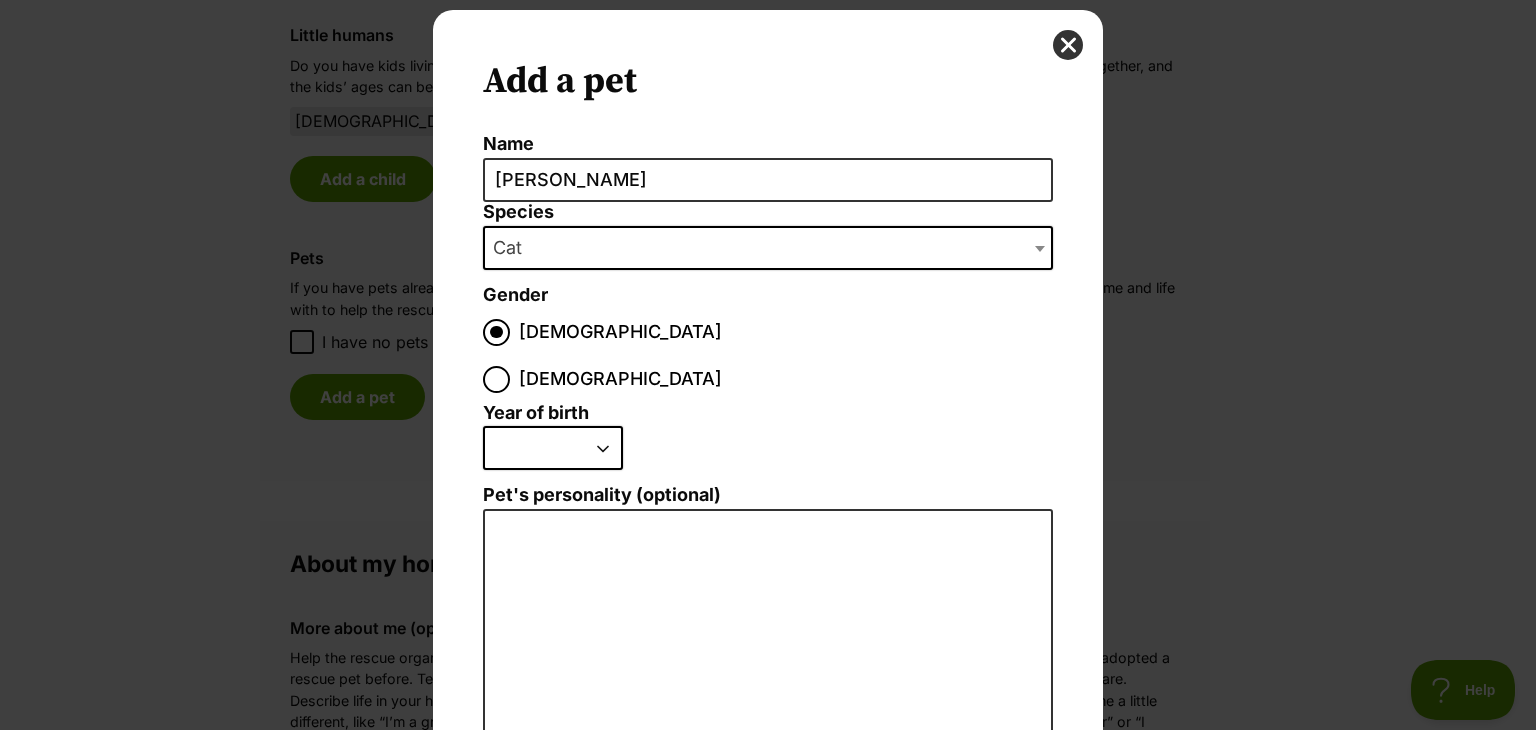 select on "2017" 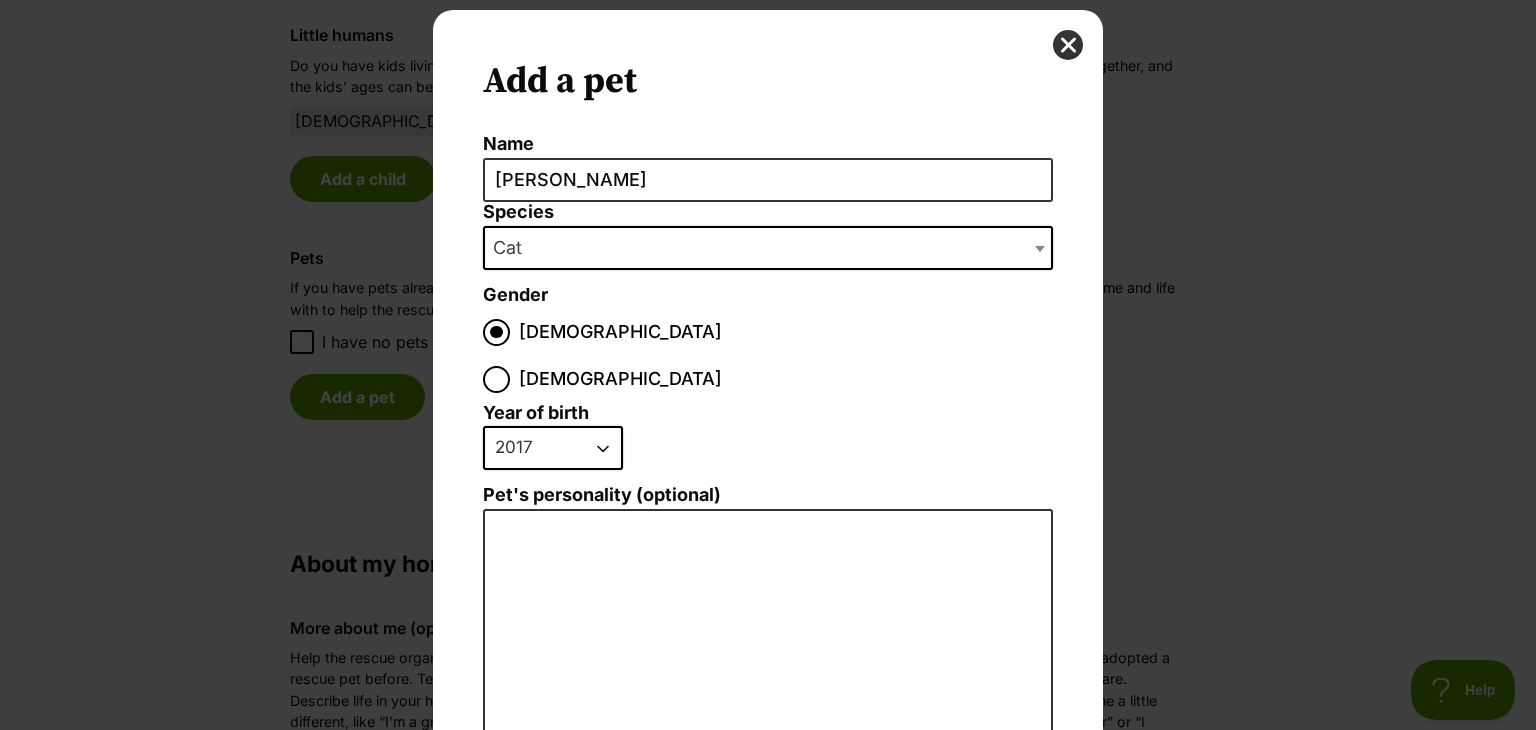 click on "Year of birth
2025
2024
2023
2022
2021
2020
2019
2018
2017
2016
2015
2014
2013
2012
2011
2010
2009
2008
2007
2006
2005
2004
2003
2002
2001
2000
1999
1998
1997
1996
1995" at bounding box center (768, 444) 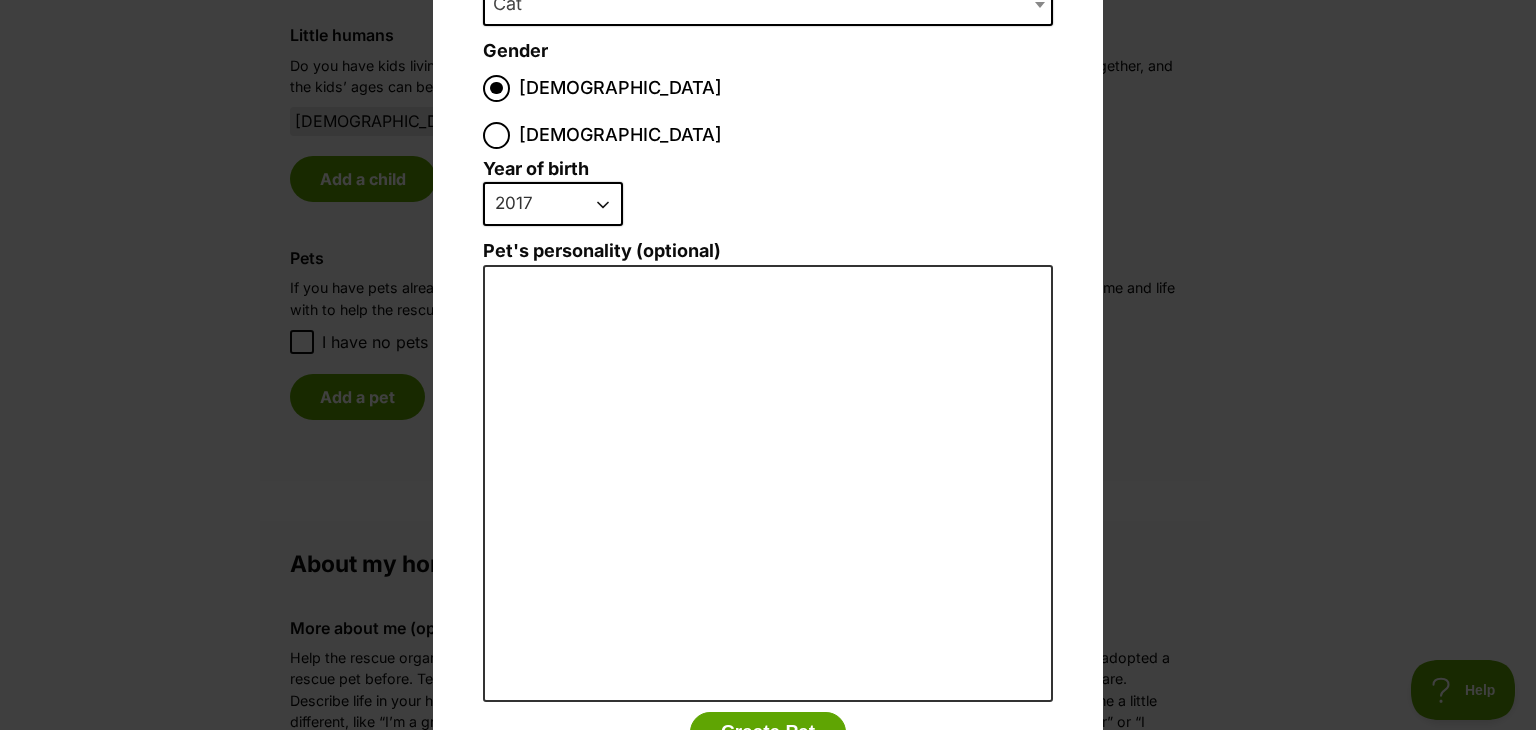 scroll, scrollTop: 336, scrollLeft: 0, axis: vertical 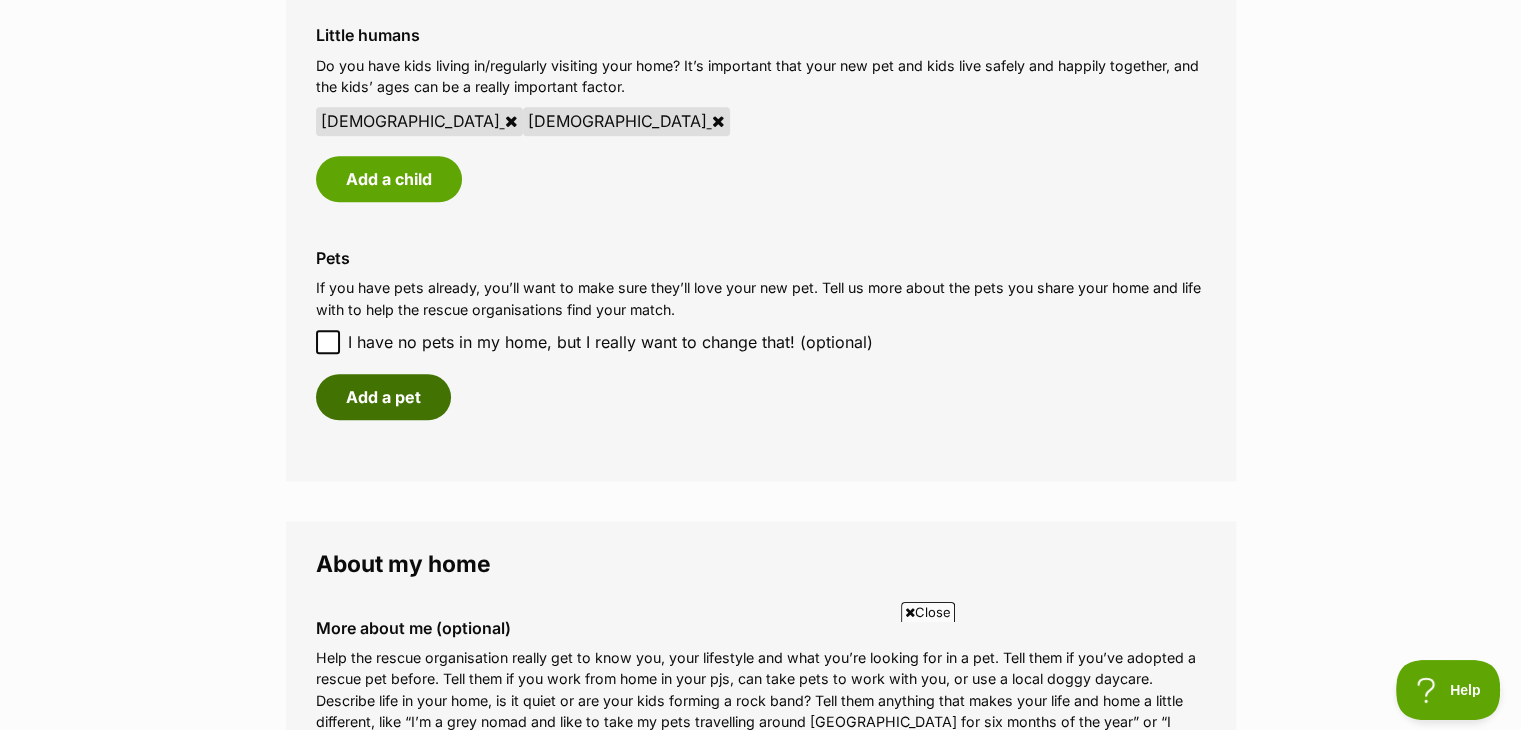 click on "Add a pet" at bounding box center [383, 397] 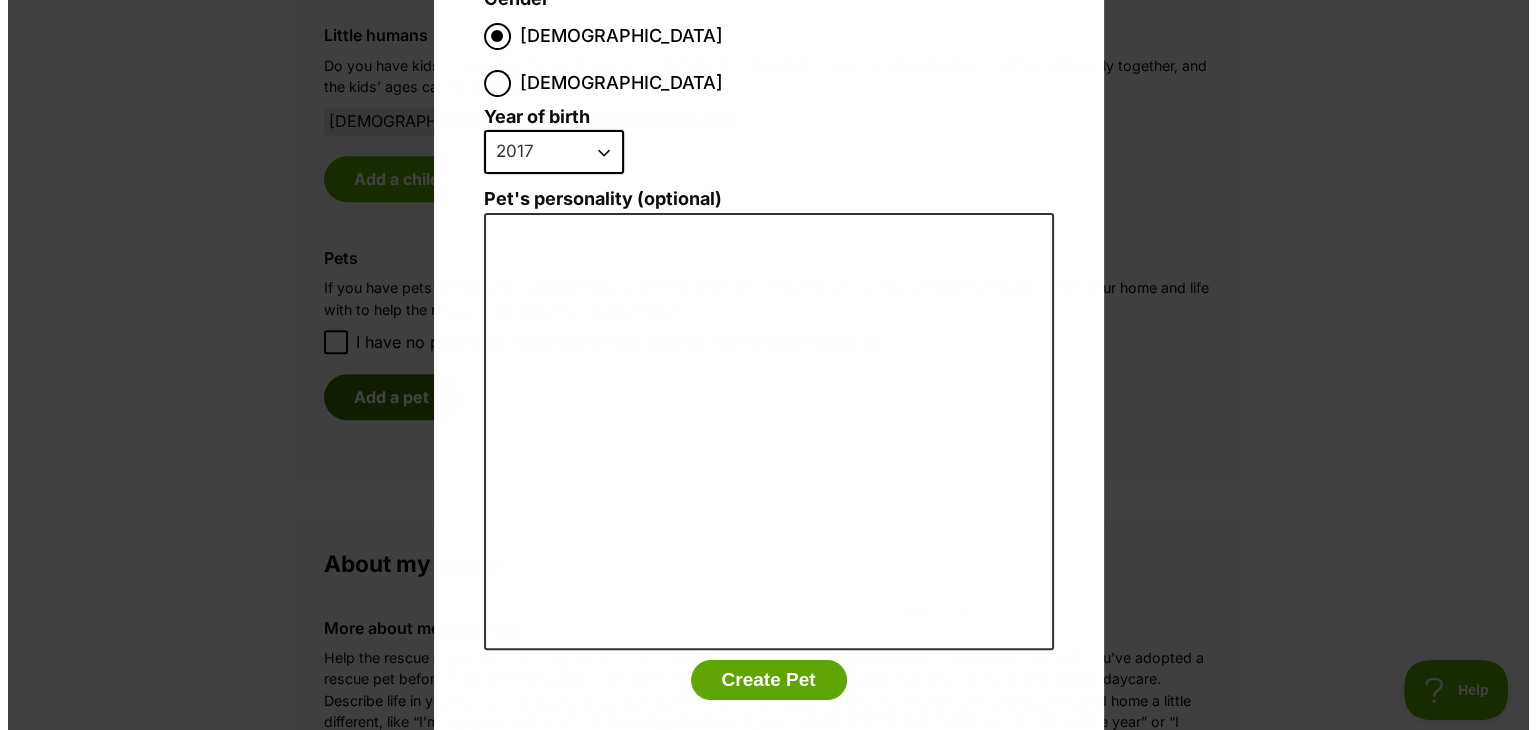 scroll, scrollTop: 0, scrollLeft: 0, axis: both 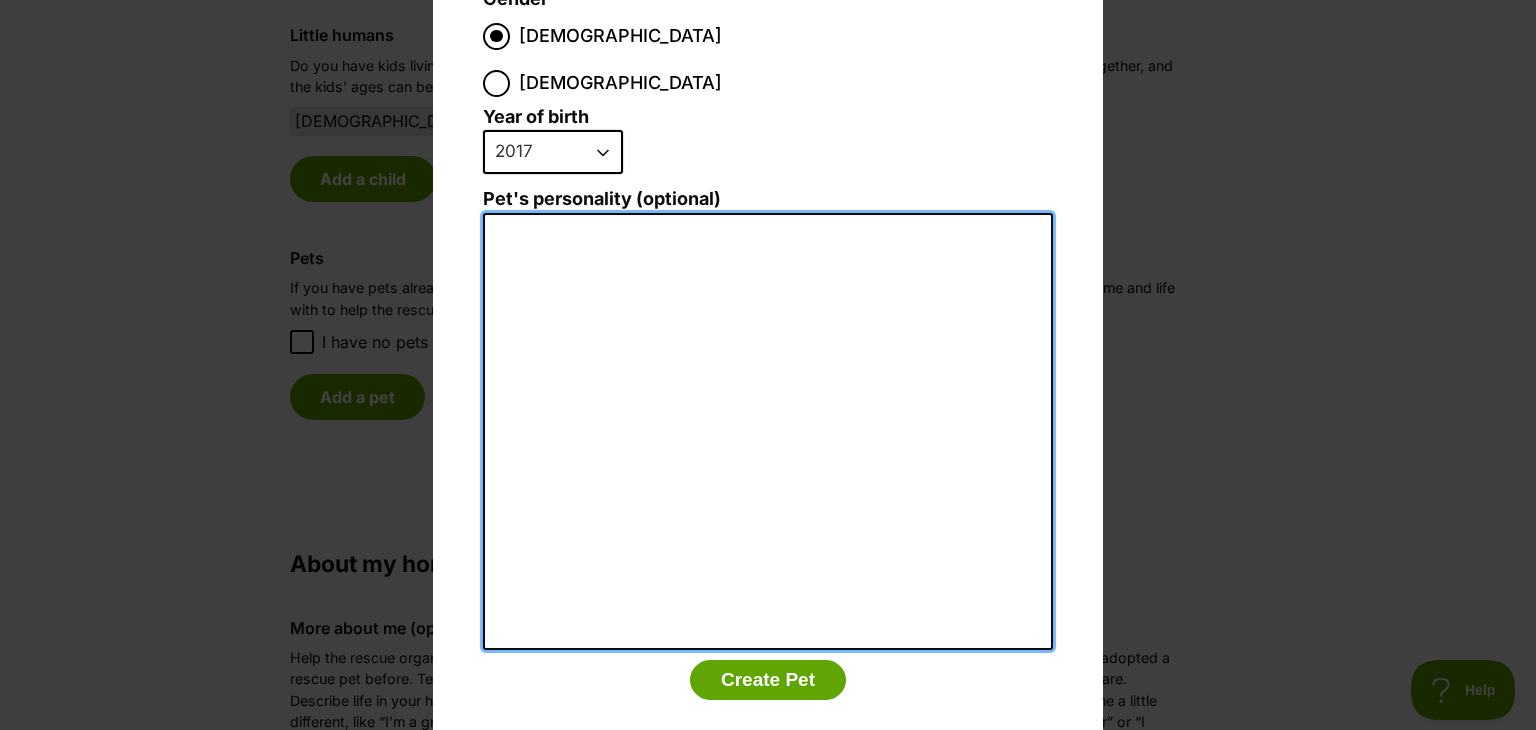 click on "Pet's personality (optional)" at bounding box center [768, 432] 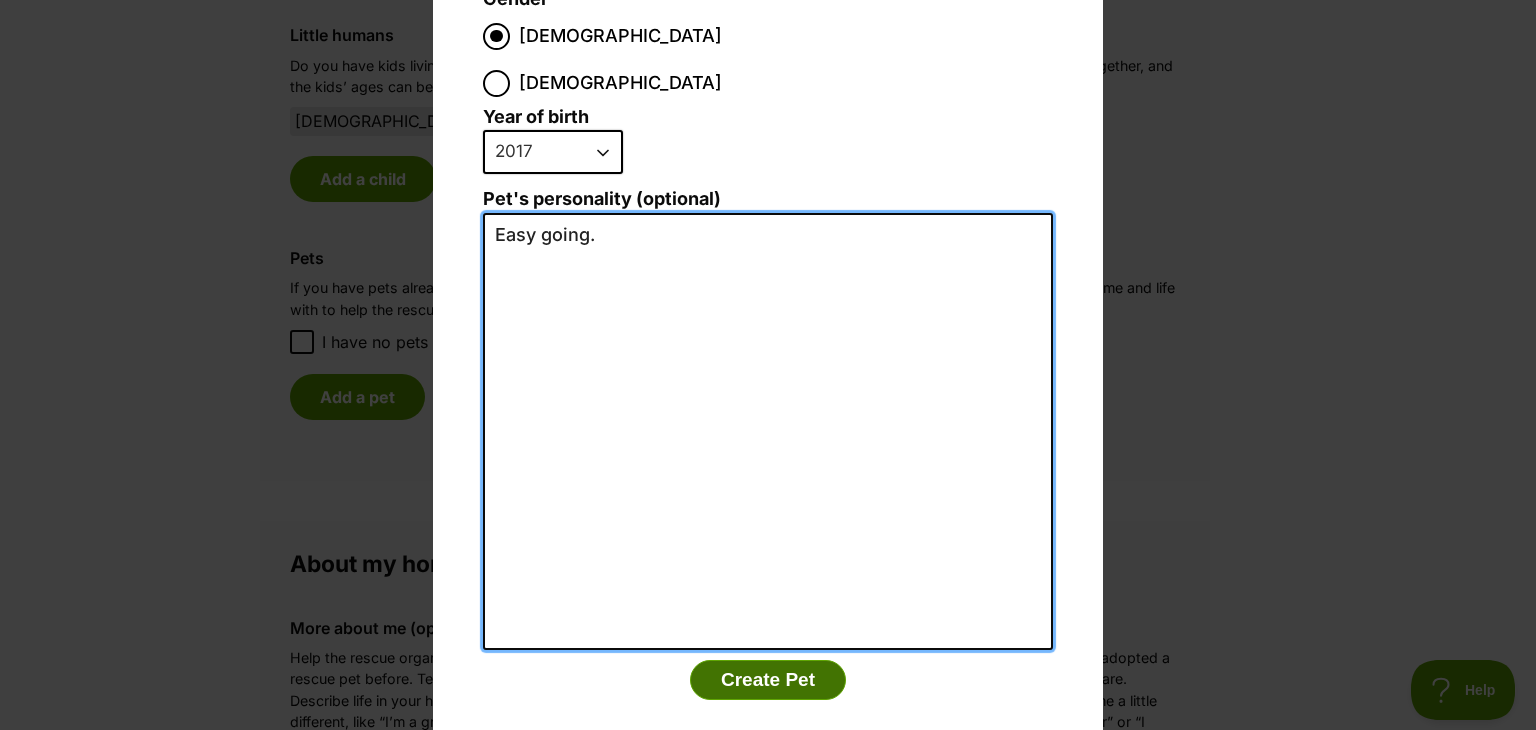 type on "Easy going." 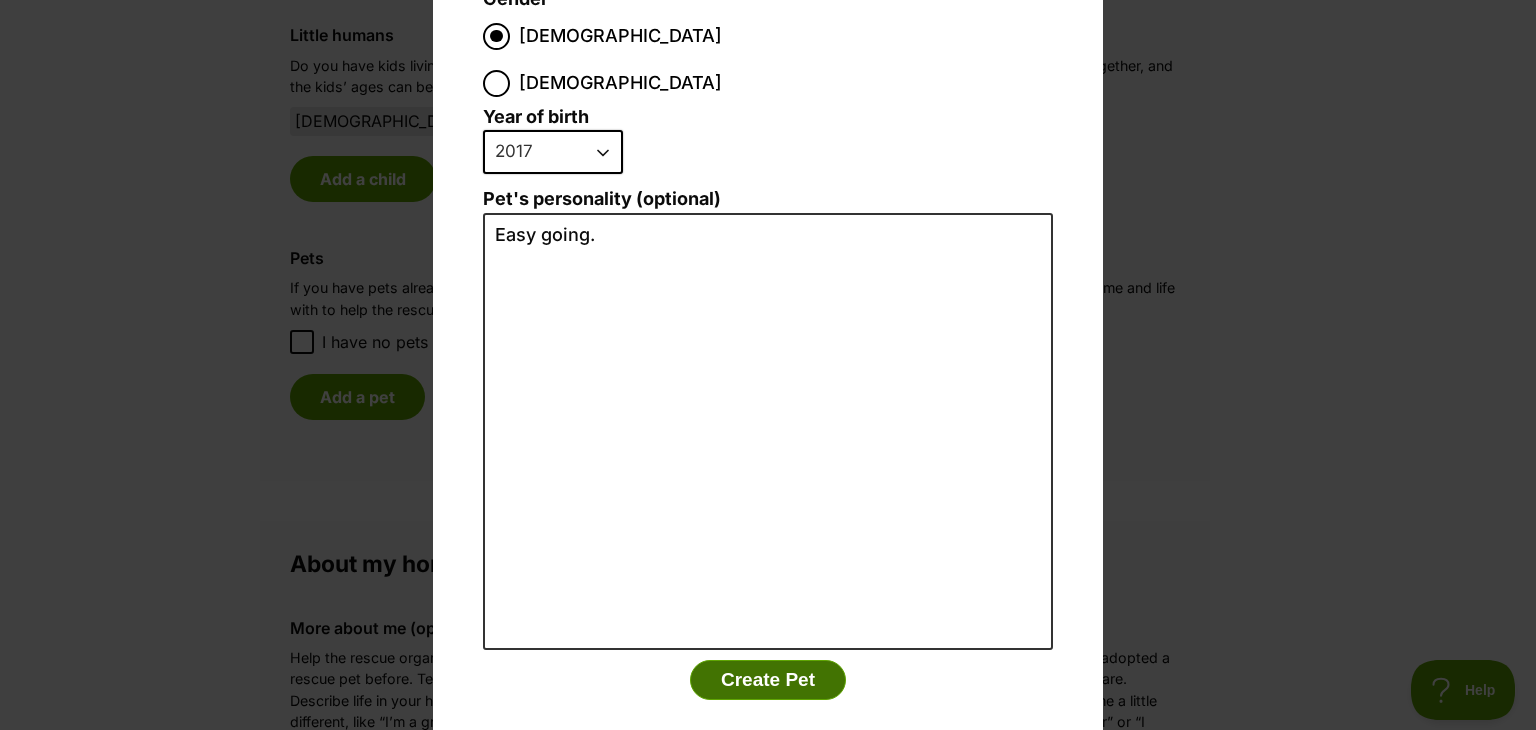 click on "Create Pet" at bounding box center (768, 680) 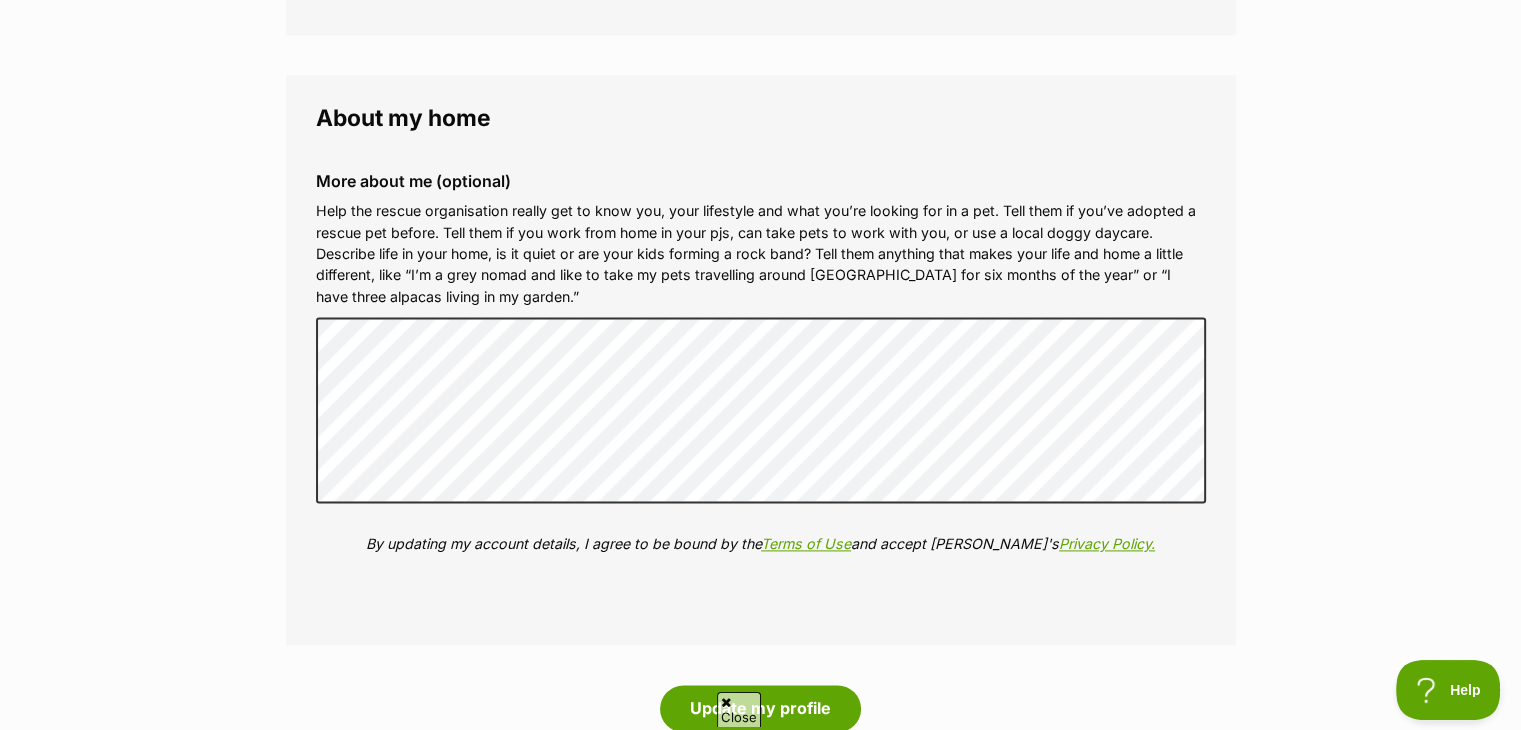 scroll, scrollTop: 0, scrollLeft: 0, axis: both 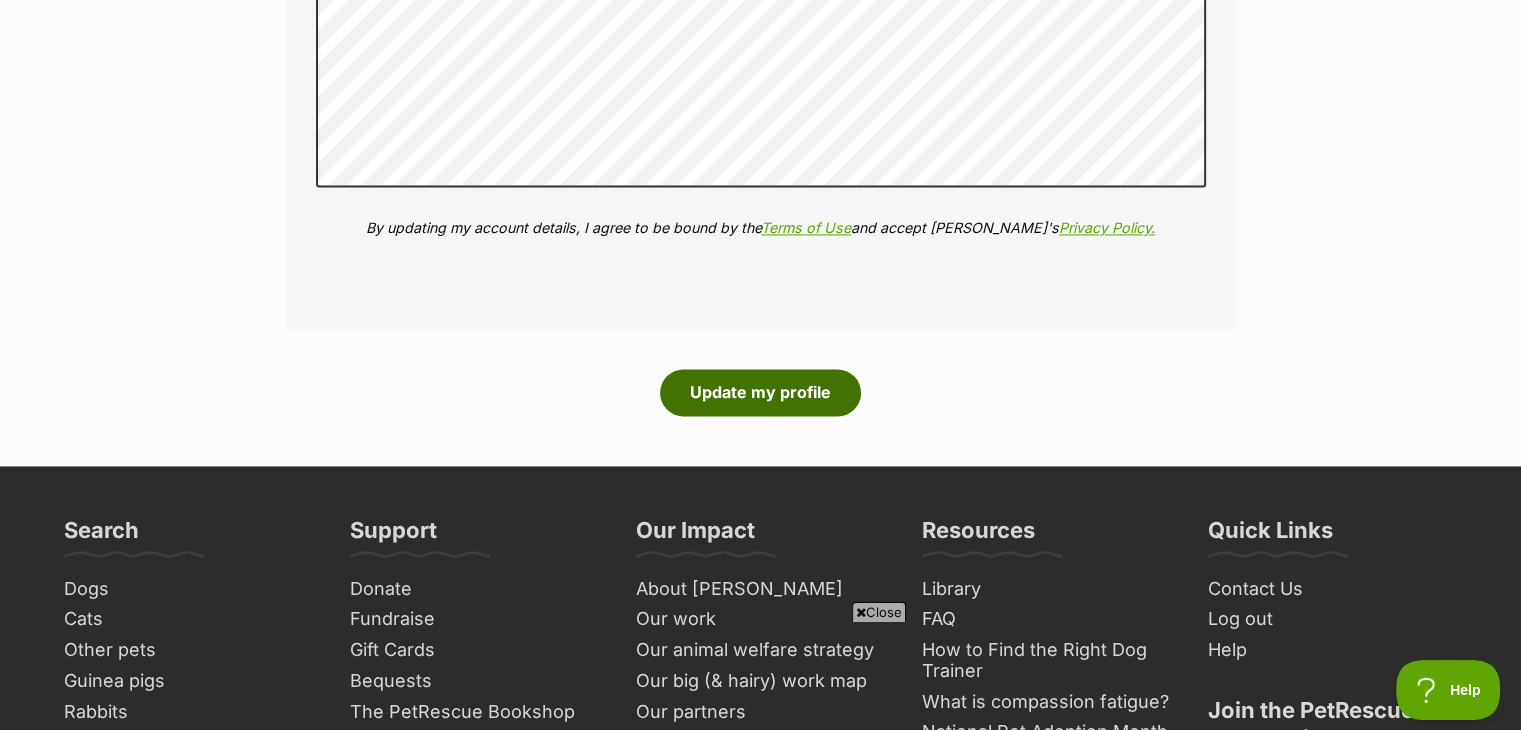 click on "Update my profile" at bounding box center (760, 392) 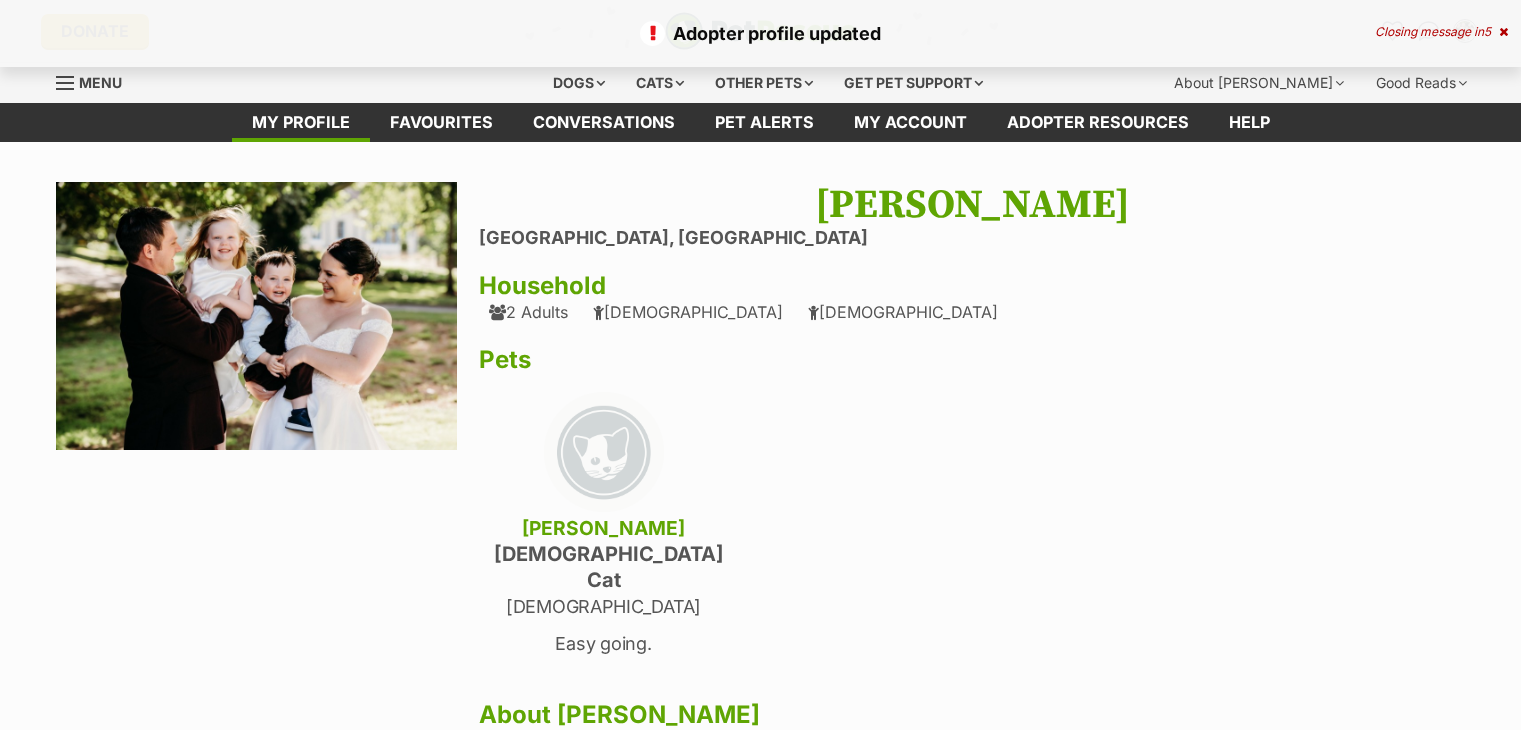 scroll, scrollTop: 0, scrollLeft: 0, axis: both 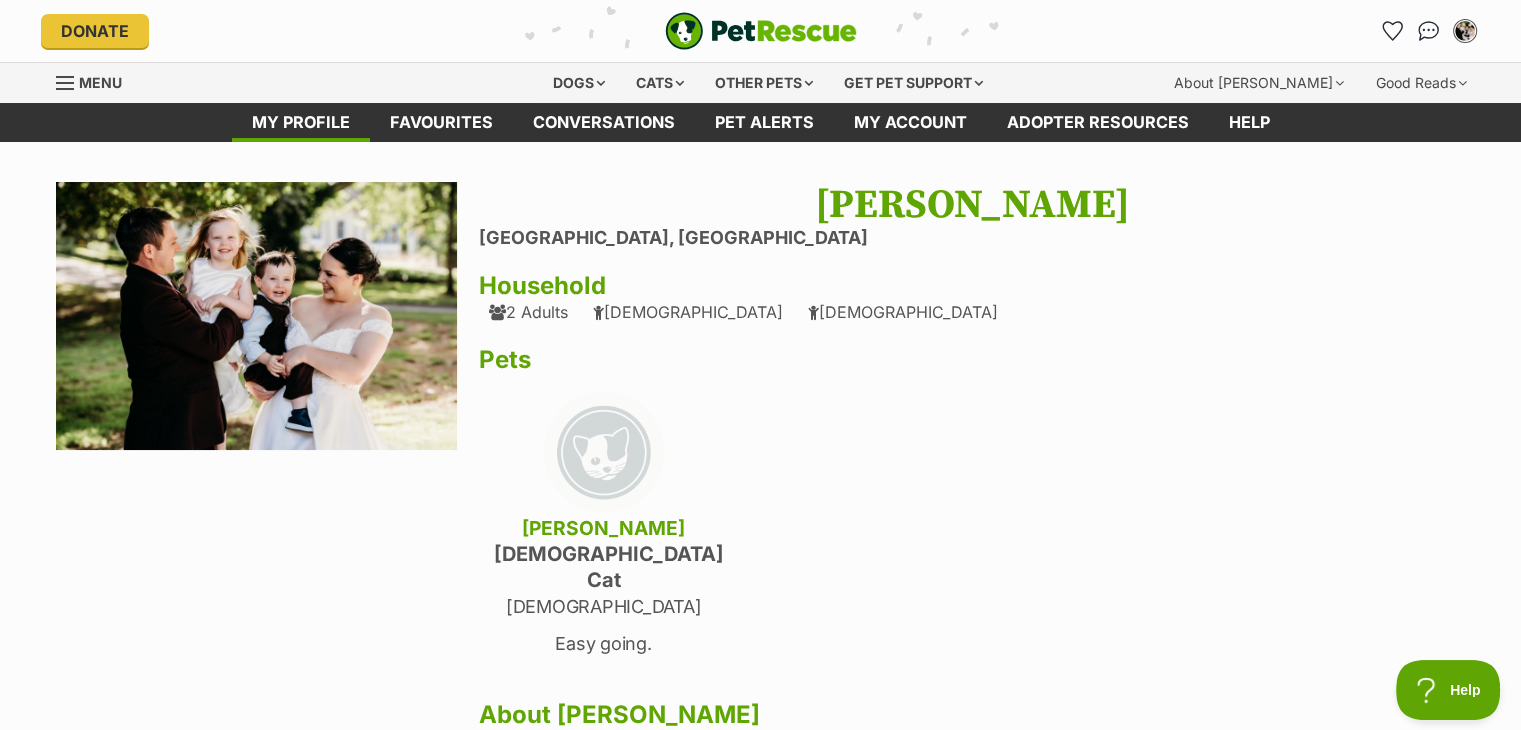 click on "[PERSON_NAME]" at bounding box center [972, 205] 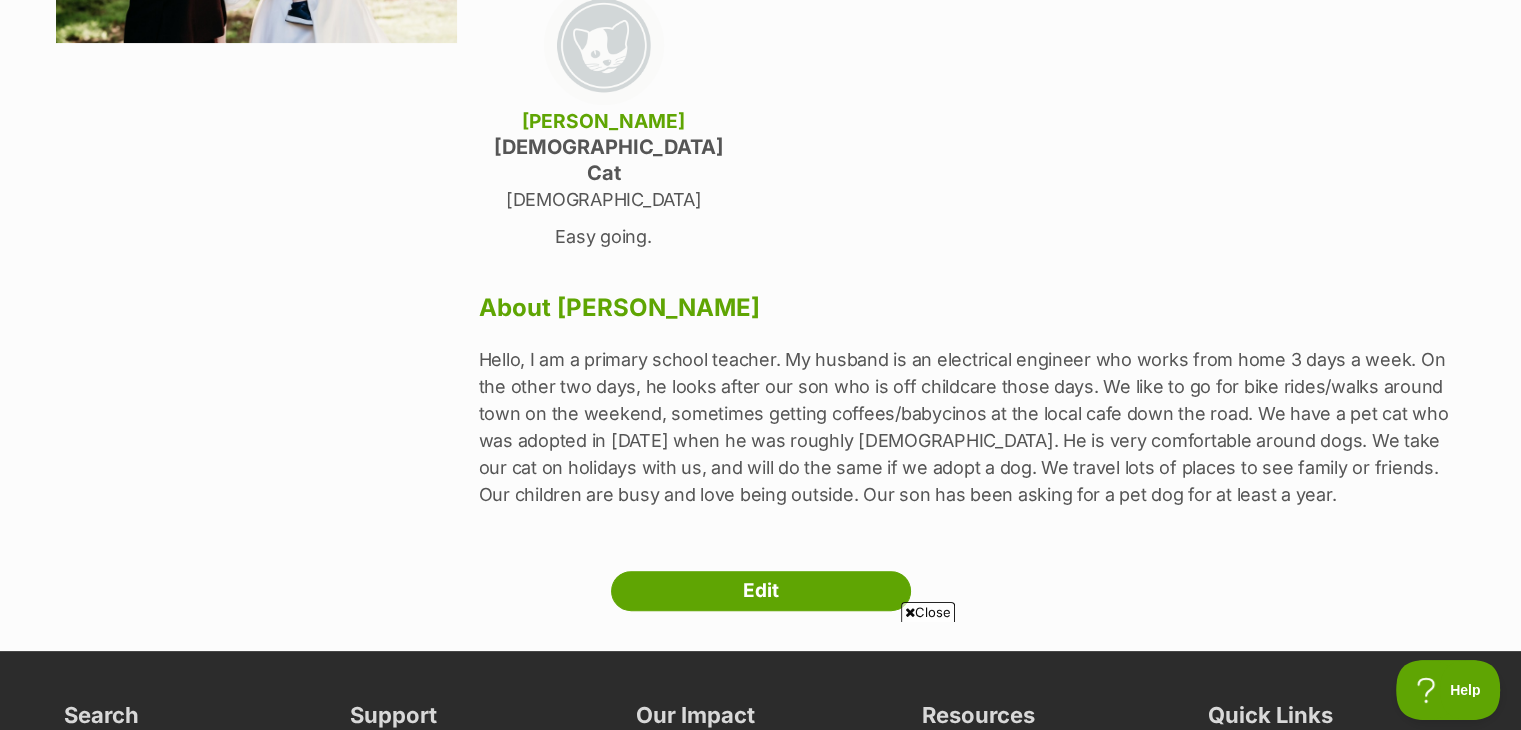 scroll, scrollTop: 414, scrollLeft: 0, axis: vertical 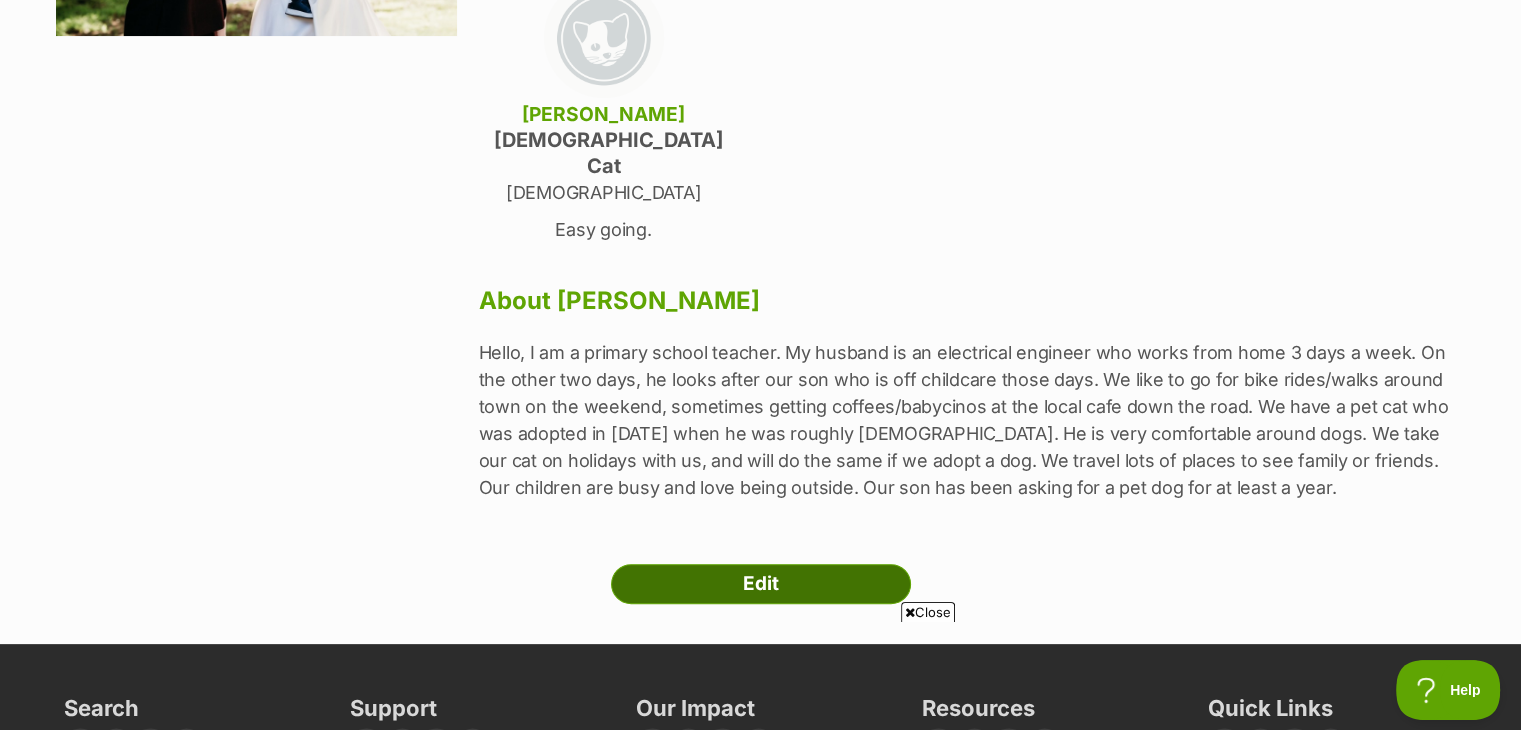click on "Edit" at bounding box center (761, 584) 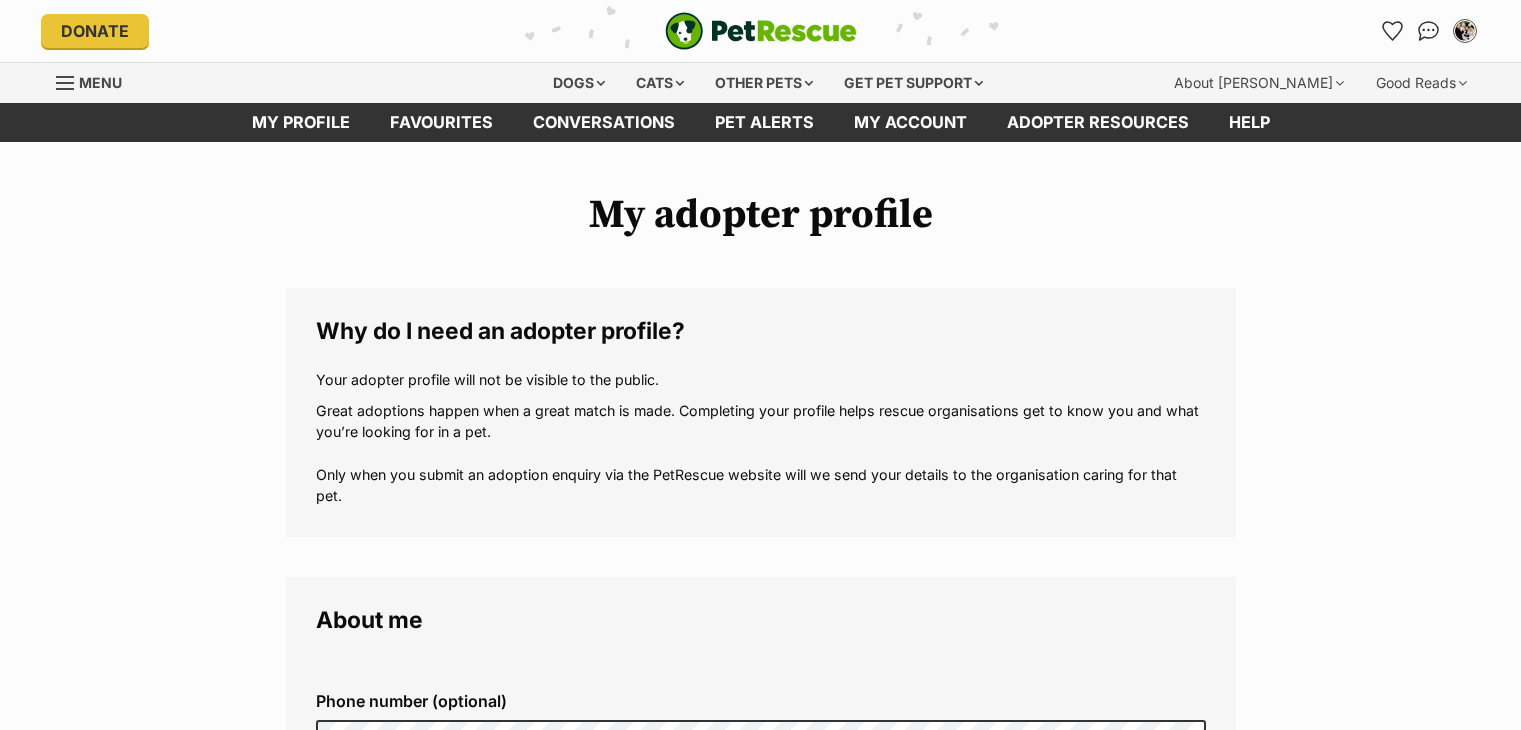 scroll, scrollTop: 0, scrollLeft: 0, axis: both 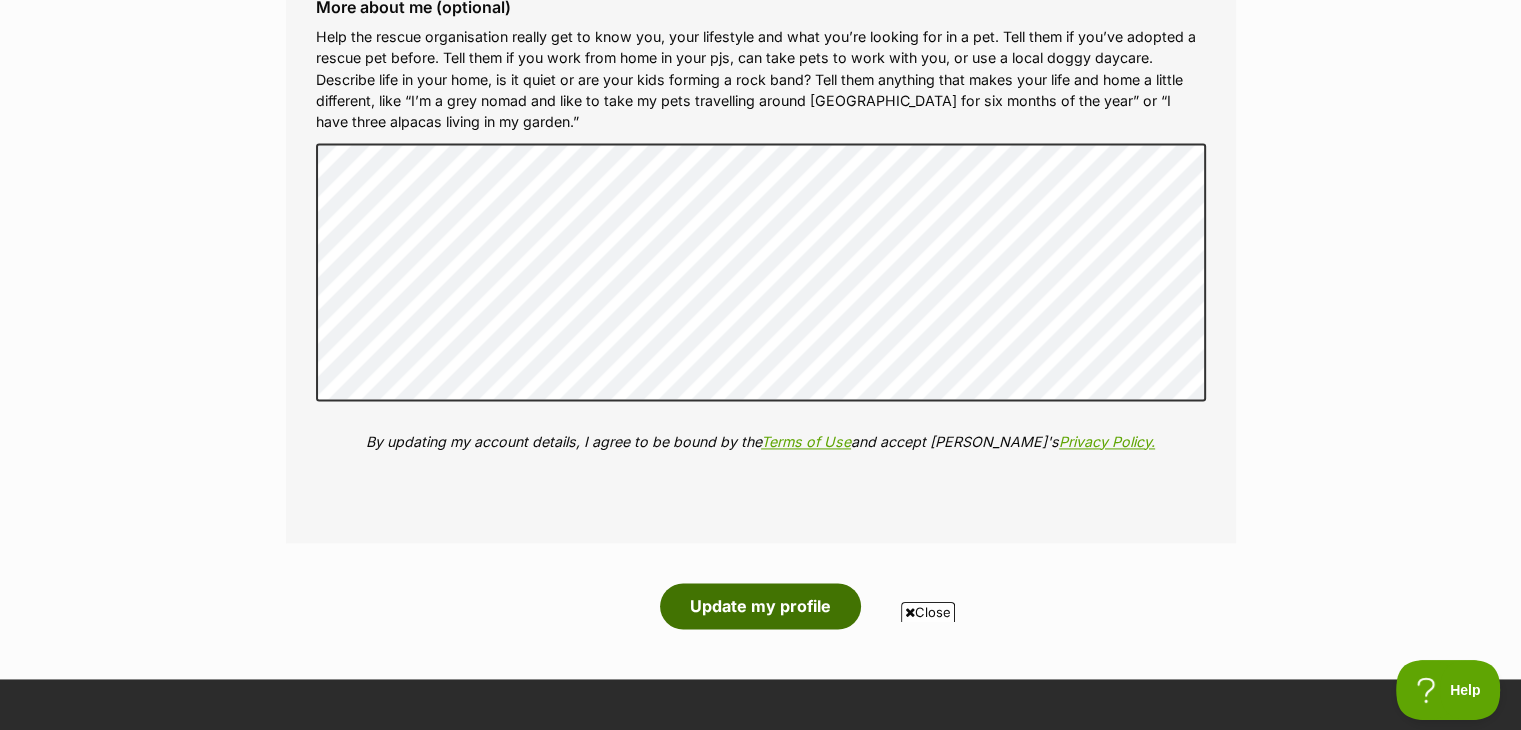 click on "Update my profile" at bounding box center (760, 606) 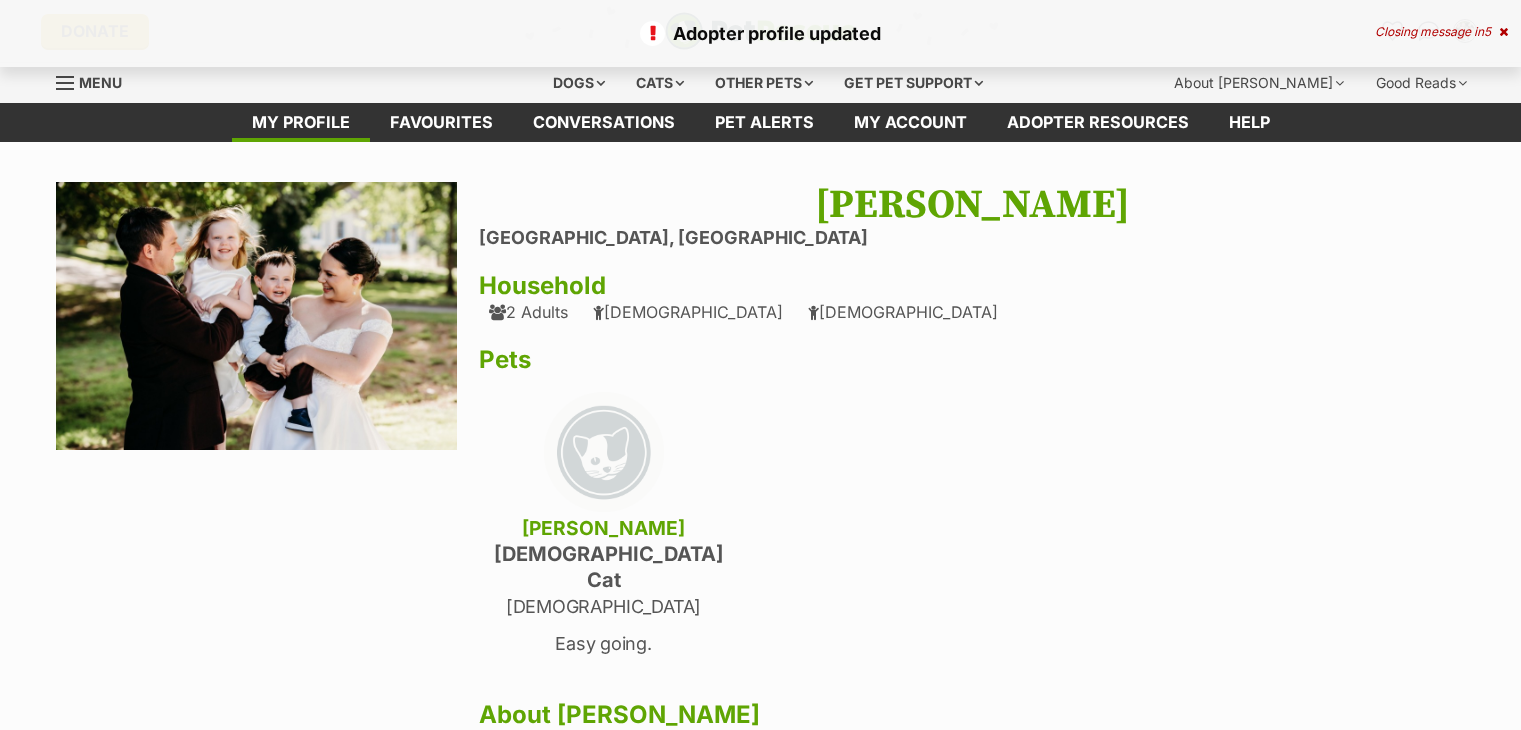 scroll, scrollTop: 0, scrollLeft: 0, axis: both 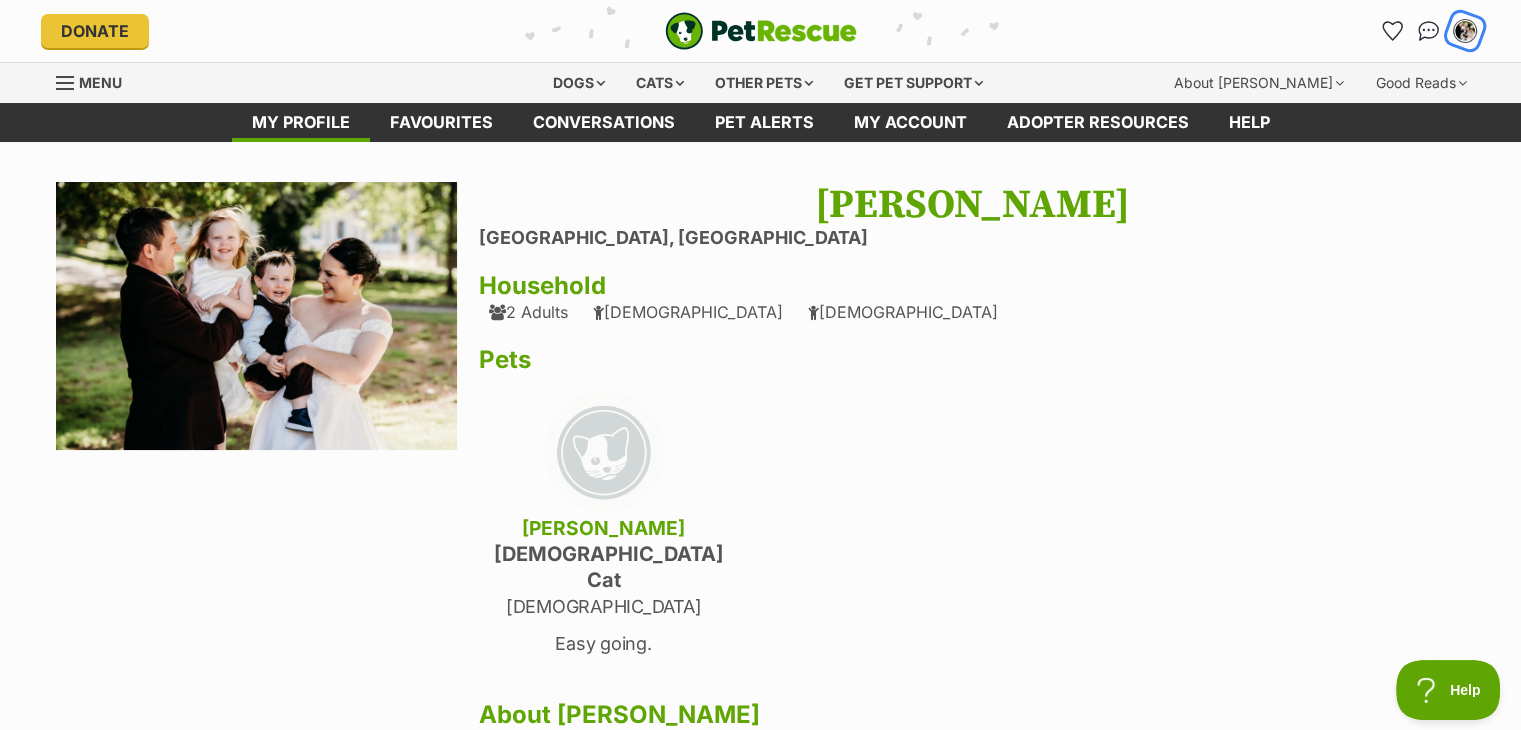 click at bounding box center (1465, 31) 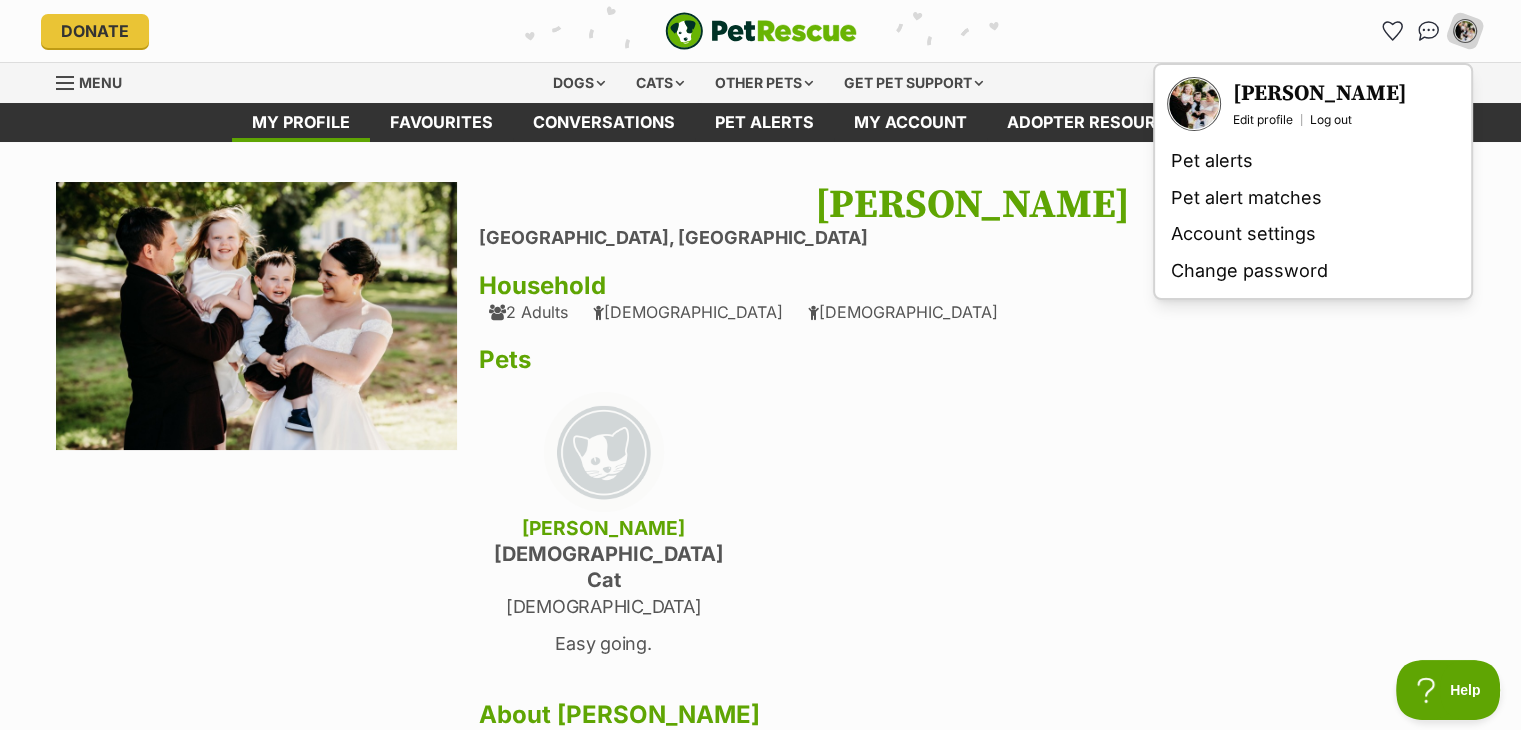 click on "Pets" at bounding box center [972, 360] 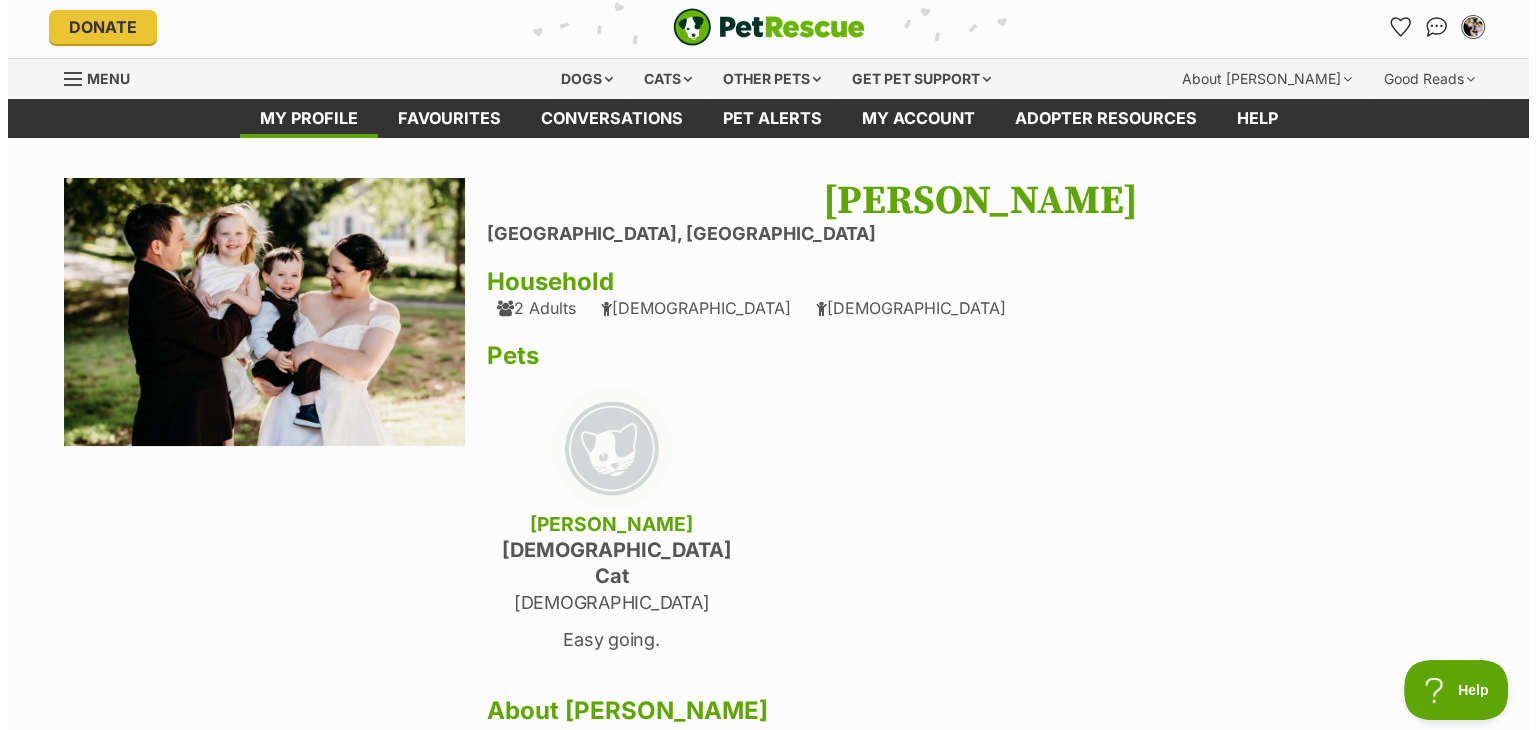scroll, scrollTop: 0, scrollLeft: 0, axis: both 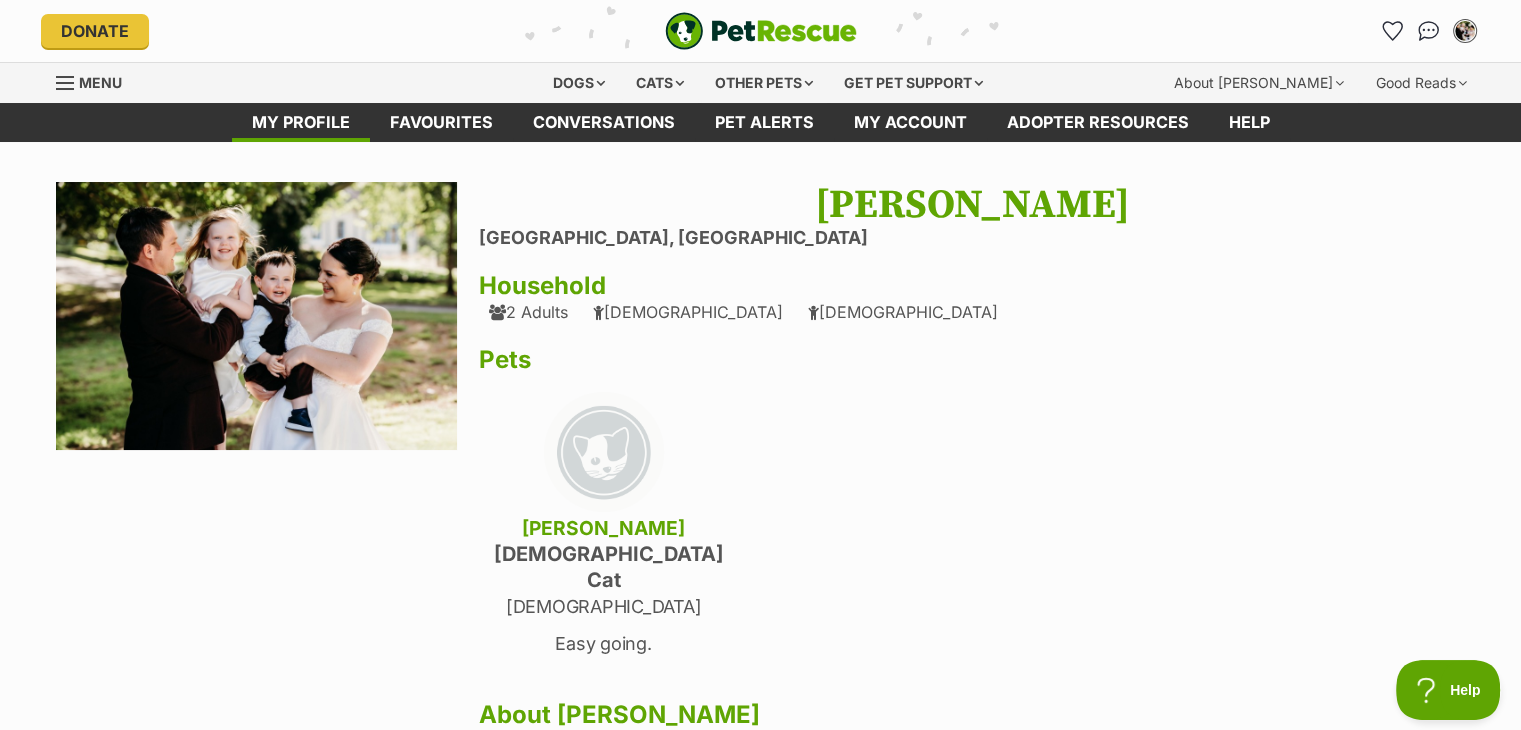 click on "Menu" at bounding box center (100, 82) 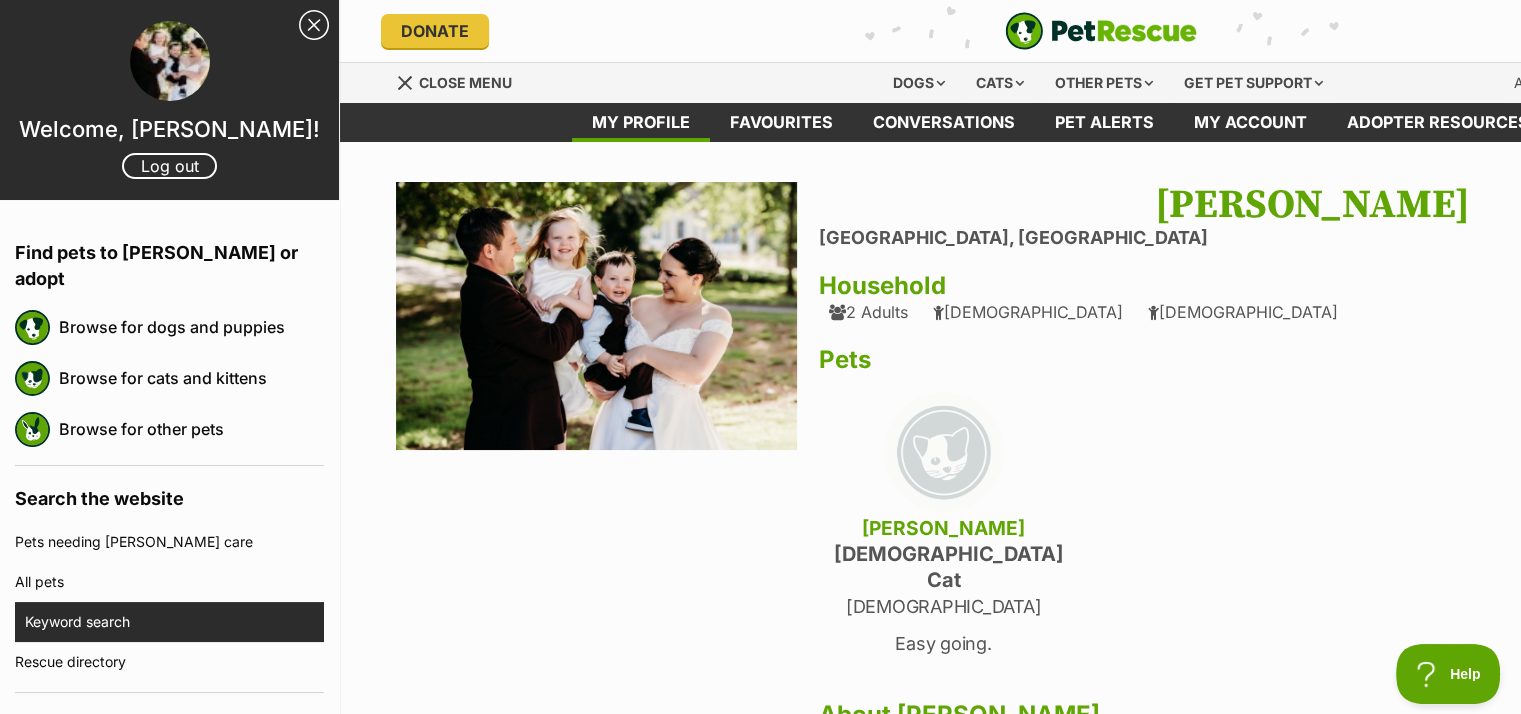 click on "Keyword search" at bounding box center (174, 622) 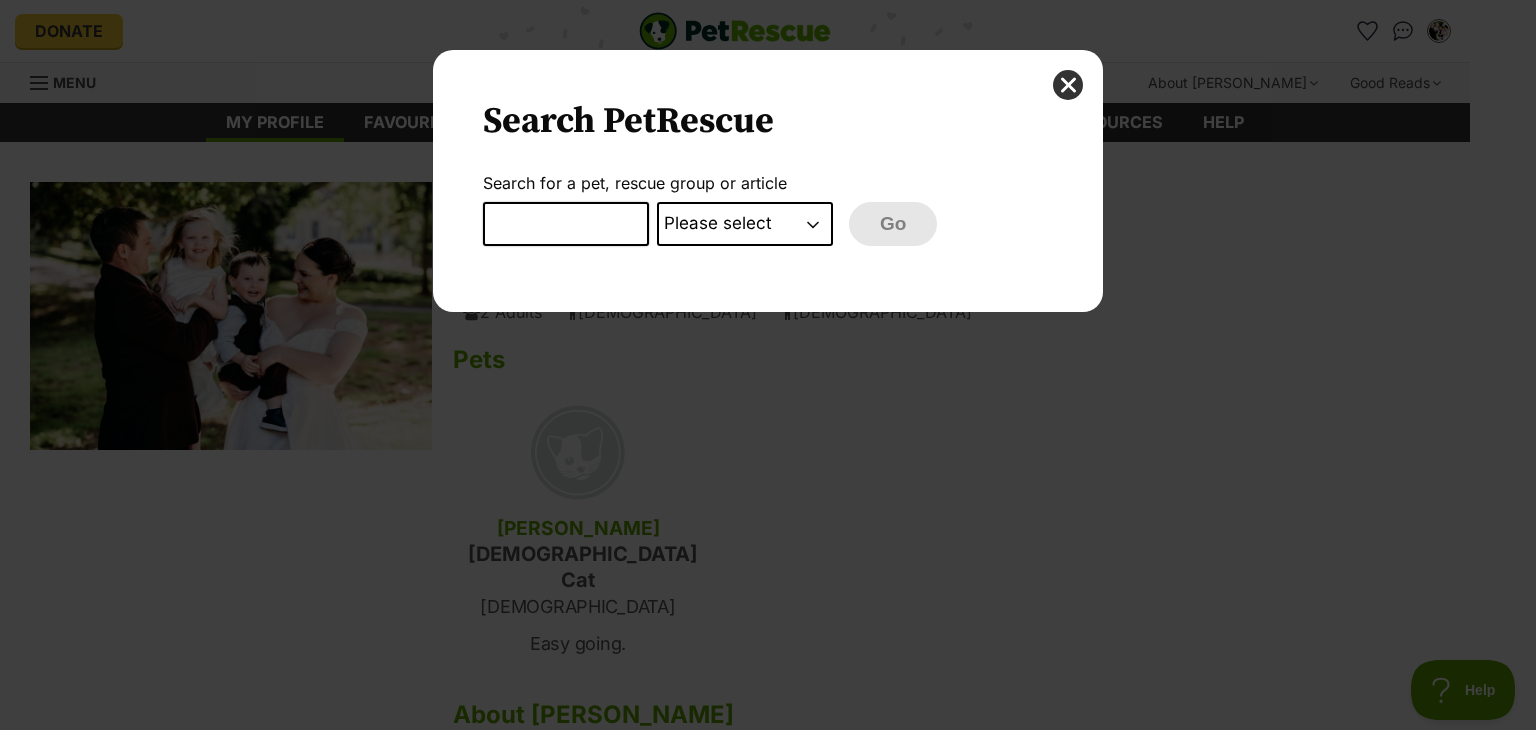 click at bounding box center [566, 224] 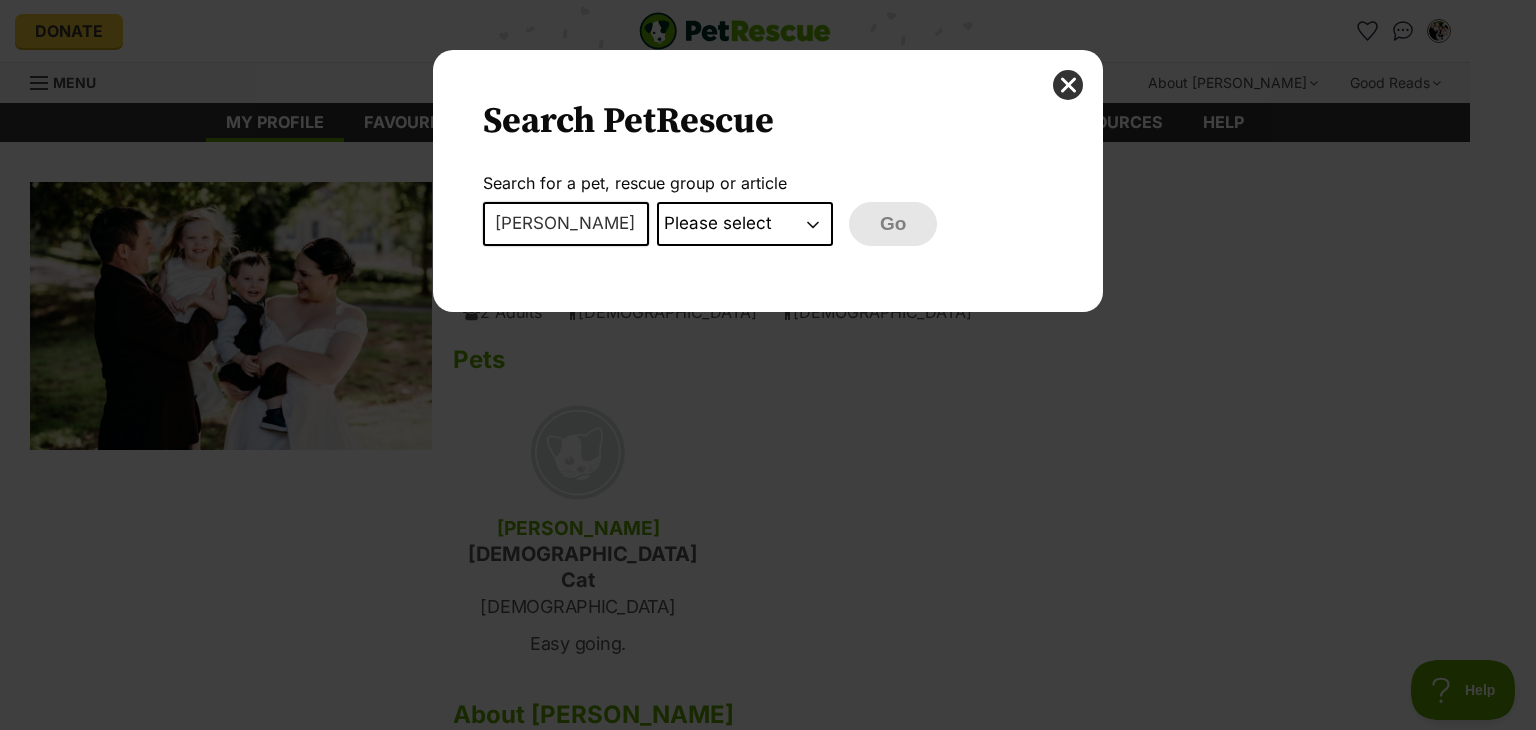 type on "[PERSON_NAME]" 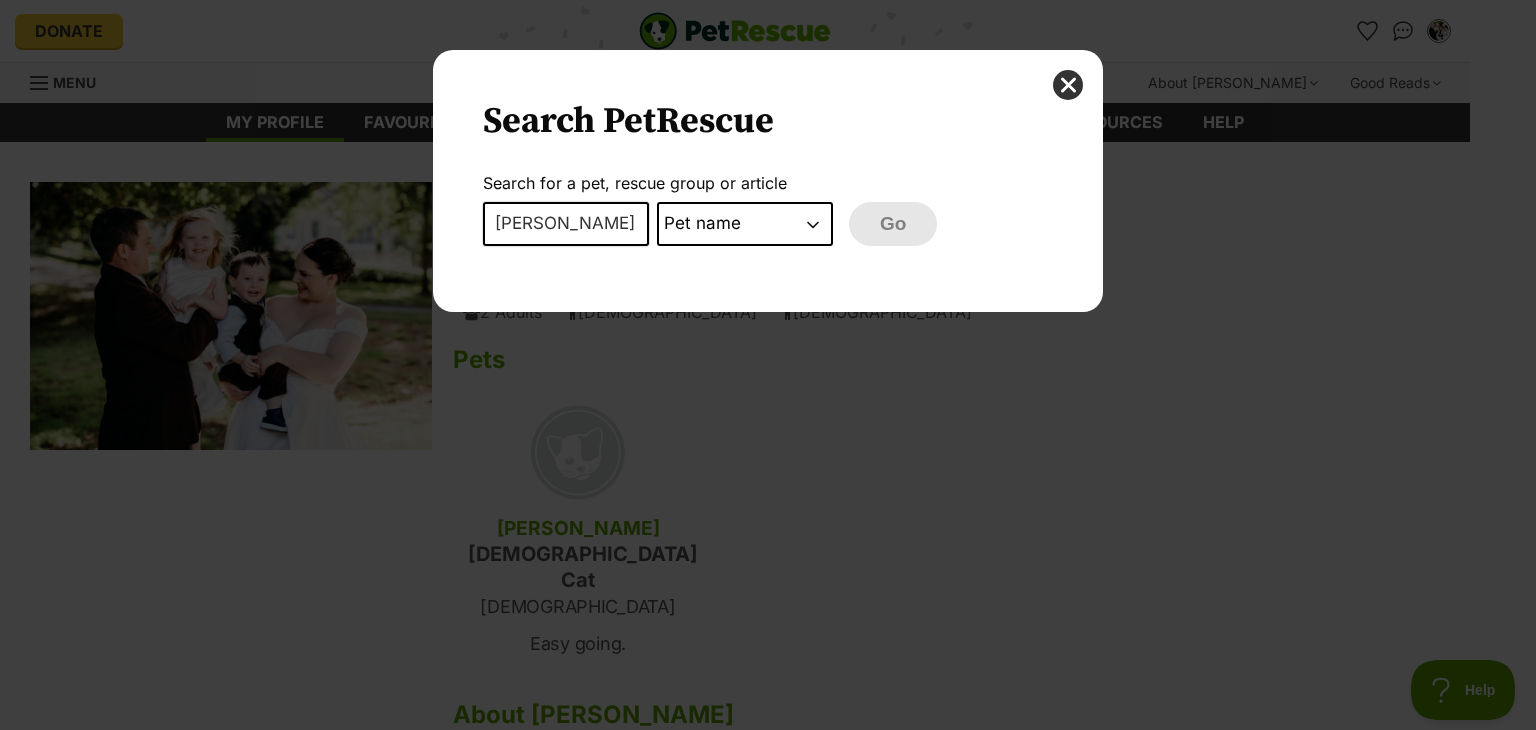 click on "Please select PetRescue ID
Pet name
Group
Article" at bounding box center (745, 224) 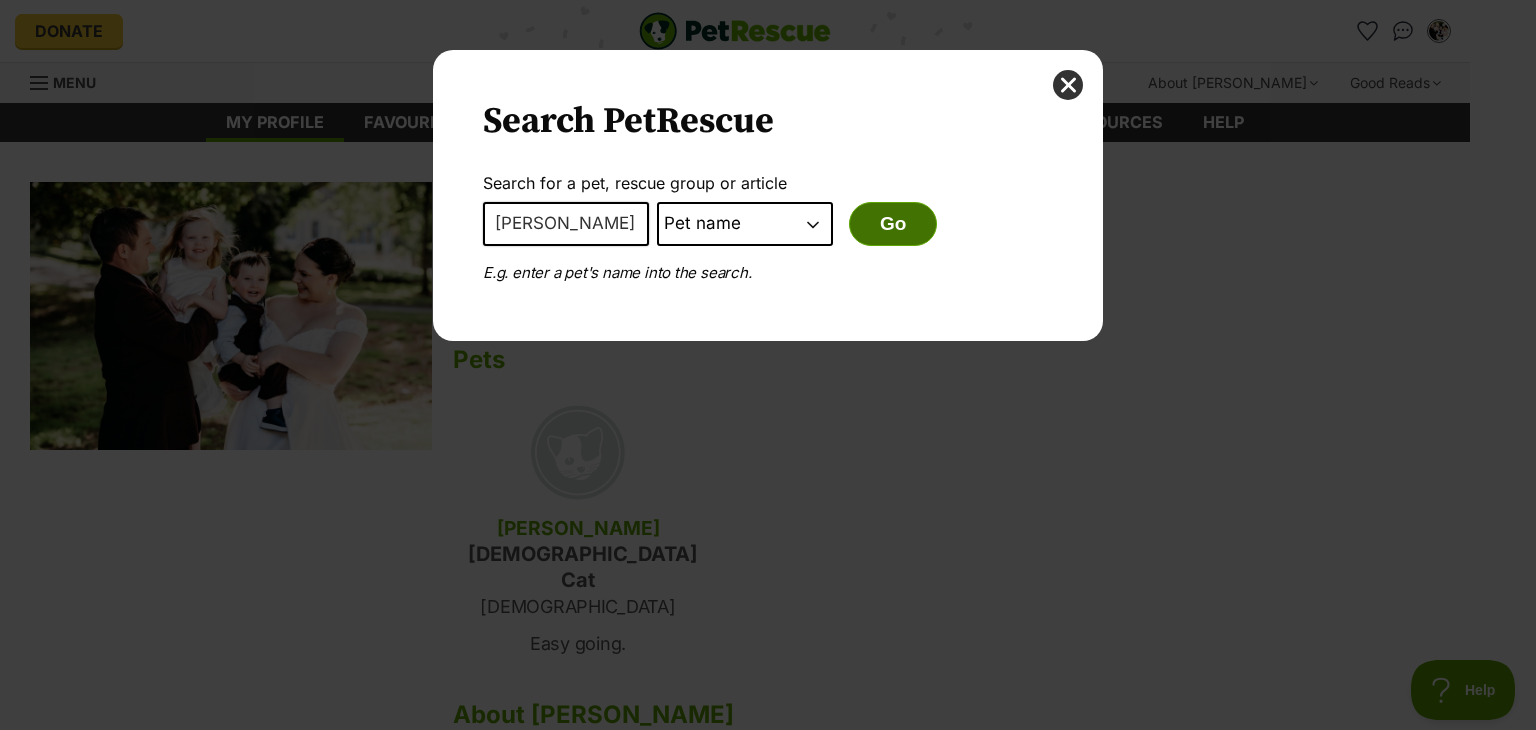 click on "Go" at bounding box center (893, 224) 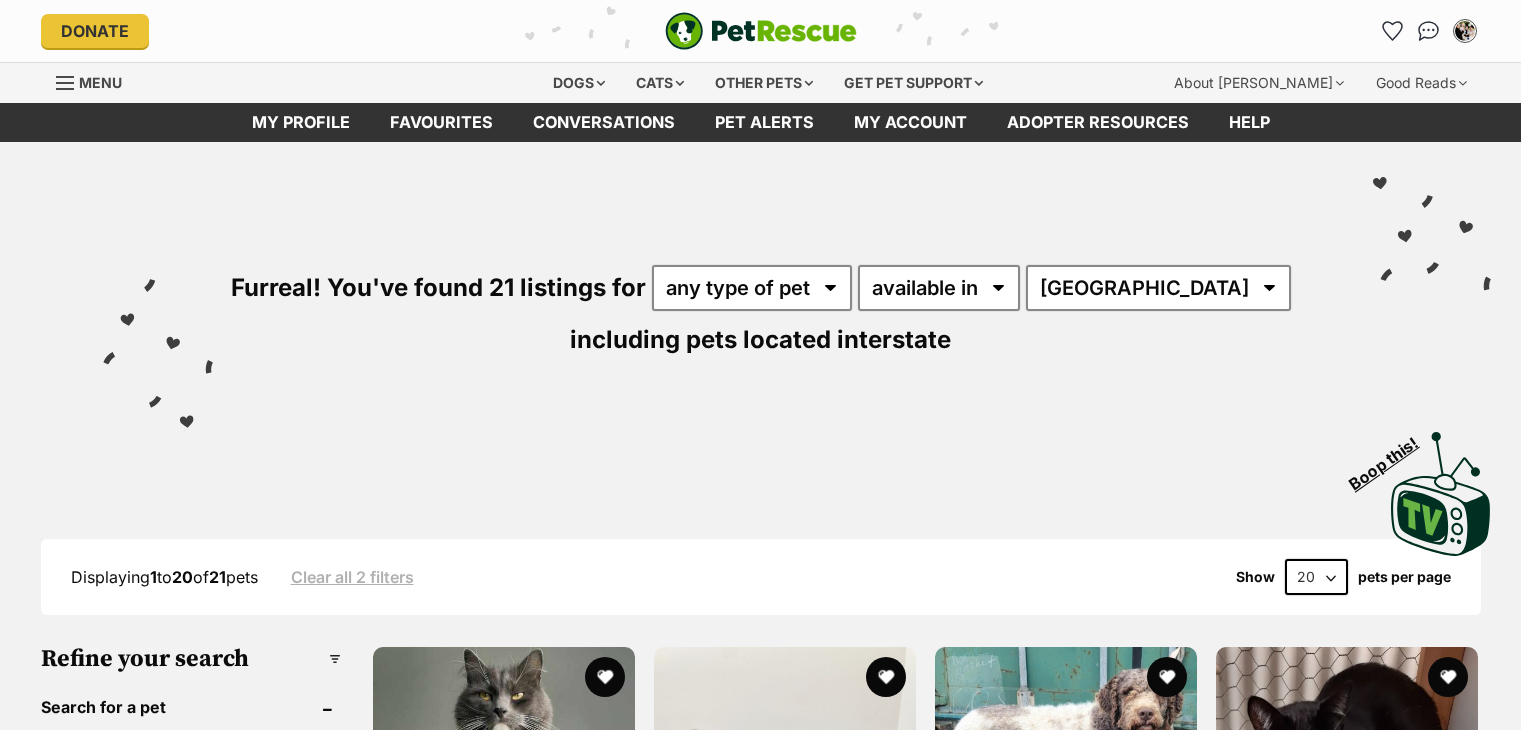 scroll, scrollTop: 0, scrollLeft: 0, axis: both 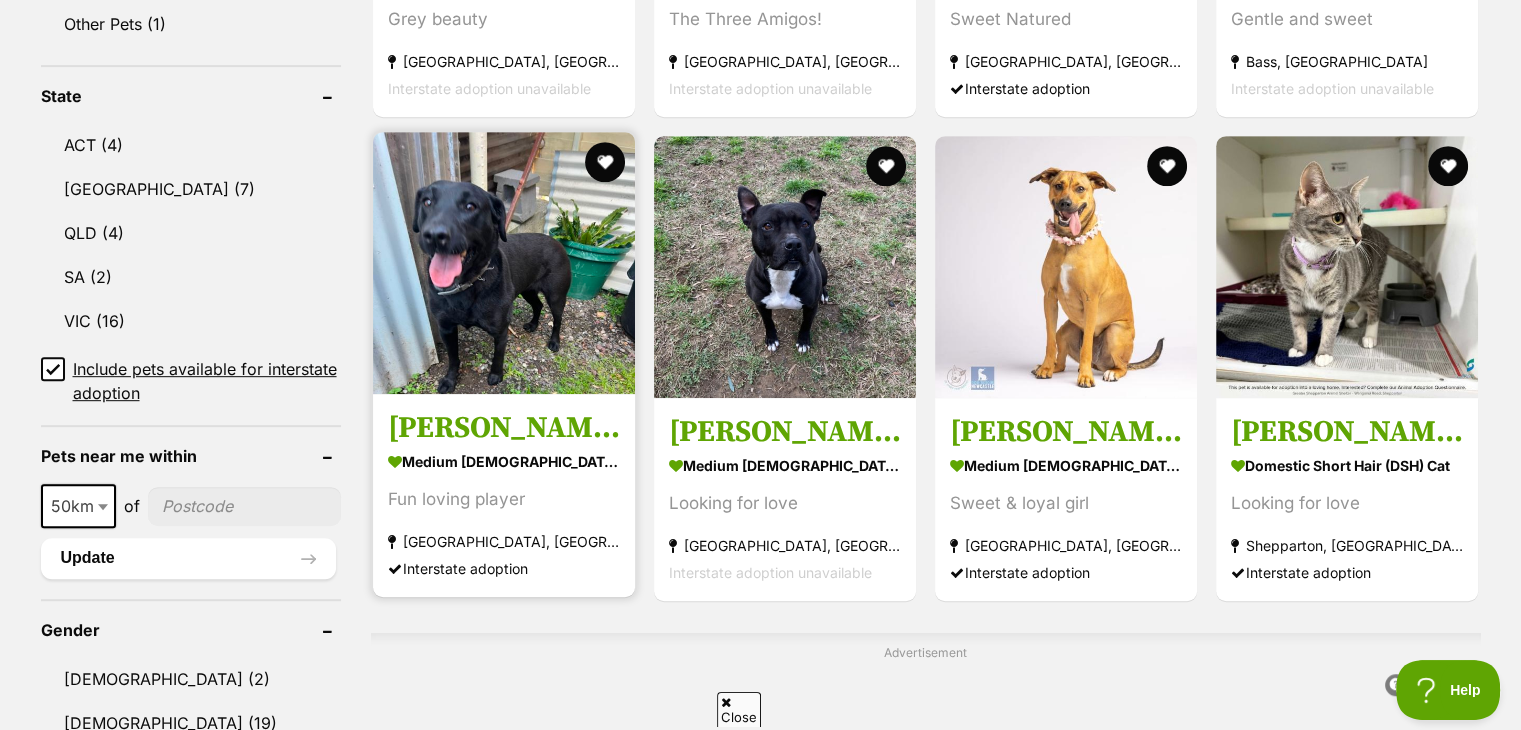 click at bounding box center [504, 263] 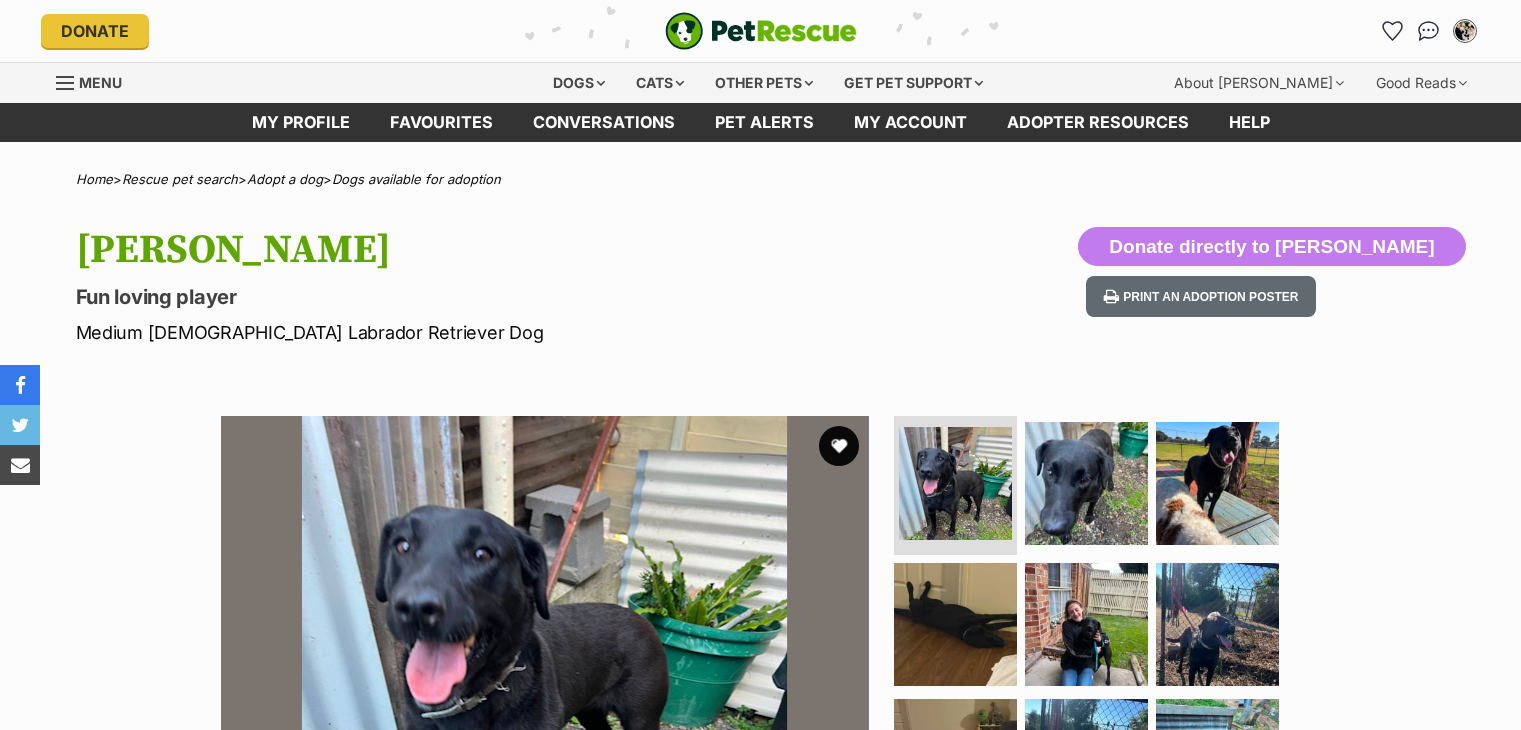 scroll, scrollTop: 0, scrollLeft: 0, axis: both 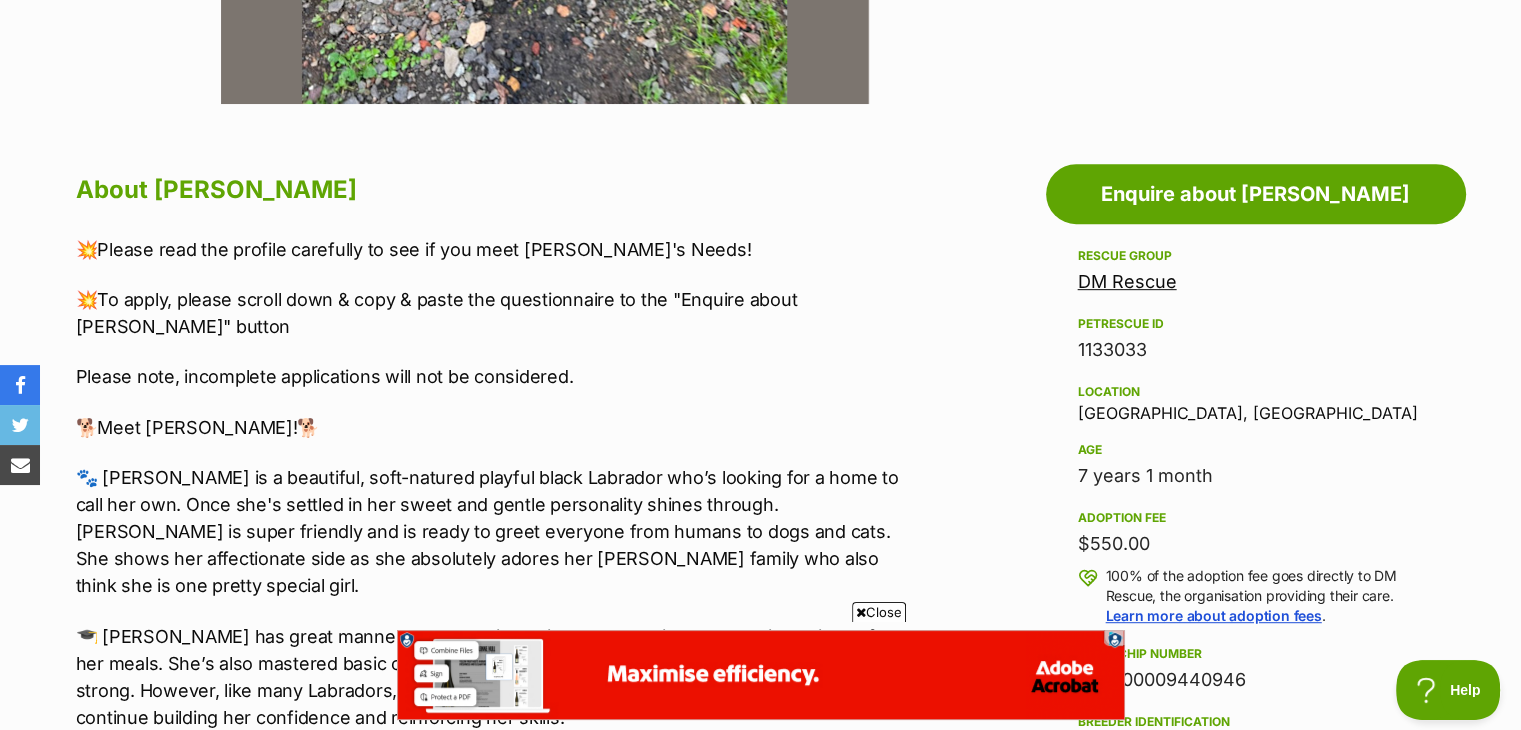 click on "🐕Meet [PERSON_NAME]!🐕" at bounding box center [489, 427] 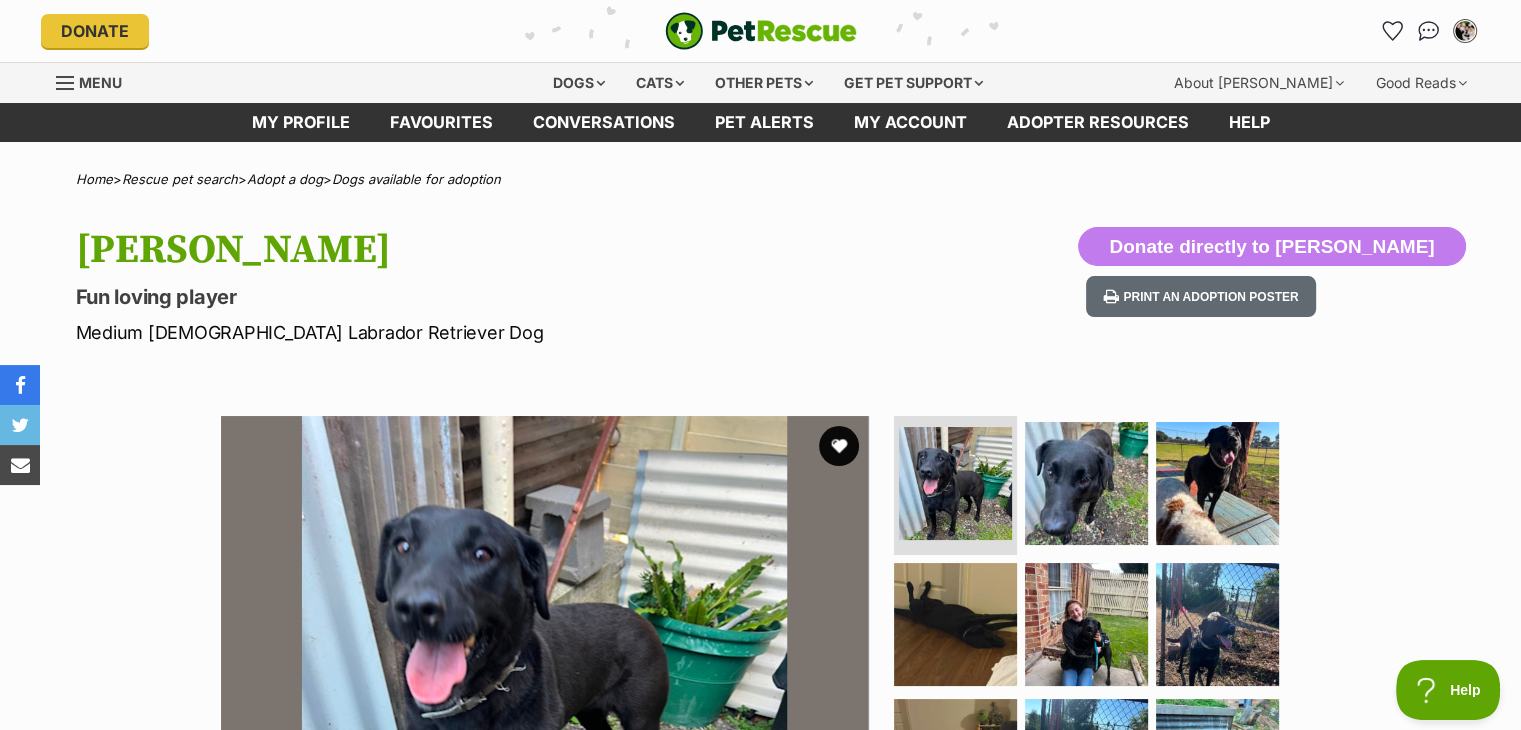 scroll, scrollTop: 25, scrollLeft: 0, axis: vertical 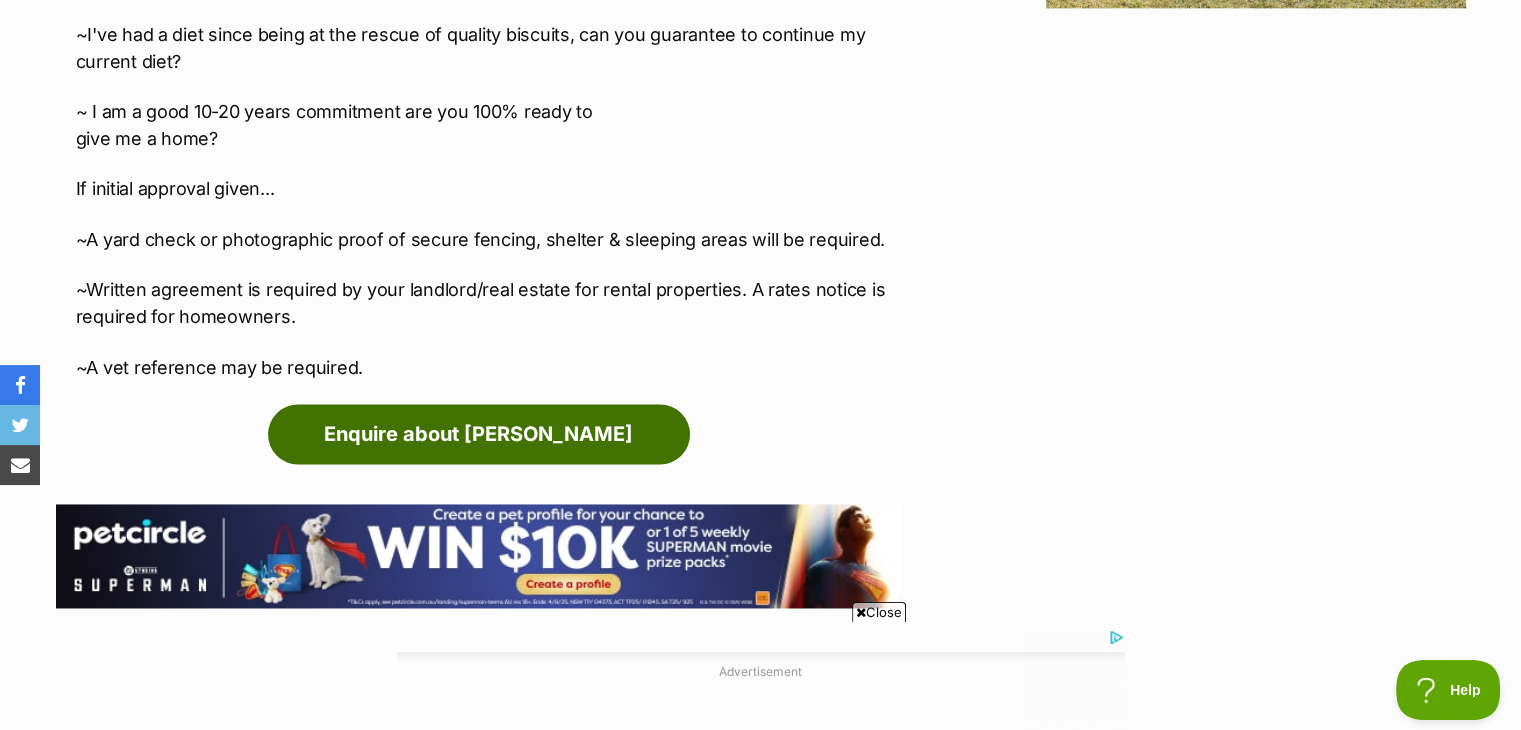 click on "Enquire about Rosie" at bounding box center (479, 434) 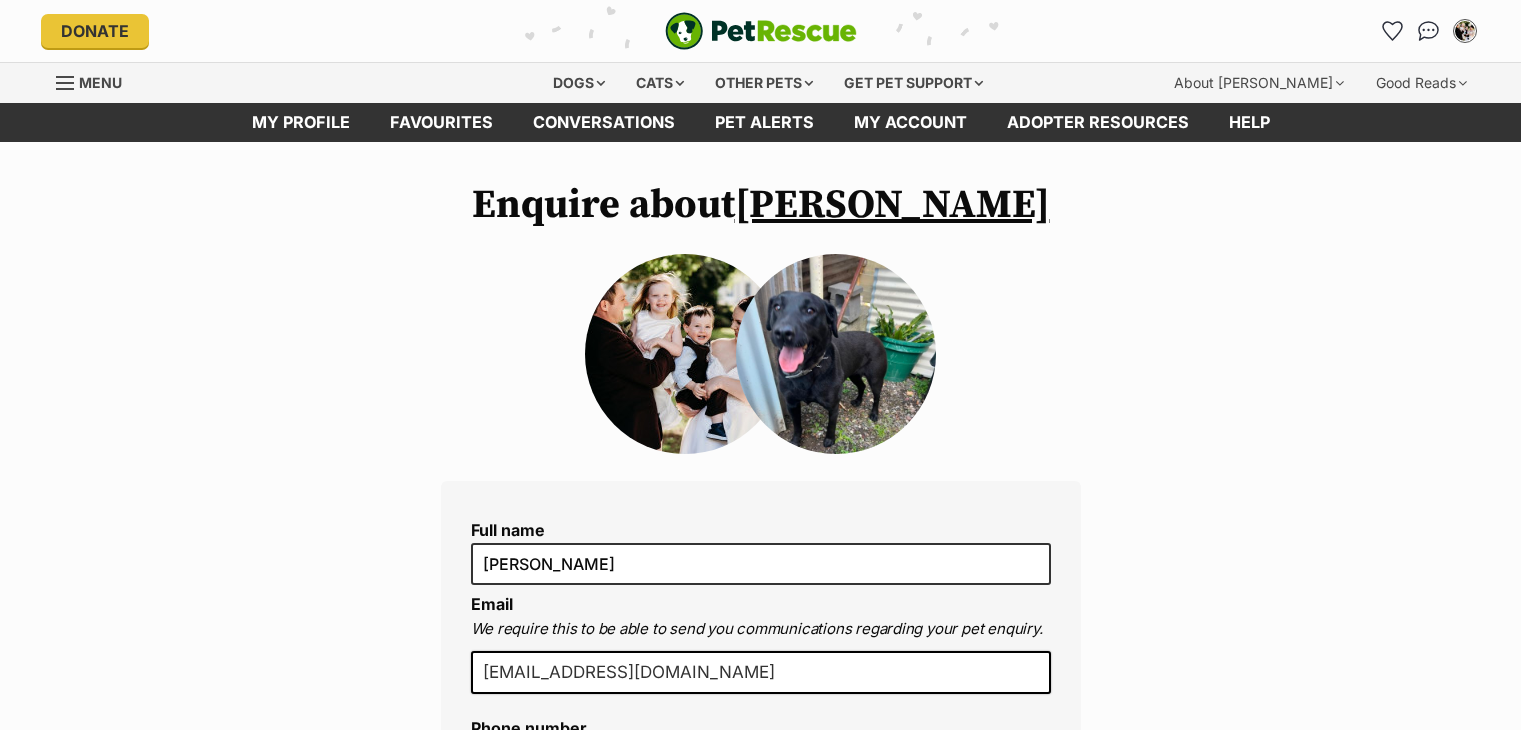 scroll, scrollTop: 0, scrollLeft: 0, axis: both 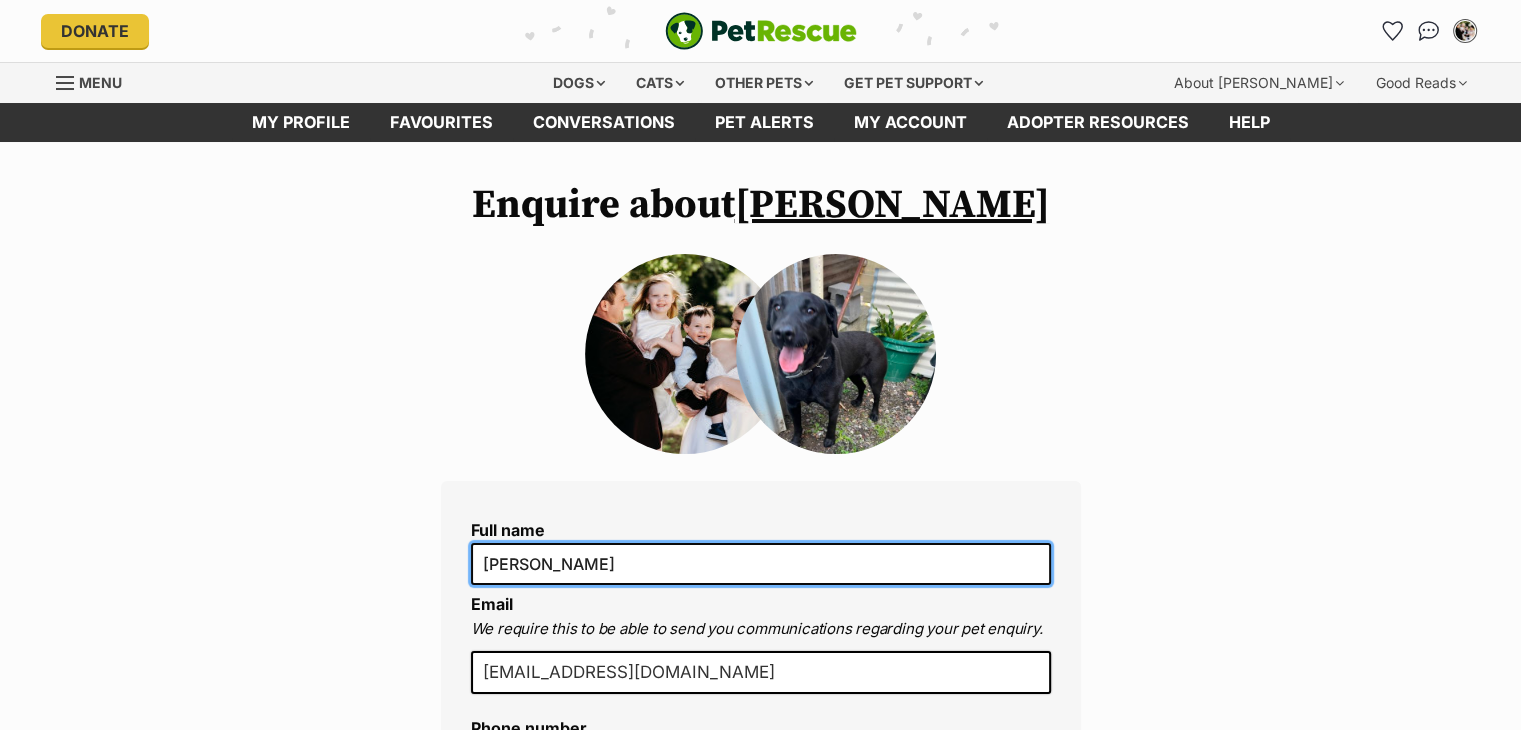 click on "[PERSON_NAME]" at bounding box center (761, 564) 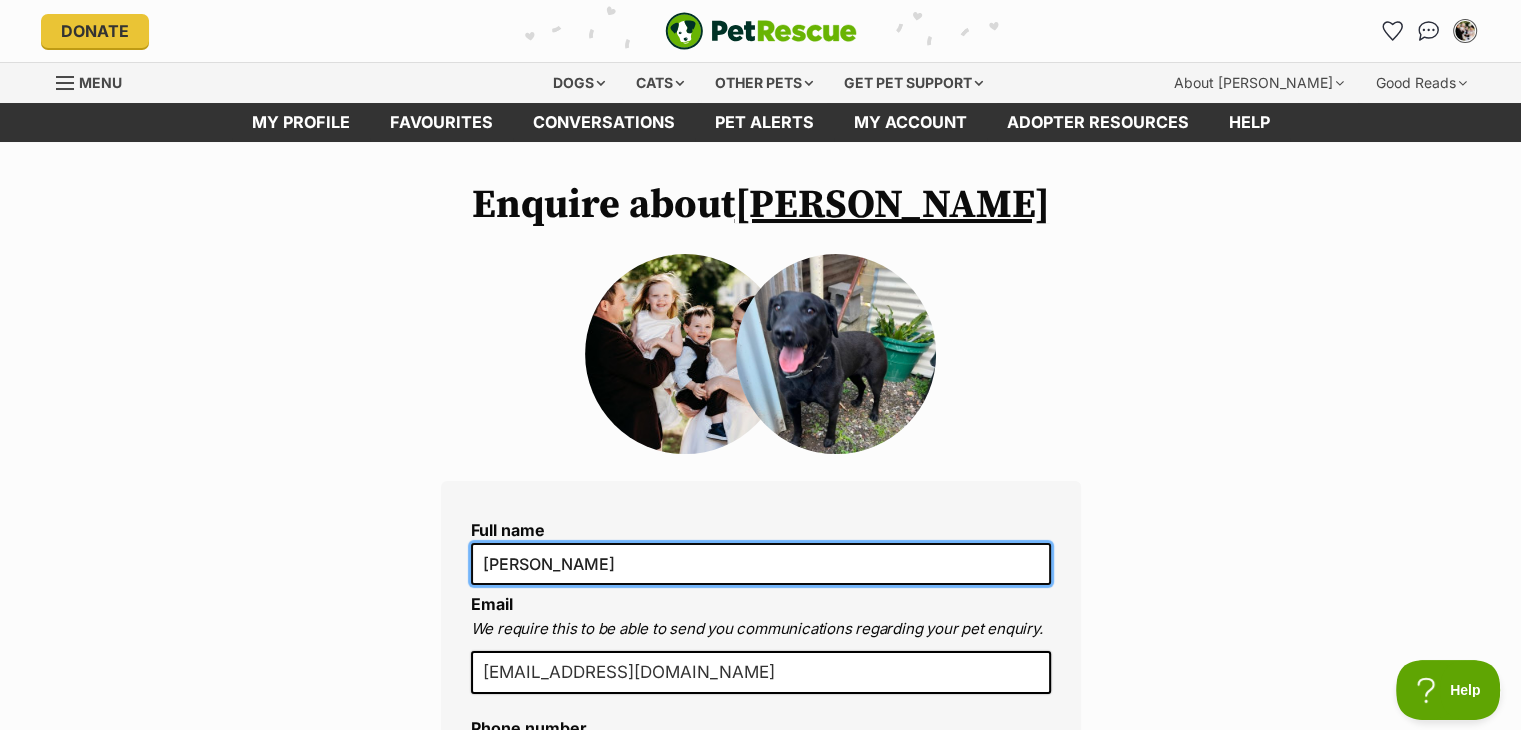 scroll, scrollTop: 0, scrollLeft: 0, axis: both 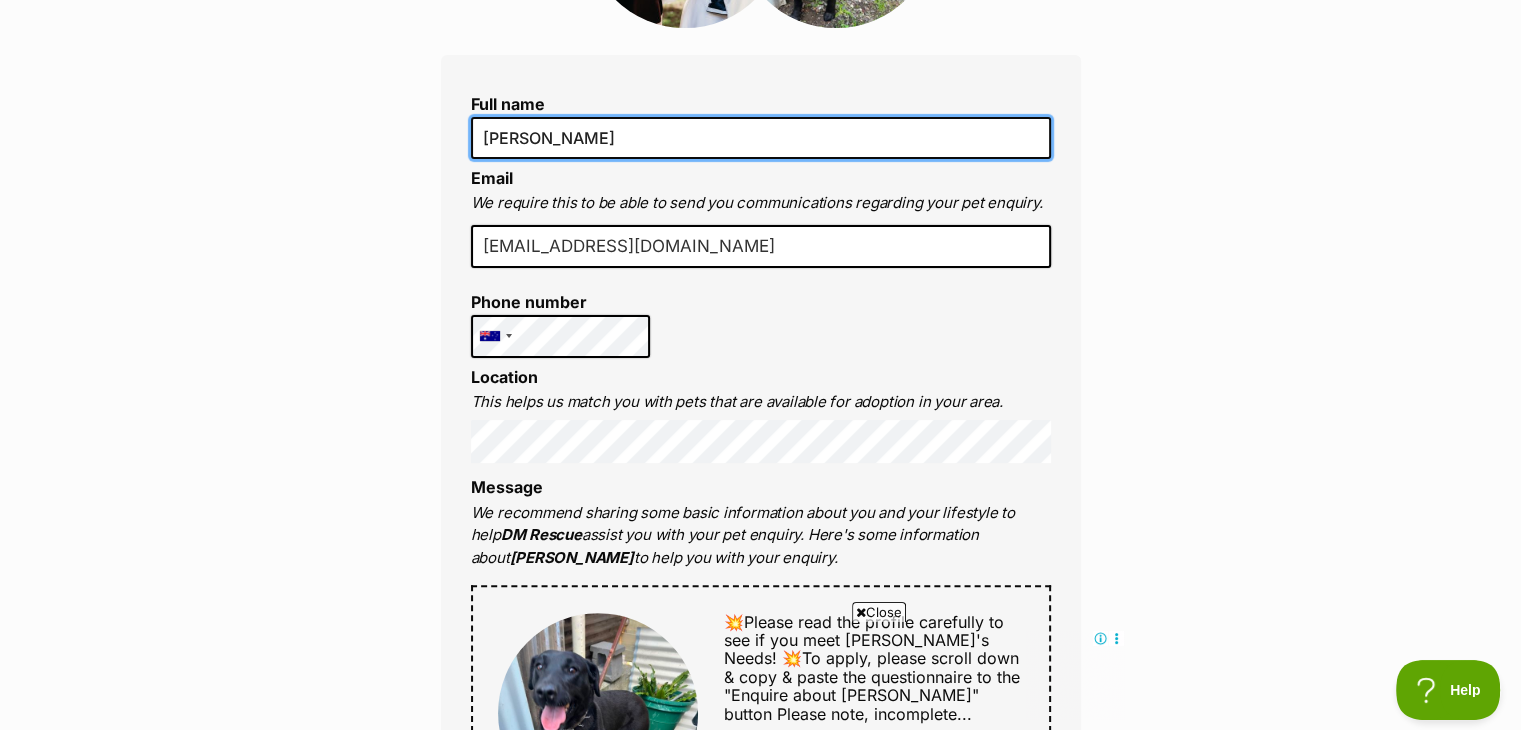 type on "[PERSON_NAME]" 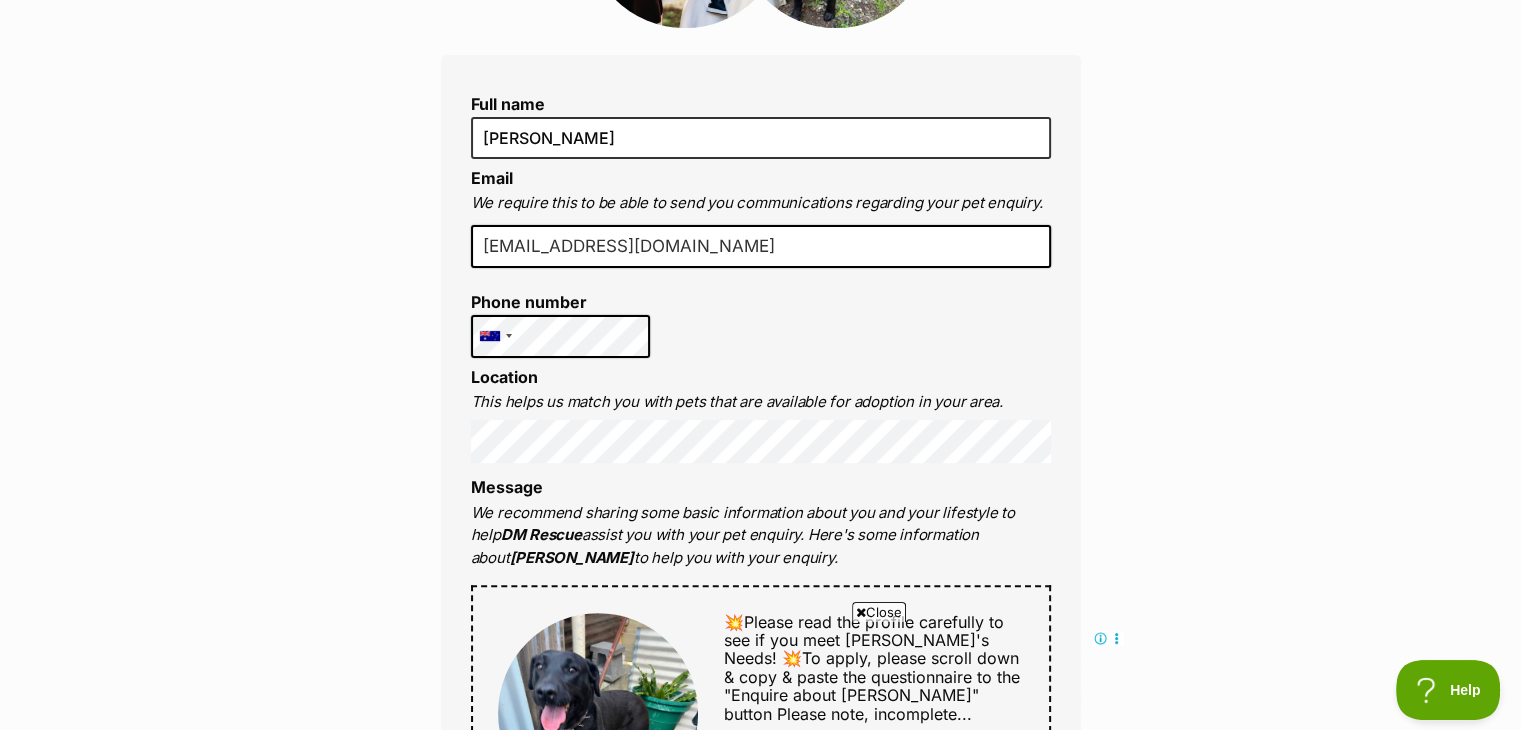 click on "Enquire about  [PERSON_NAME]
Full name [PERSON_NAME]
Email
We require this to be able to send you communications regarding your pet enquiry.
[EMAIL_ADDRESS][DOMAIN_NAME]
Phone number [GEOGRAPHIC_DATA] +1 [GEOGRAPHIC_DATA] +44 [GEOGRAPHIC_DATA] (‫[GEOGRAPHIC_DATA]‬‎) +93 [GEOGRAPHIC_DATA] ([GEOGRAPHIC_DATA]) +355 [GEOGRAPHIC_DATA] (‫[GEOGRAPHIC_DATA]‬‎) +213 [US_STATE] +1684 [GEOGRAPHIC_DATA] +376 [GEOGRAPHIC_DATA] +244 [GEOGRAPHIC_DATA] +1264 [GEOGRAPHIC_DATA] +1268 [GEOGRAPHIC_DATA] +54 [GEOGRAPHIC_DATA] ([GEOGRAPHIC_DATA]) +374 [GEOGRAPHIC_DATA] +297 [GEOGRAPHIC_DATA] +61 [GEOGRAPHIC_DATA] ([GEOGRAPHIC_DATA]) +43 [GEOGRAPHIC_DATA] ([GEOGRAPHIC_DATA]) +994 [GEOGRAPHIC_DATA] +1242 [GEOGRAPHIC_DATA] (‫[GEOGRAPHIC_DATA]‬‎) +973 [GEOGRAPHIC_DATA] ([GEOGRAPHIC_DATA]) +880 [GEOGRAPHIC_DATA] +1246 [GEOGRAPHIC_DATA] ([GEOGRAPHIC_DATA]) +375 [GEOGRAPHIC_DATA] ([GEOGRAPHIC_DATA]) +32 [GEOGRAPHIC_DATA] +501 [GEOGRAPHIC_DATA] ([GEOGRAPHIC_DATA]) +229 [GEOGRAPHIC_DATA] +1441 [GEOGRAPHIC_DATA] (འབྲུག) +975 [GEOGRAPHIC_DATA] +591 [GEOGRAPHIC_DATA] ([GEOGRAPHIC_DATA]) +387 [GEOGRAPHIC_DATA] +267 [GEOGRAPHIC_DATA] ([GEOGRAPHIC_DATA]) +55 [GEOGRAPHIC_DATA] +246 [GEOGRAPHIC_DATA] +1284 [GEOGRAPHIC_DATA] +673 +359 [GEOGRAPHIC_DATA]" at bounding box center (760, 865) 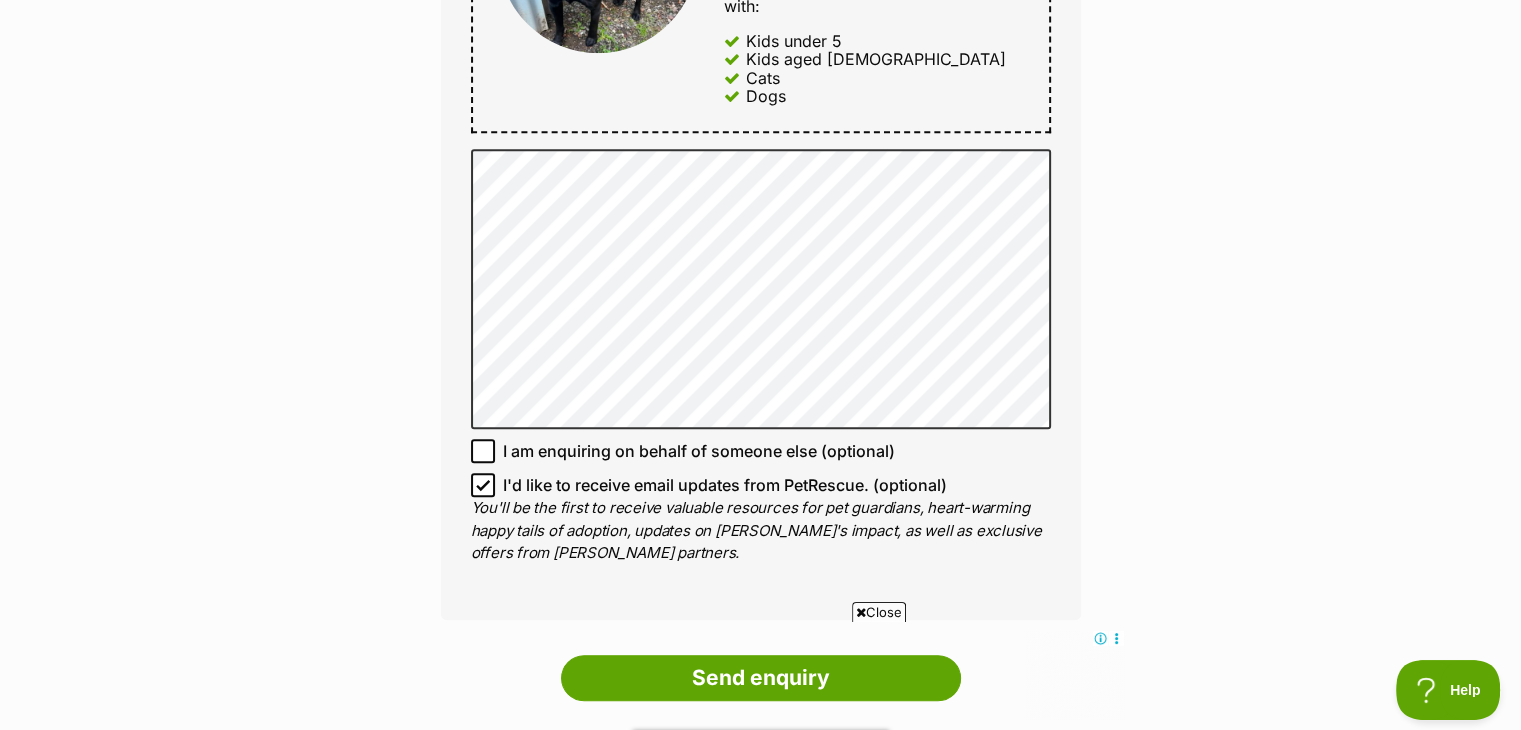 scroll, scrollTop: 1190, scrollLeft: 0, axis: vertical 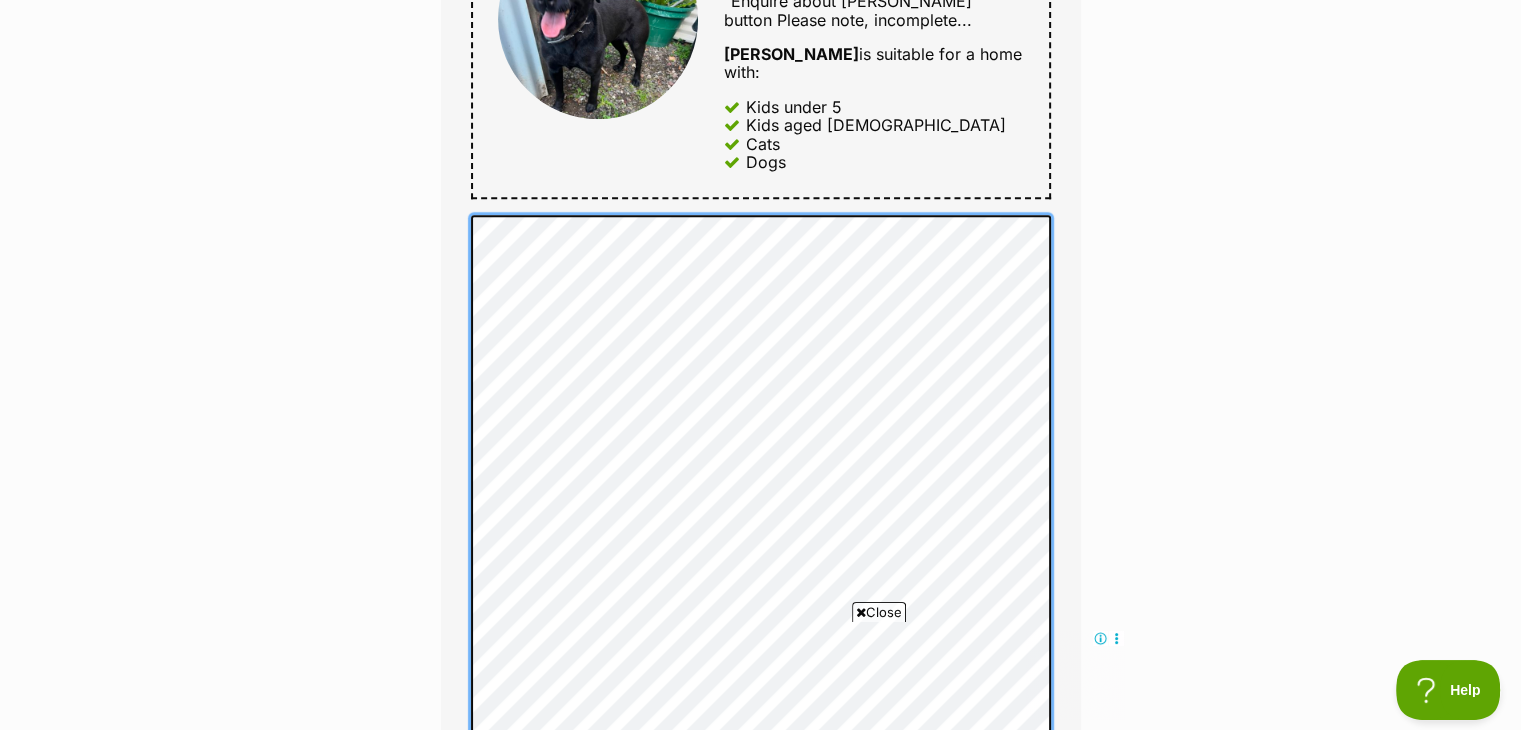 click on "Full name [PERSON_NAME]
Email
We require this to be able to send you communications regarding your pet enquiry.
[EMAIL_ADDRESS][DOMAIN_NAME]
Phone number [GEOGRAPHIC_DATA] +1 [GEOGRAPHIC_DATA] +44 [GEOGRAPHIC_DATA] (‫[GEOGRAPHIC_DATA]‬‎) +93 [GEOGRAPHIC_DATA] ([GEOGRAPHIC_DATA]) +355 [GEOGRAPHIC_DATA] (‫[GEOGRAPHIC_DATA]‬‎) +213 [US_STATE] +1684 [GEOGRAPHIC_DATA] +376 [GEOGRAPHIC_DATA] +244 [GEOGRAPHIC_DATA] +1264 [GEOGRAPHIC_DATA] +1268 [GEOGRAPHIC_DATA] +54 [GEOGRAPHIC_DATA] ([GEOGRAPHIC_DATA]) +374 [GEOGRAPHIC_DATA] +297 [GEOGRAPHIC_DATA] +61 [GEOGRAPHIC_DATA] ([GEOGRAPHIC_DATA]) +43 [GEOGRAPHIC_DATA] ([GEOGRAPHIC_DATA]) +994 [GEOGRAPHIC_DATA] +1242 [GEOGRAPHIC_DATA] (‫[GEOGRAPHIC_DATA]‬‎) +973 [GEOGRAPHIC_DATA] ([GEOGRAPHIC_DATA]) +880 [GEOGRAPHIC_DATA] +1246 [GEOGRAPHIC_DATA] ([GEOGRAPHIC_DATA]) +375 [GEOGRAPHIC_DATA] ([GEOGRAPHIC_DATA]) +32 [GEOGRAPHIC_DATA] +501 [GEOGRAPHIC_DATA] ([GEOGRAPHIC_DATA]) +229 [GEOGRAPHIC_DATA] +1441 [GEOGRAPHIC_DATA] (འབྲུག) +975 [GEOGRAPHIC_DATA] +591 [GEOGRAPHIC_DATA] ([GEOGRAPHIC_DATA]) +387 [GEOGRAPHIC_DATA] +267 [GEOGRAPHIC_DATA] ([GEOGRAPHIC_DATA]) +55 [GEOGRAPHIC_DATA] +246 [GEOGRAPHIC_DATA] +1284 [GEOGRAPHIC_DATA] +673 [GEOGRAPHIC_DATA] ([GEOGRAPHIC_DATA]) +359 [GEOGRAPHIC_DATA] +226 +257" at bounding box center (761, 621) 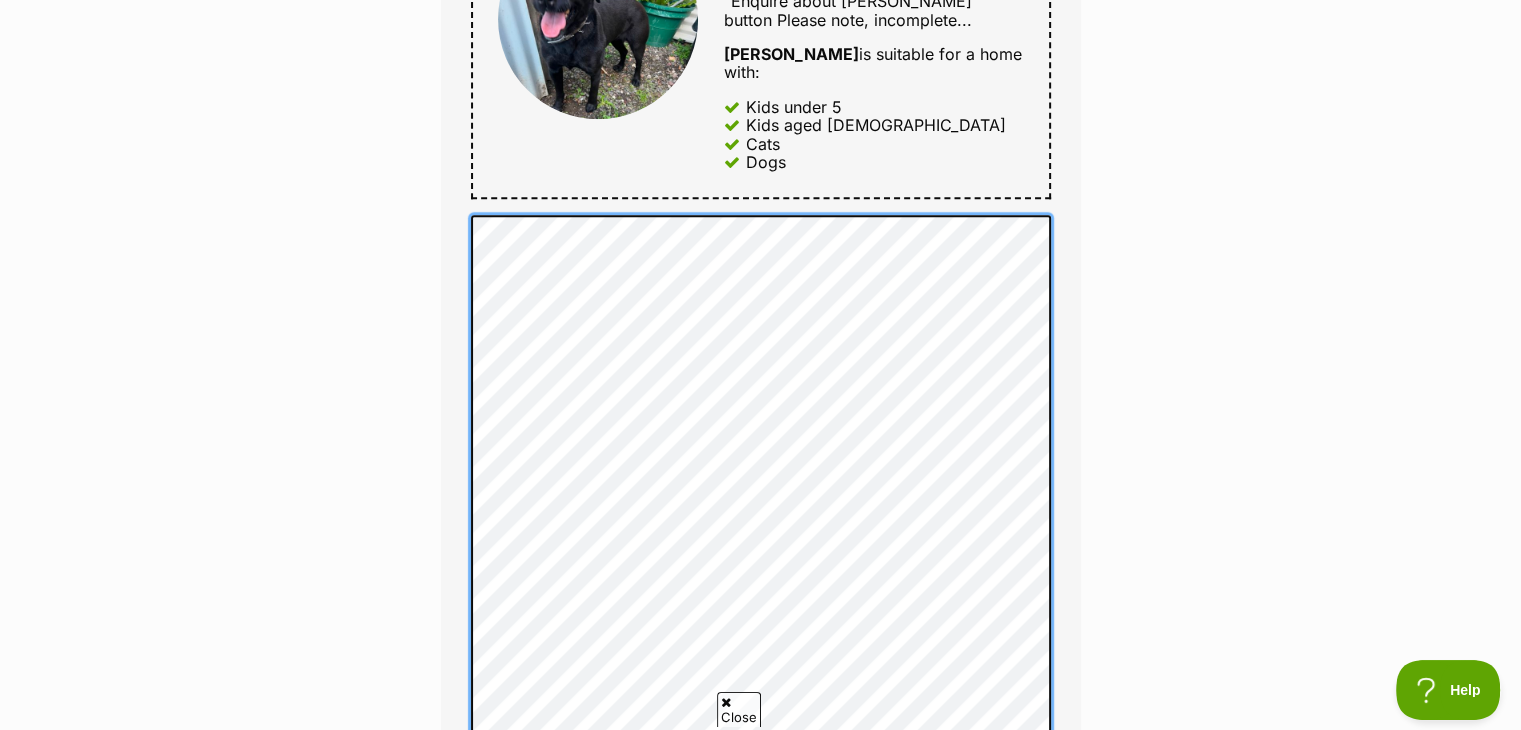 scroll, scrollTop: 0, scrollLeft: 0, axis: both 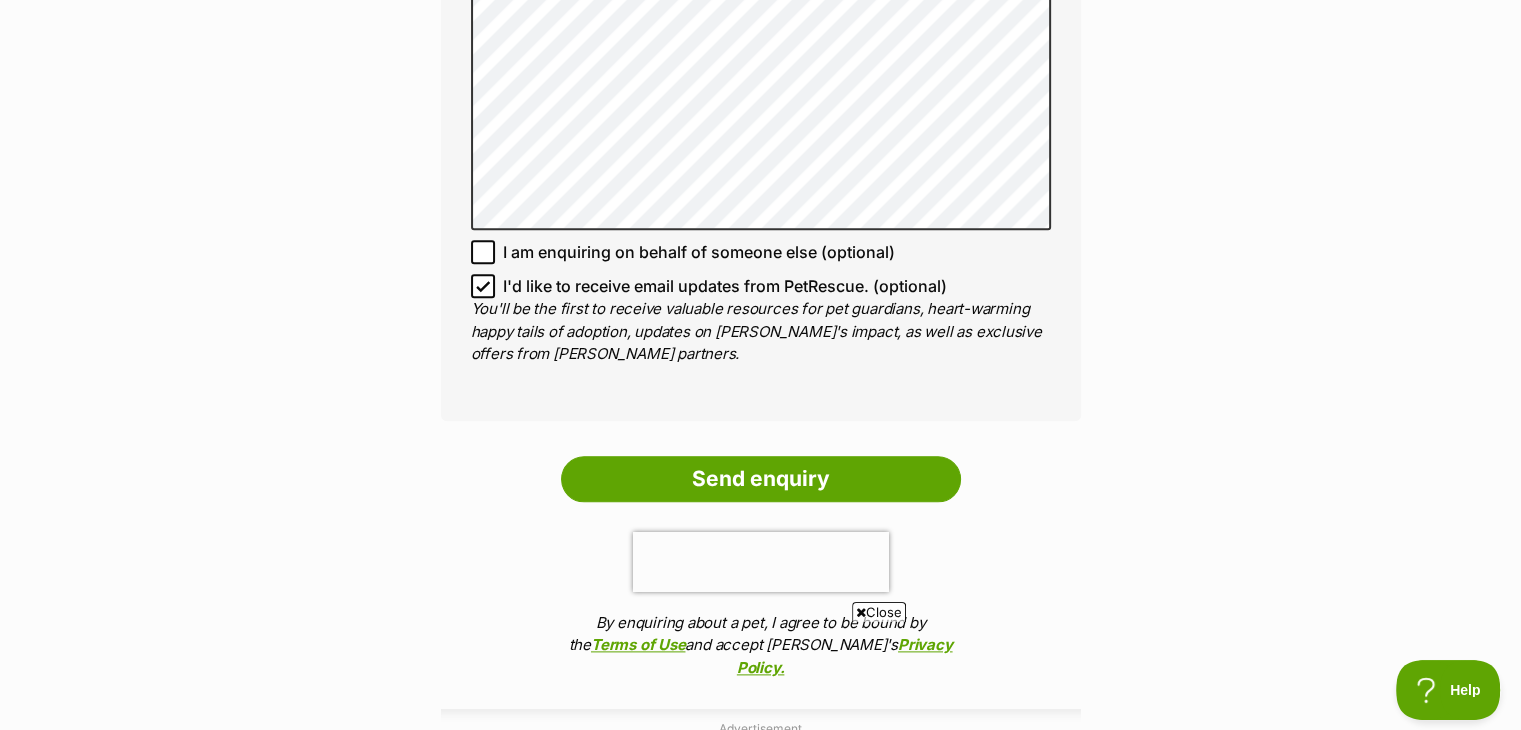 click 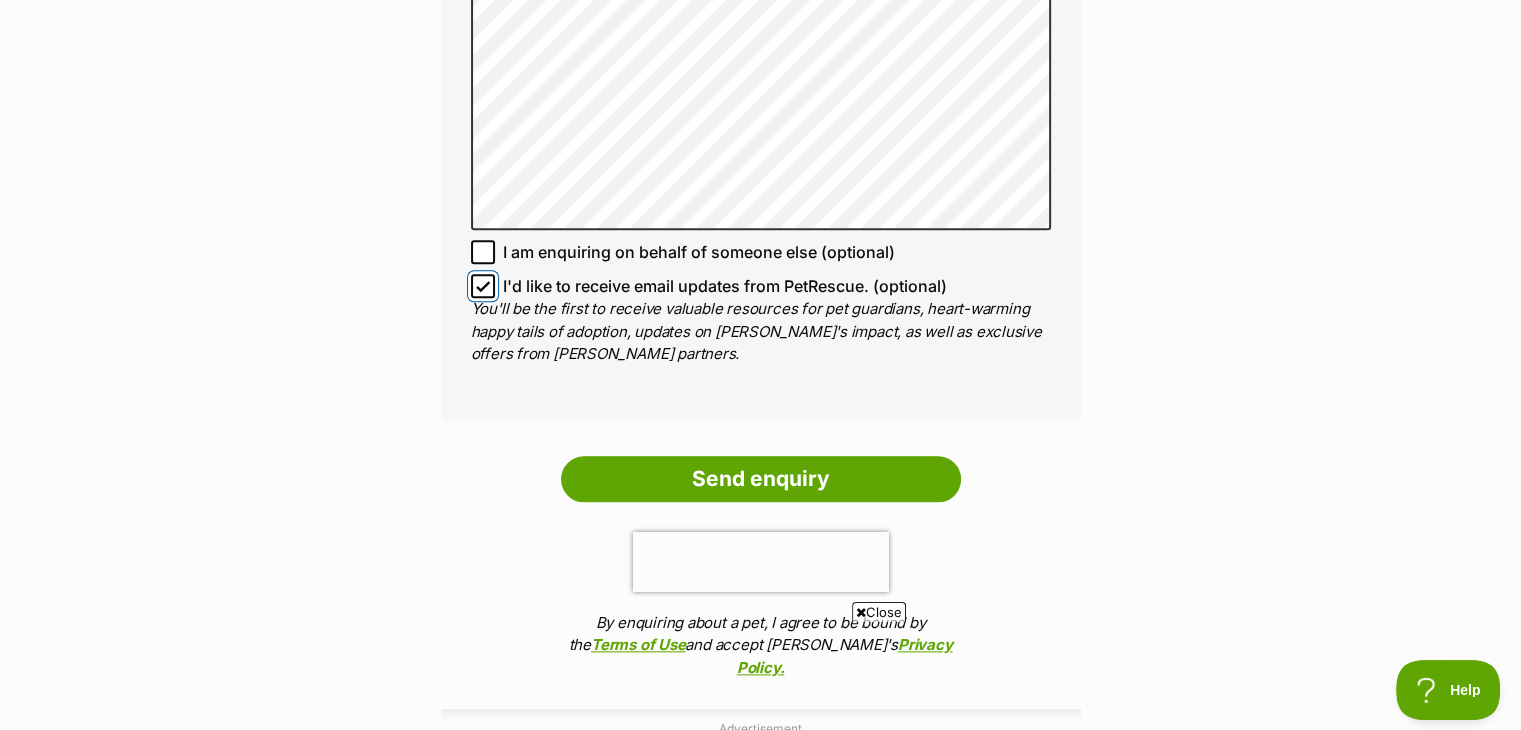 click on "I'd like to receive email updates from PetRescue. (optional)" at bounding box center (483, 286) 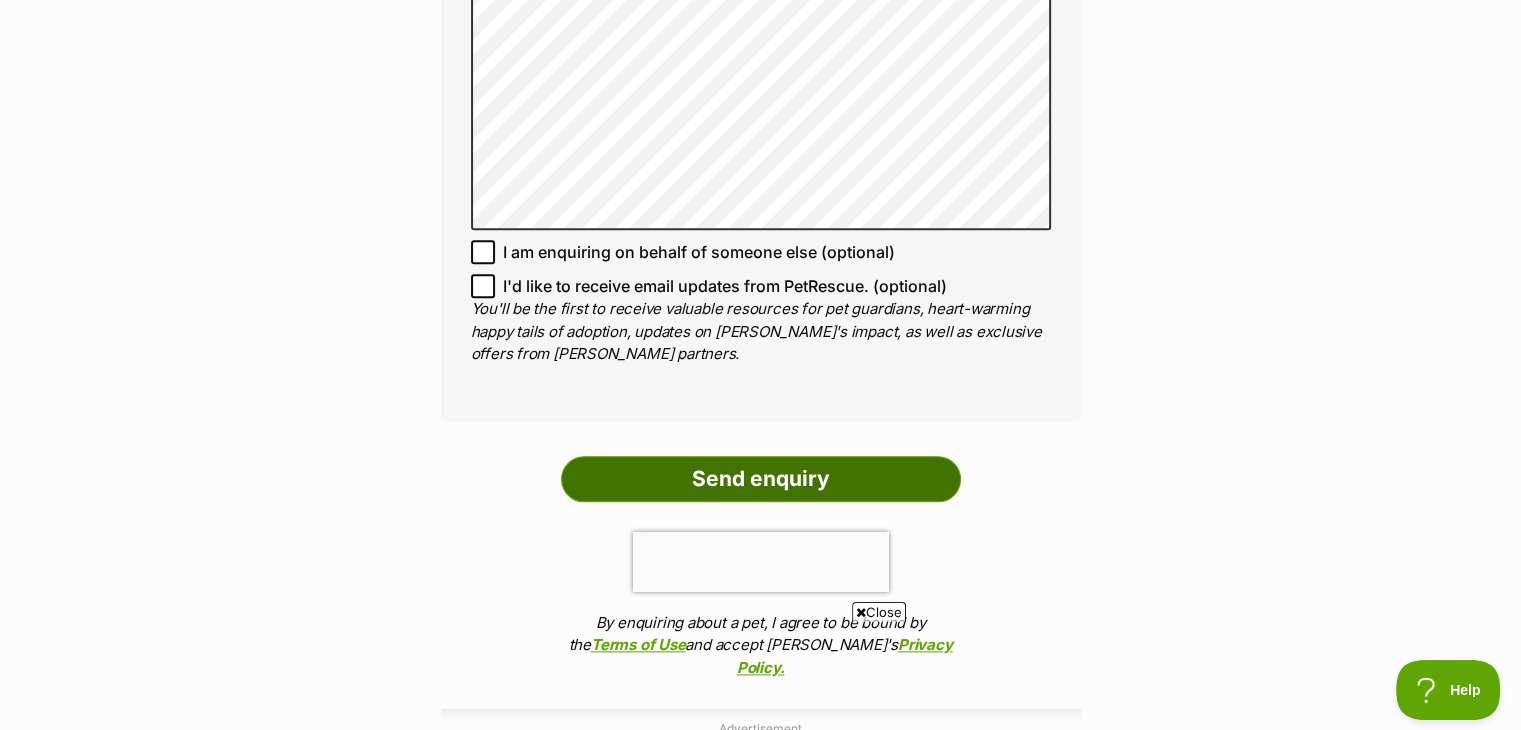 click on "Send enquiry" at bounding box center (761, 479) 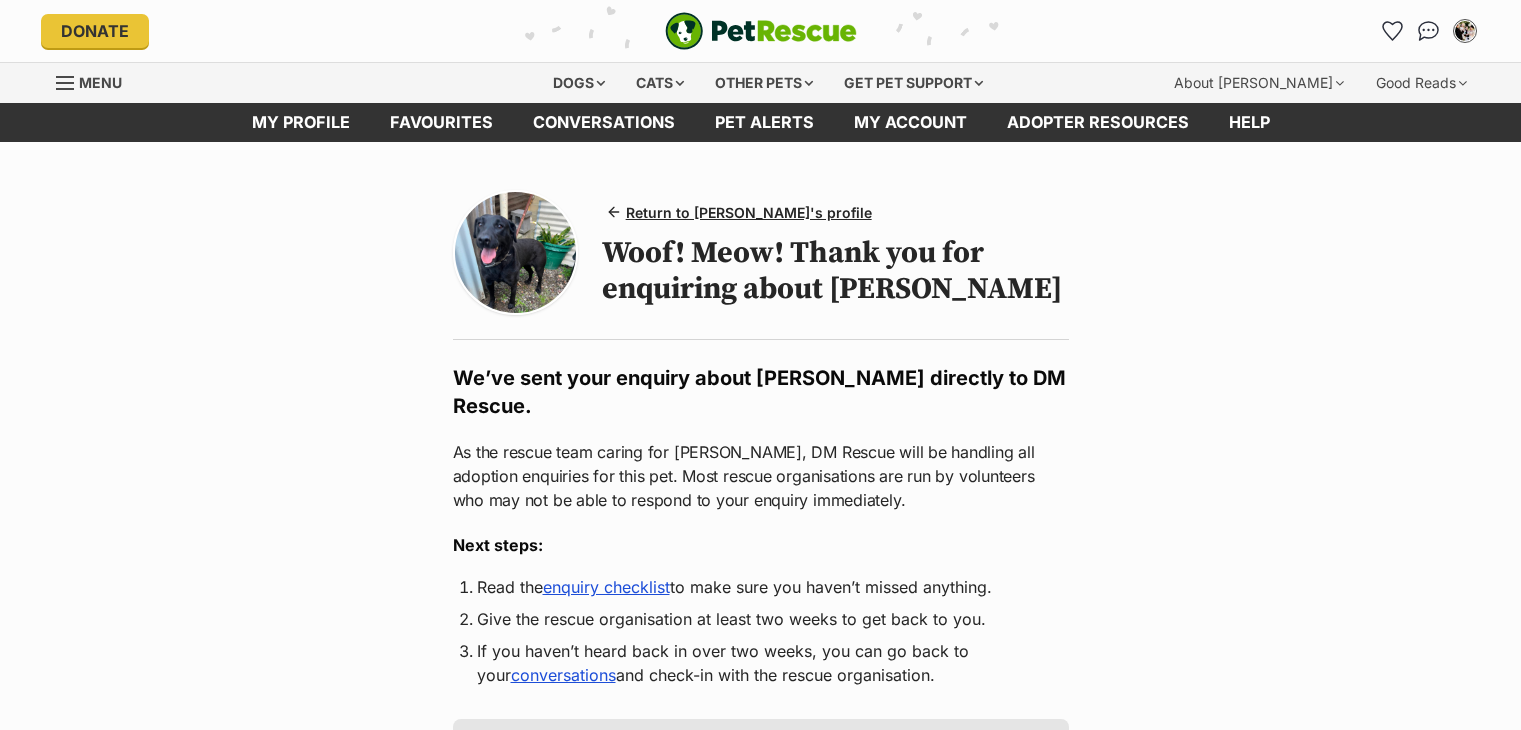 scroll, scrollTop: 0, scrollLeft: 0, axis: both 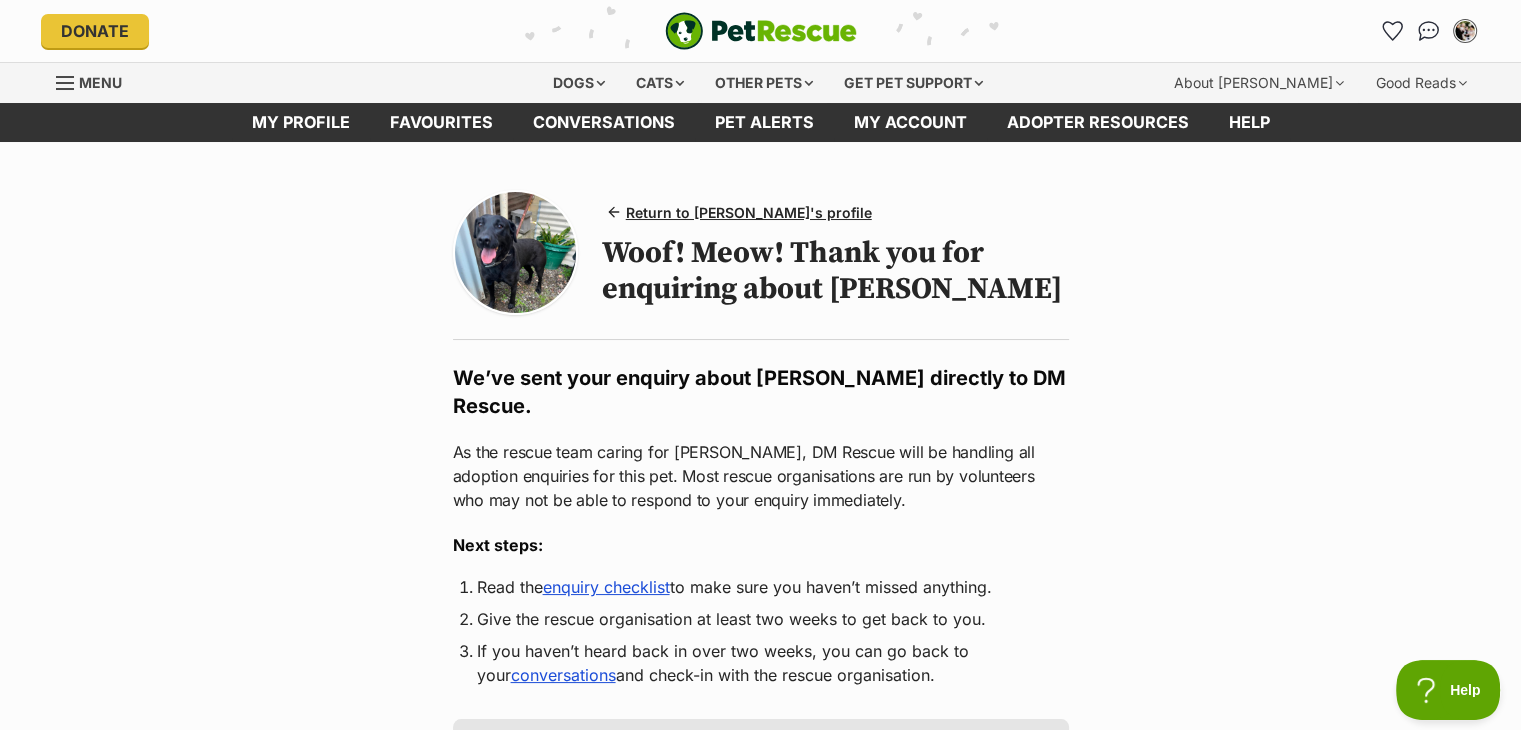 click on "Return to [PERSON_NAME]'s profile
Woof! Meow! Thank you for enquiring about [PERSON_NAME]
We’ve sent your enquiry about [PERSON_NAME] directly to DM Rescue.
As the rescue team caring for [PERSON_NAME], DM Rescue will be handling all adoption enquiries for this pet. Most rescue organisations are run by volunteers who may not be able to respond to your enquiry immediately.
Next steps:
Read the  enquiry checklist  to make sure you haven’t missed anything.
Give the rescue organisation at least two weeks to get back to you.
If you haven’t heard back in over two weeks, you can go back to your  conversations  and check-in with the rescue organisation.
DM Rescue typically responds [DATE].
Make sure to check your spam/junk folder regularly in case a message from DM Rescue ends up there!
You can help connect rescue pets with their new families.
Help homeless pets find their new families" at bounding box center [760, 709] 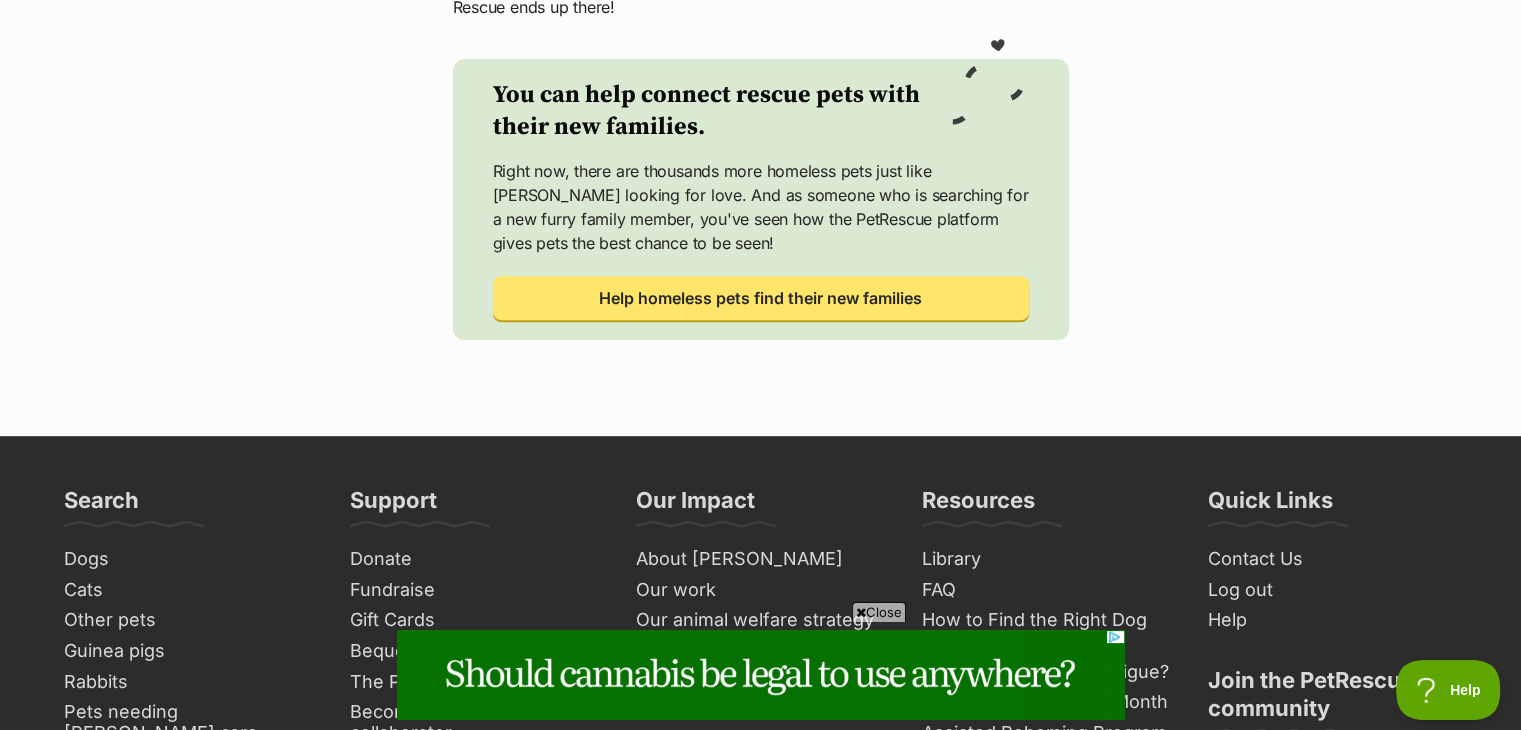 scroll, scrollTop: 880, scrollLeft: 0, axis: vertical 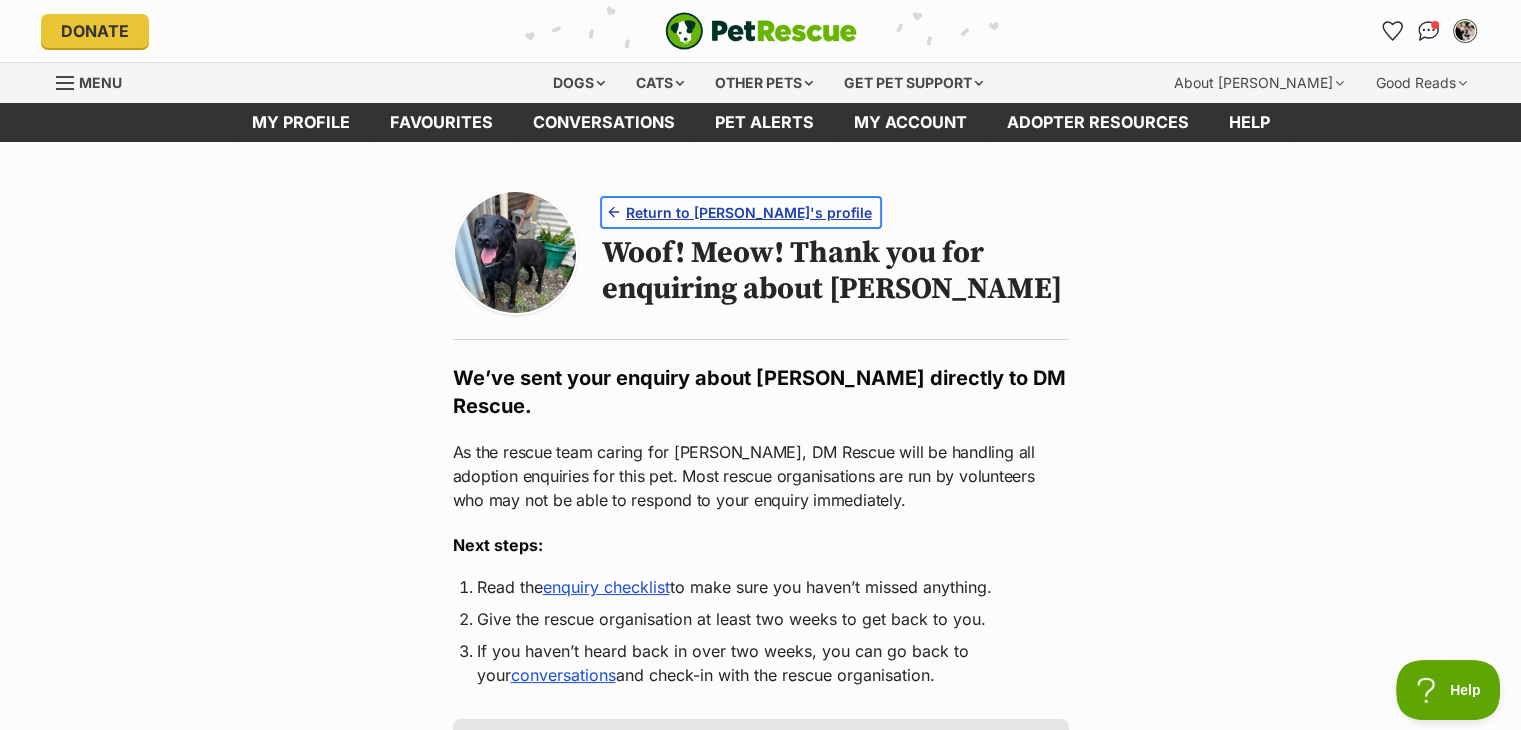 click on "Return to [PERSON_NAME]'s profile" at bounding box center (749, 212) 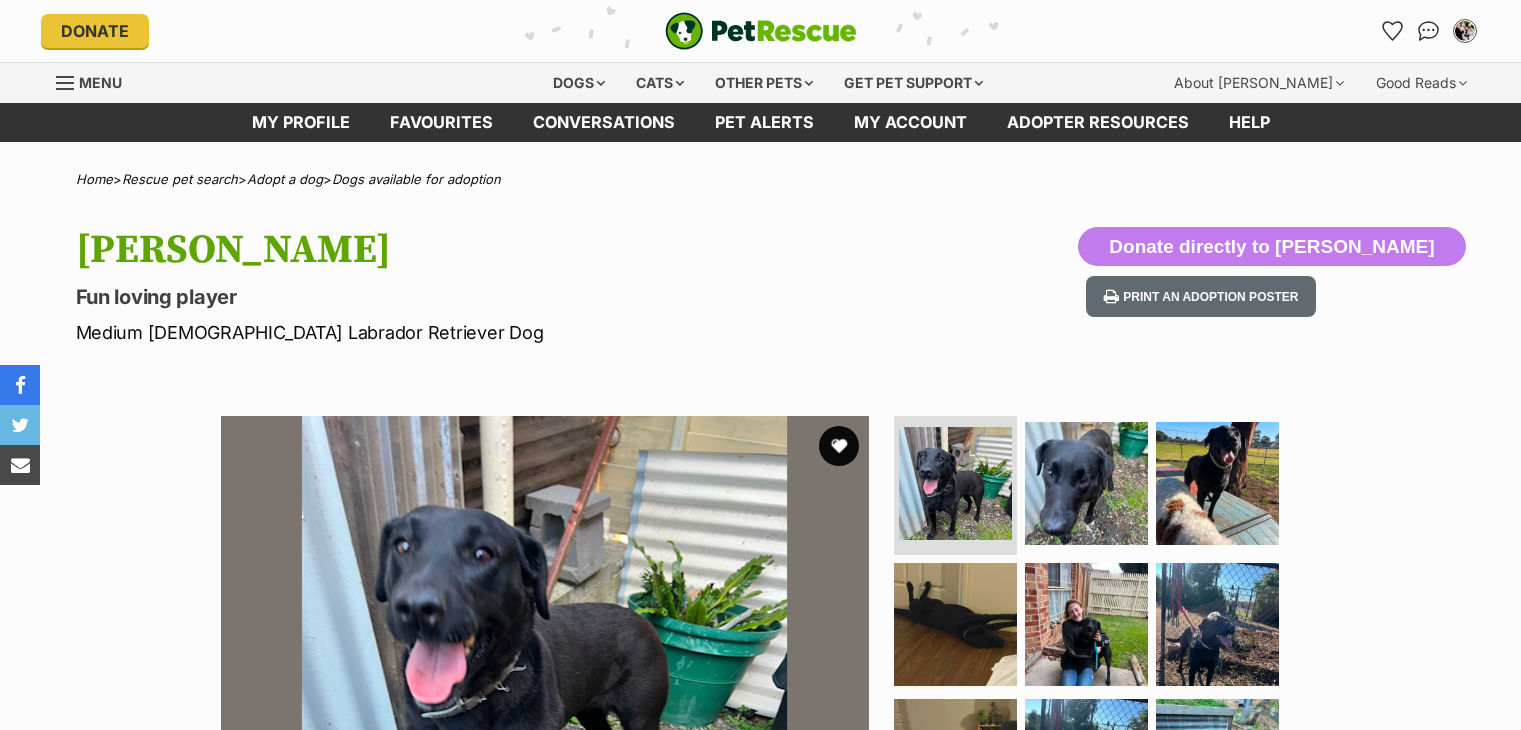 scroll, scrollTop: 0, scrollLeft: 0, axis: both 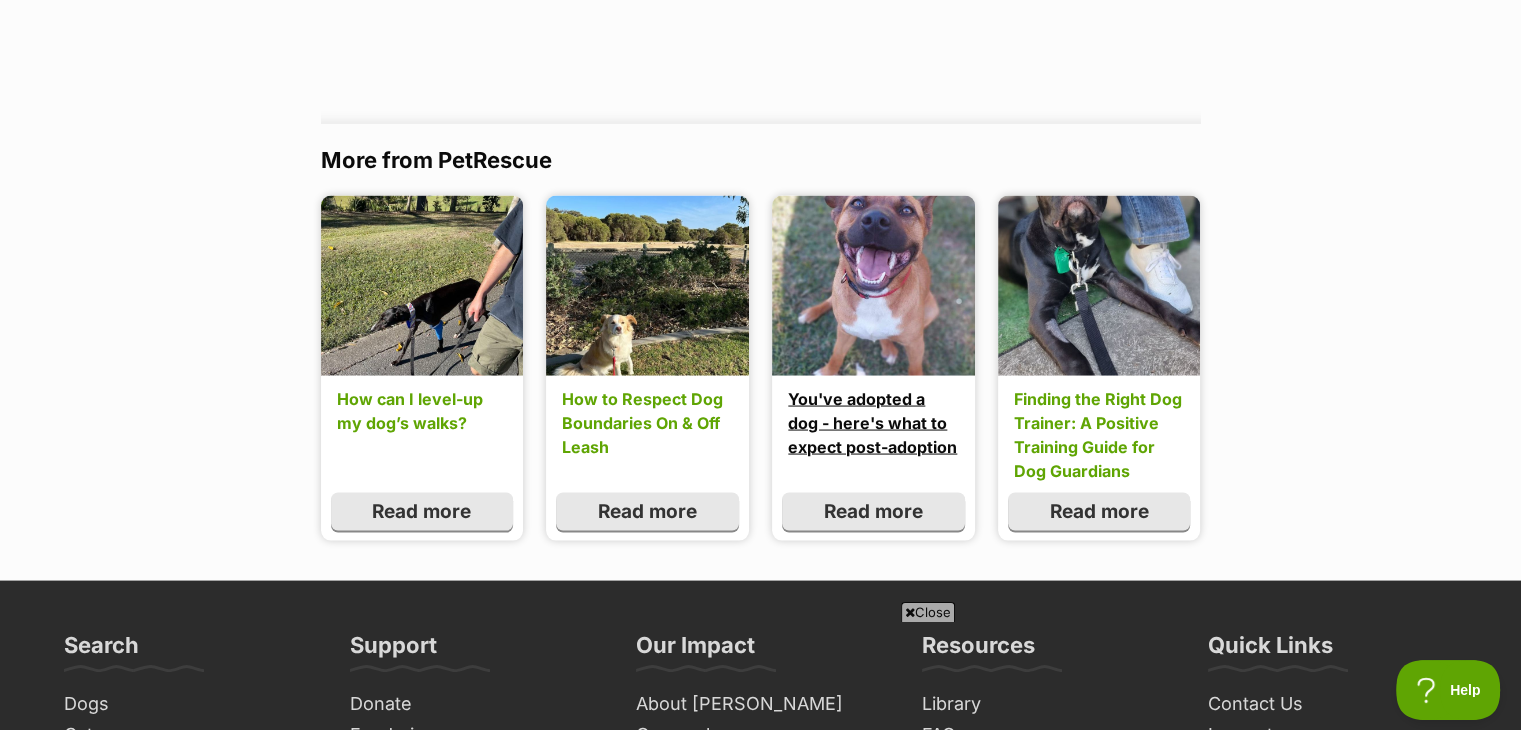 click on "You've adopted a dog - here's what to expect post-adoption" at bounding box center (873, 423) 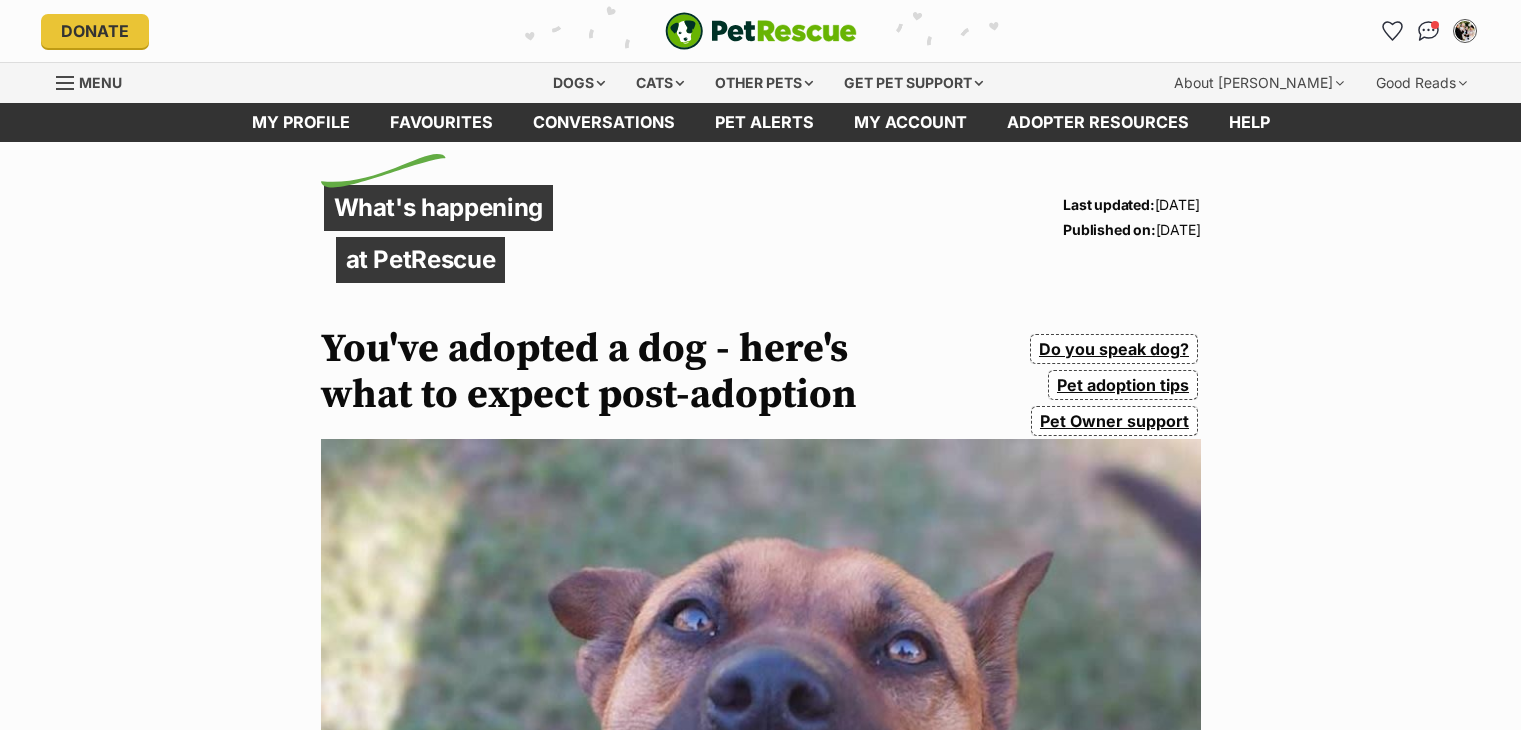 scroll, scrollTop: 0, scrollLeft: 0, axis: both 